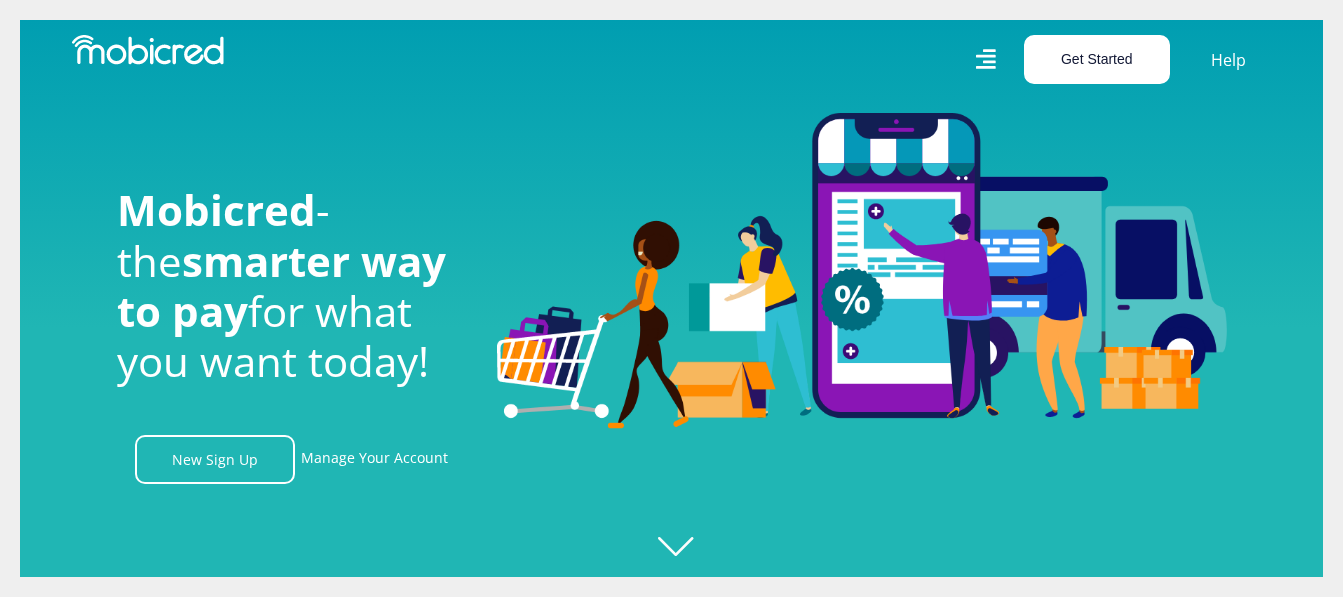 scroll, scrollTop: 0, scrollLeft: 0, axis: both 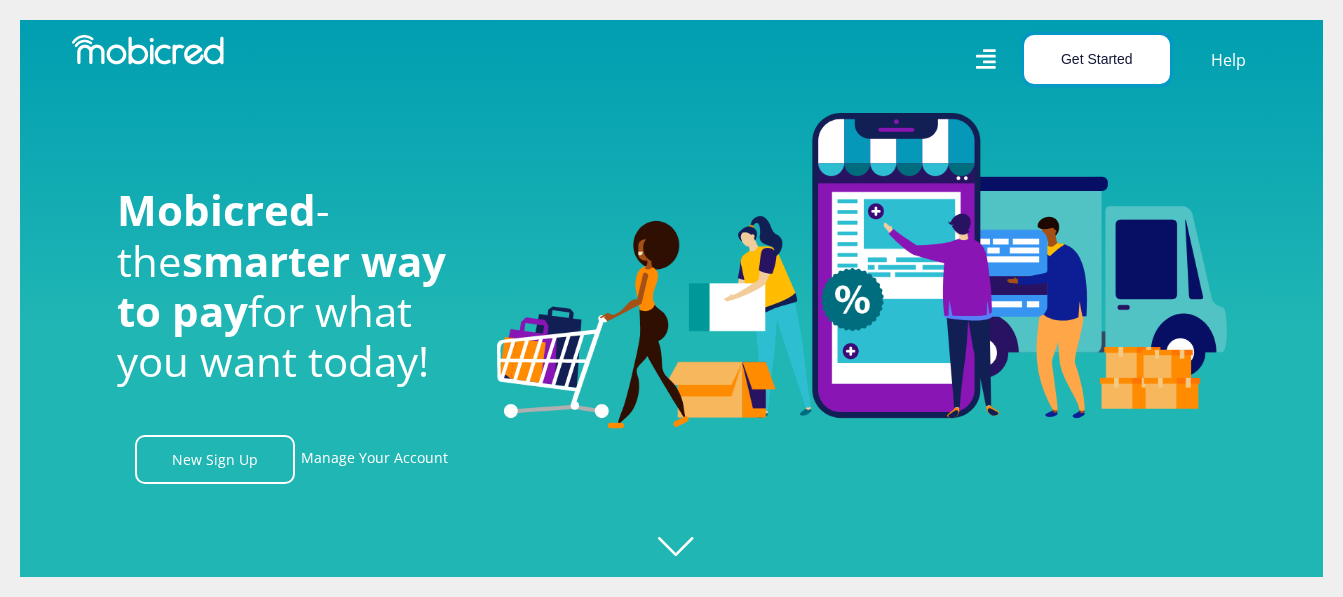 click on "Get Started" at bounding box center (1097, 59) 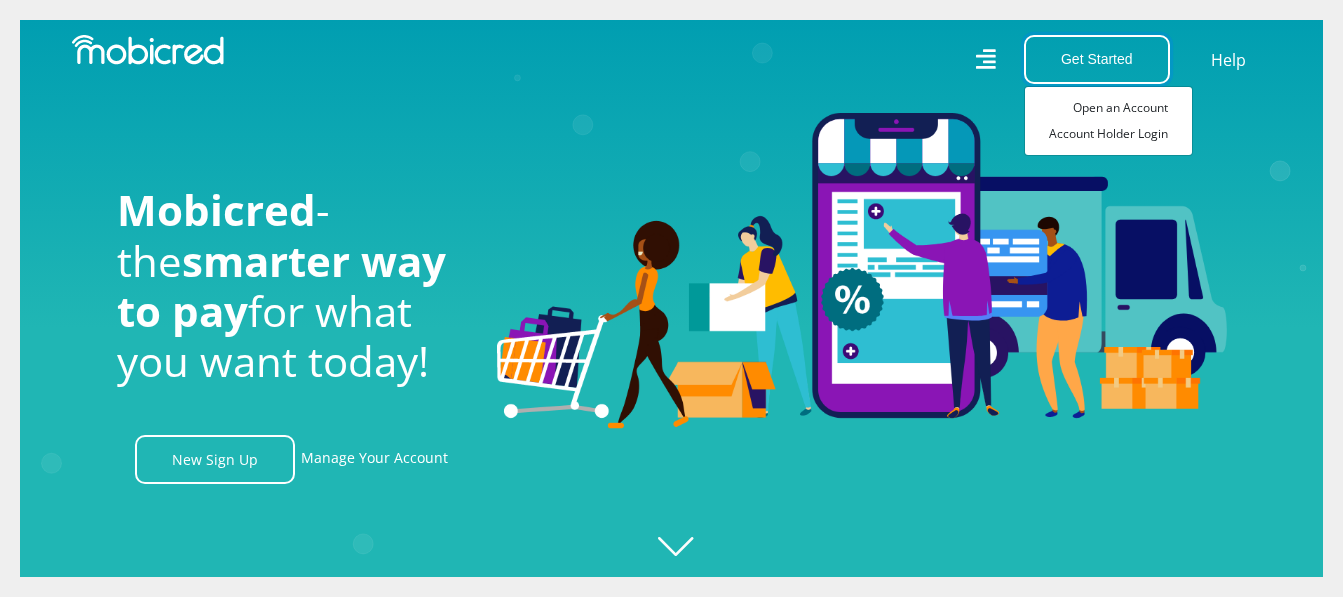 scroll, scrollTop: 0, scrollLeft: 1655, axis: horizontal 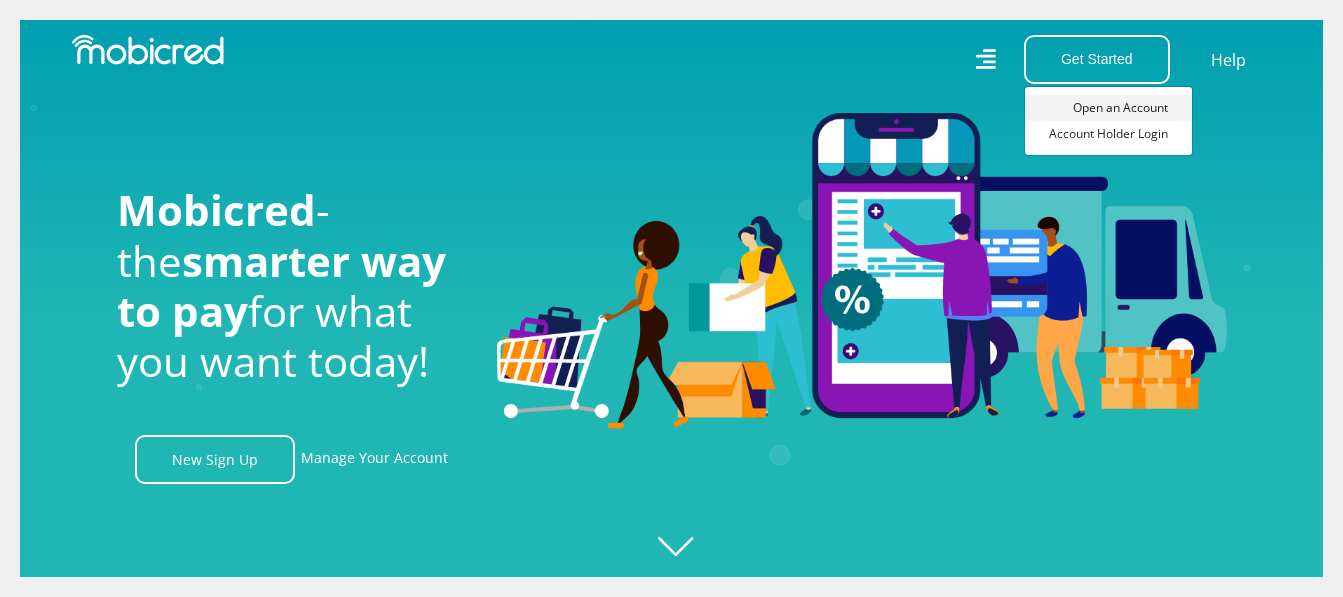 click on "Open an Account" at bounding box center [1108, 108] 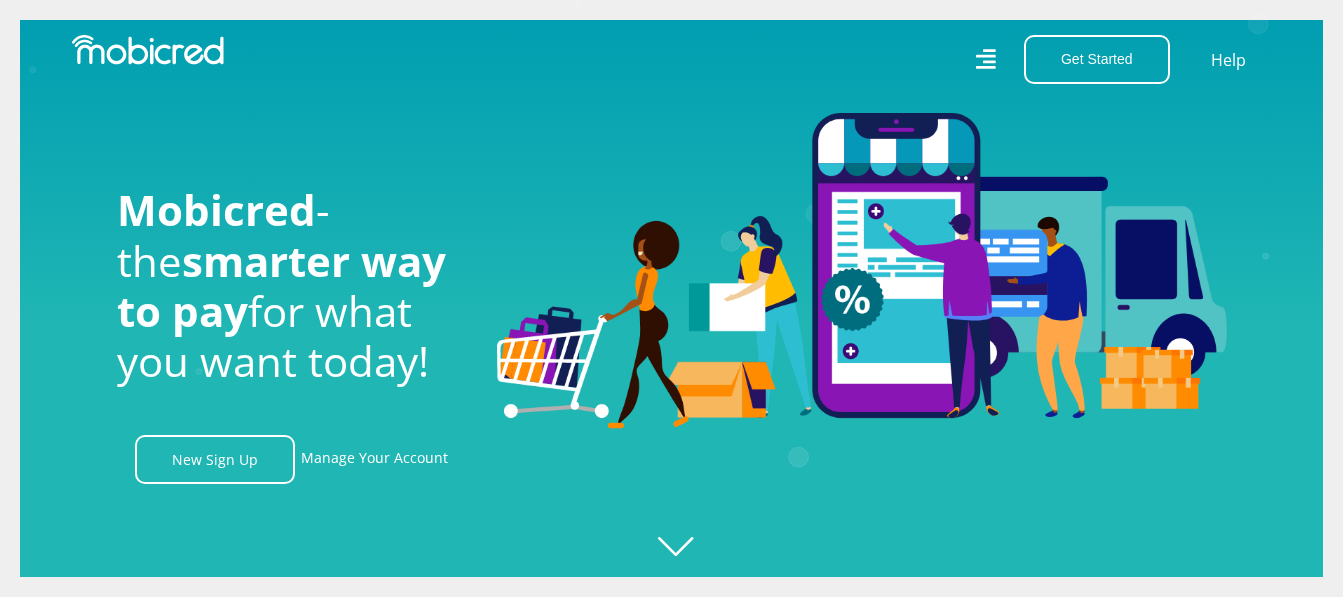 scroll, scrollTop: 0, scrollLeft: 2803, axis: horizontal 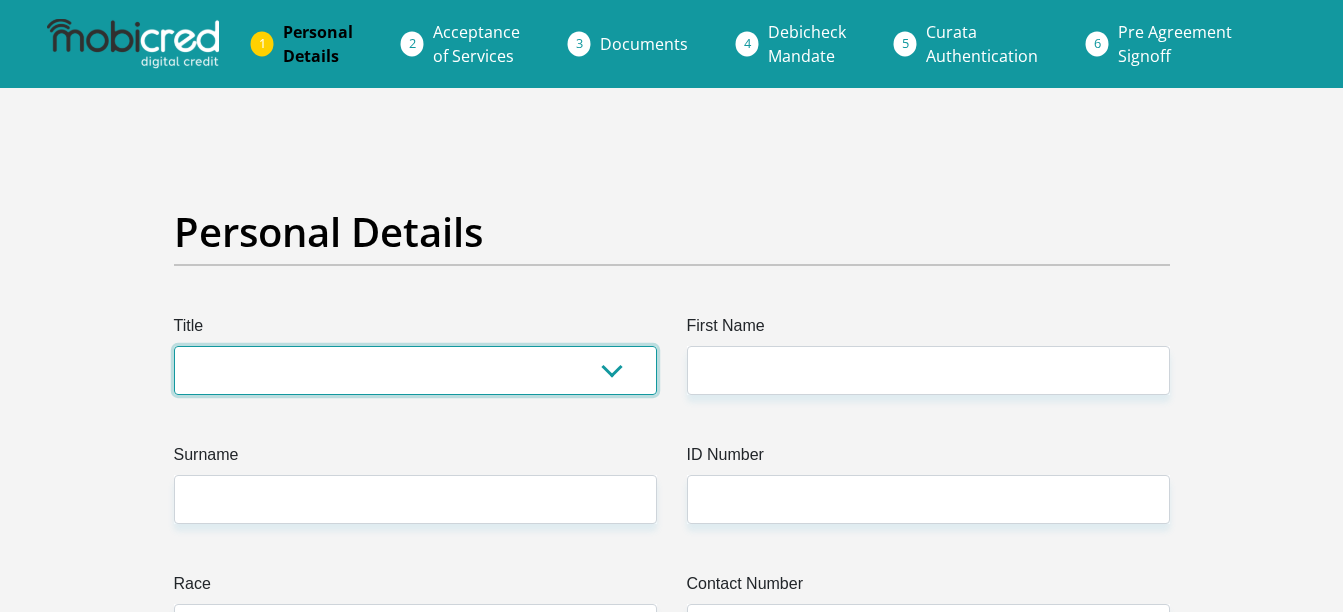 click on "Mr
Ms
Mrs
Dr
Other" at bounding box center [415, 370] 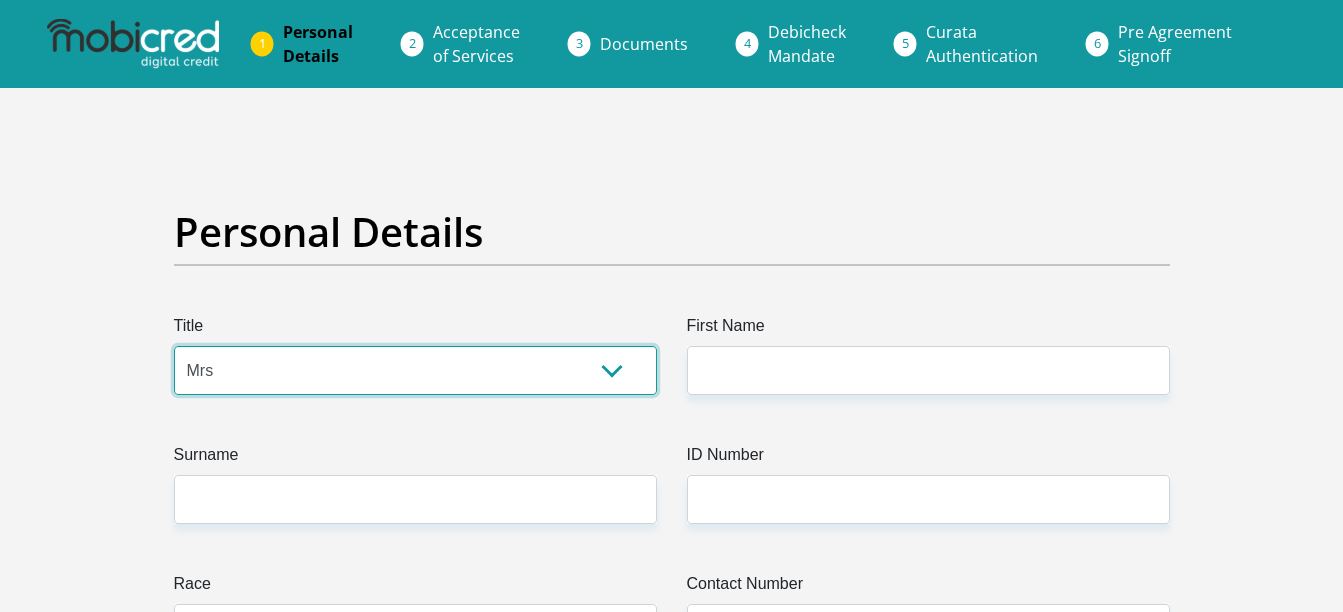 click on "Mr
Ms
Mrs
Dr
Other" at bounding box center [415, 370] 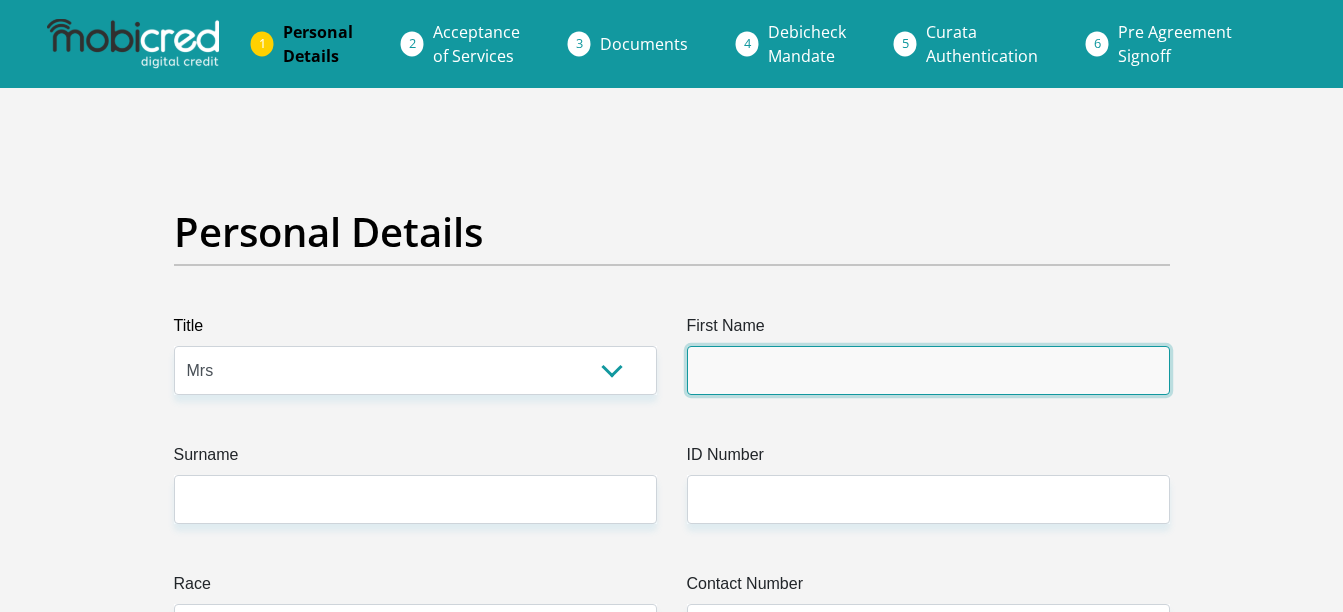 click on "First Name" at bounding box center [928, 370] 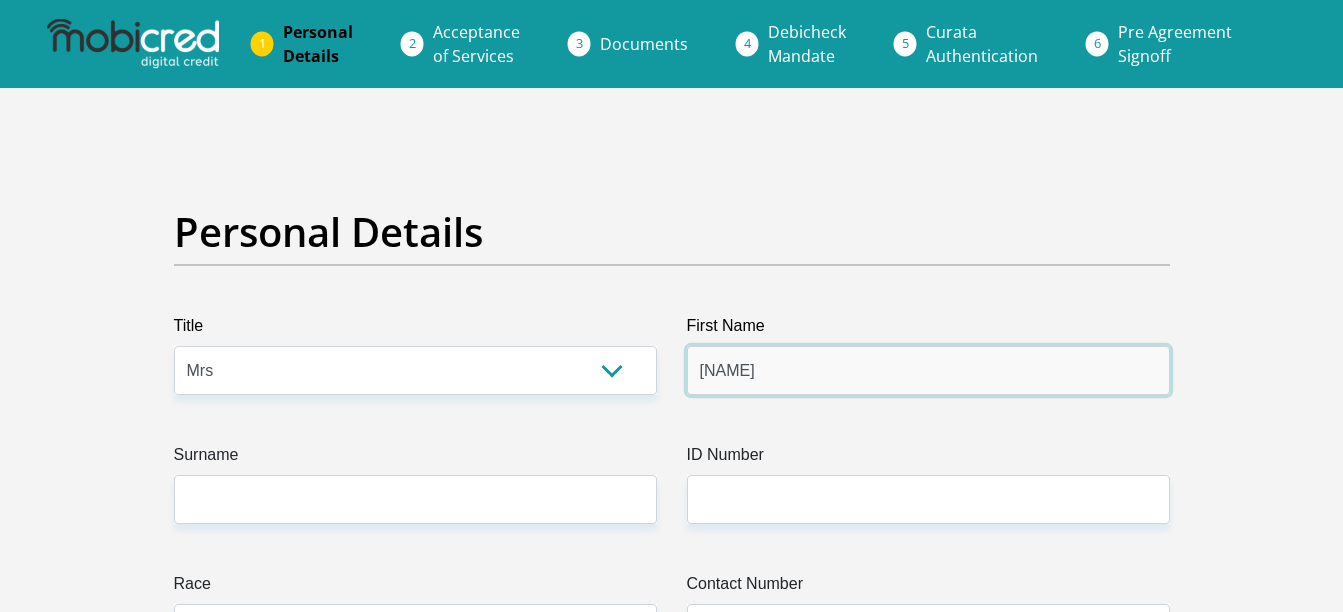 type on "Rose" 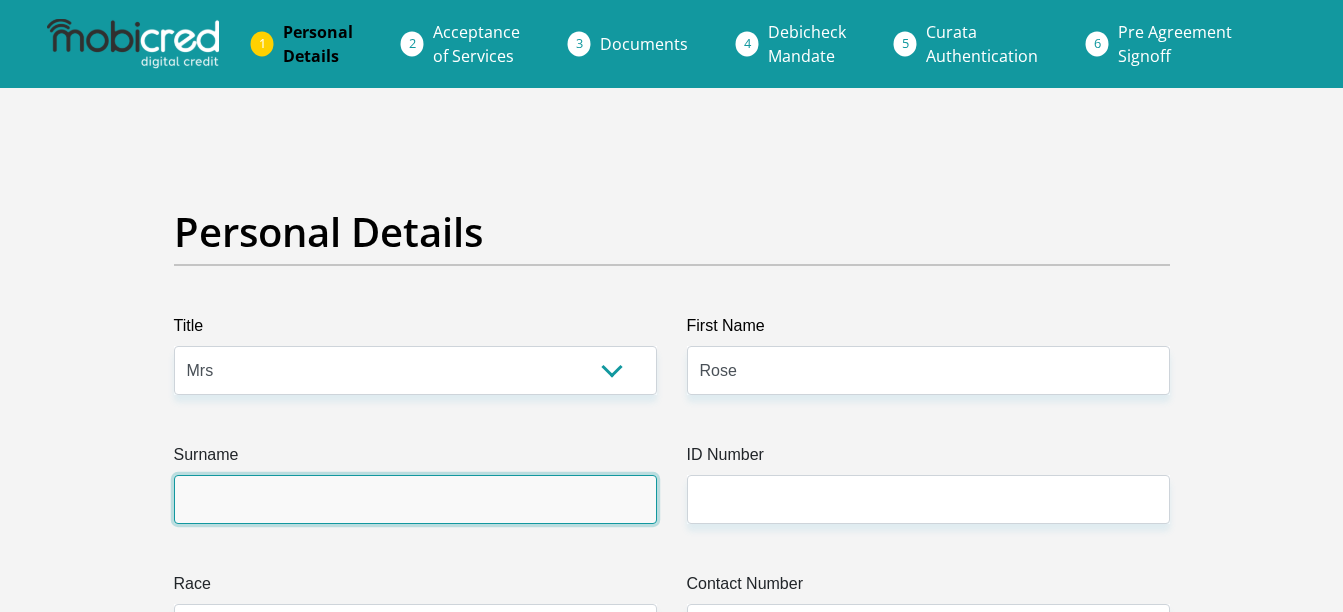 type on "[NAME]" 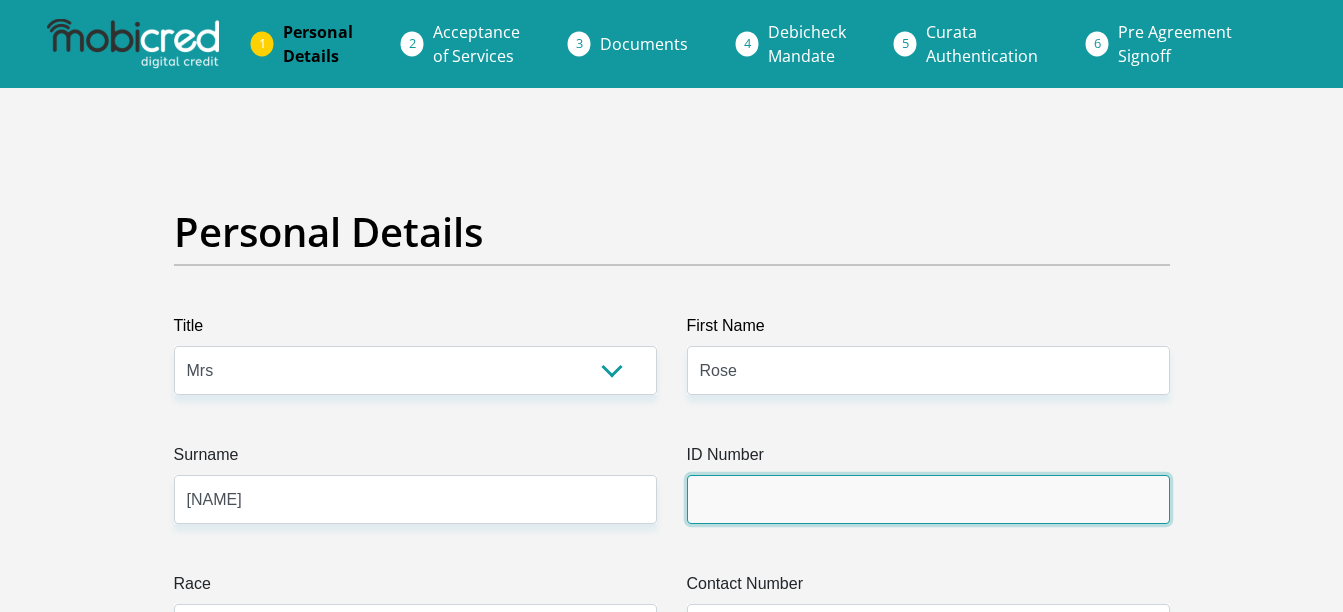 type on "[ADDRESS]" 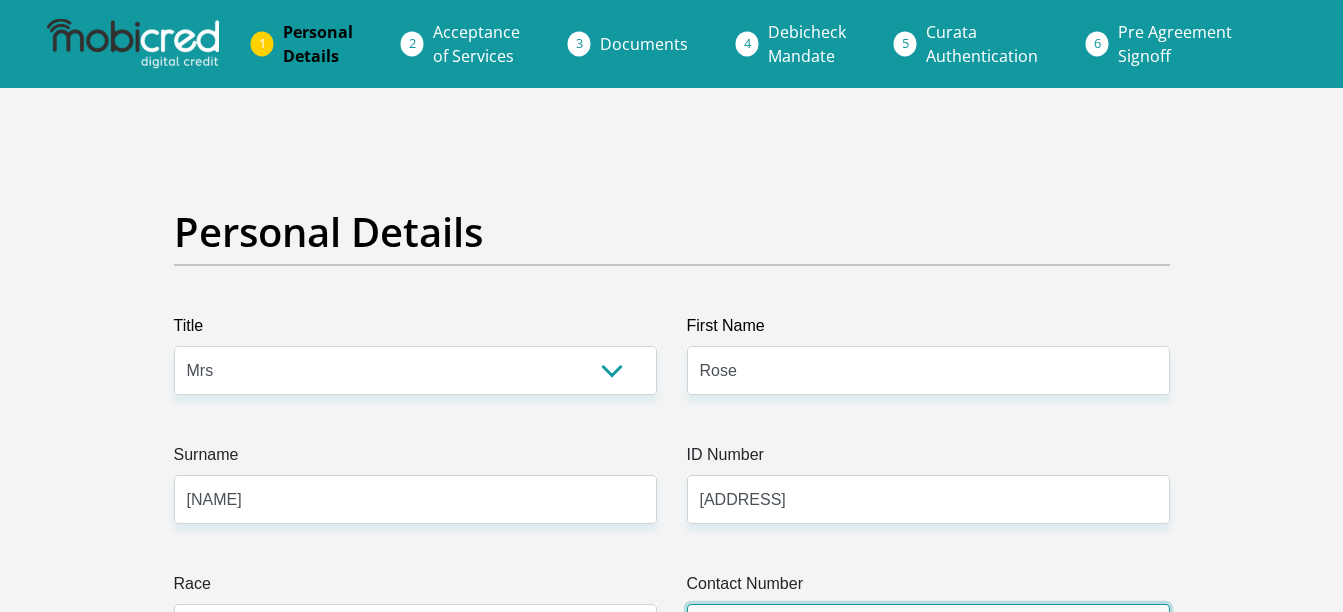type on "[PHONE]" 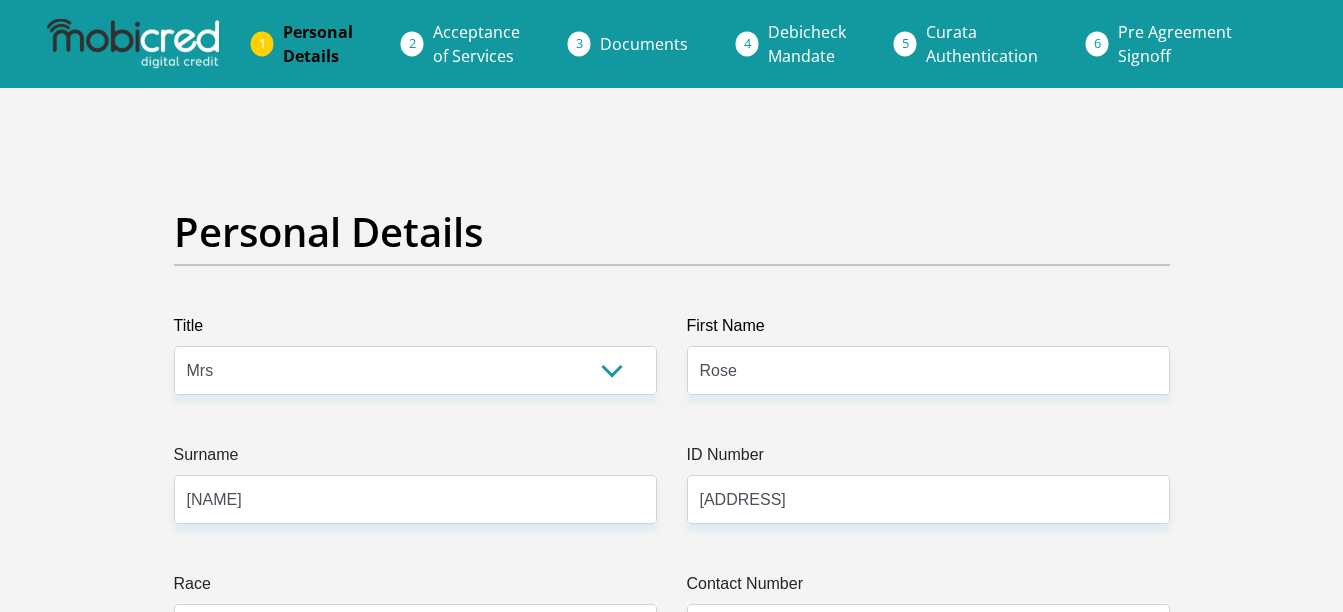 select on "ZAF" 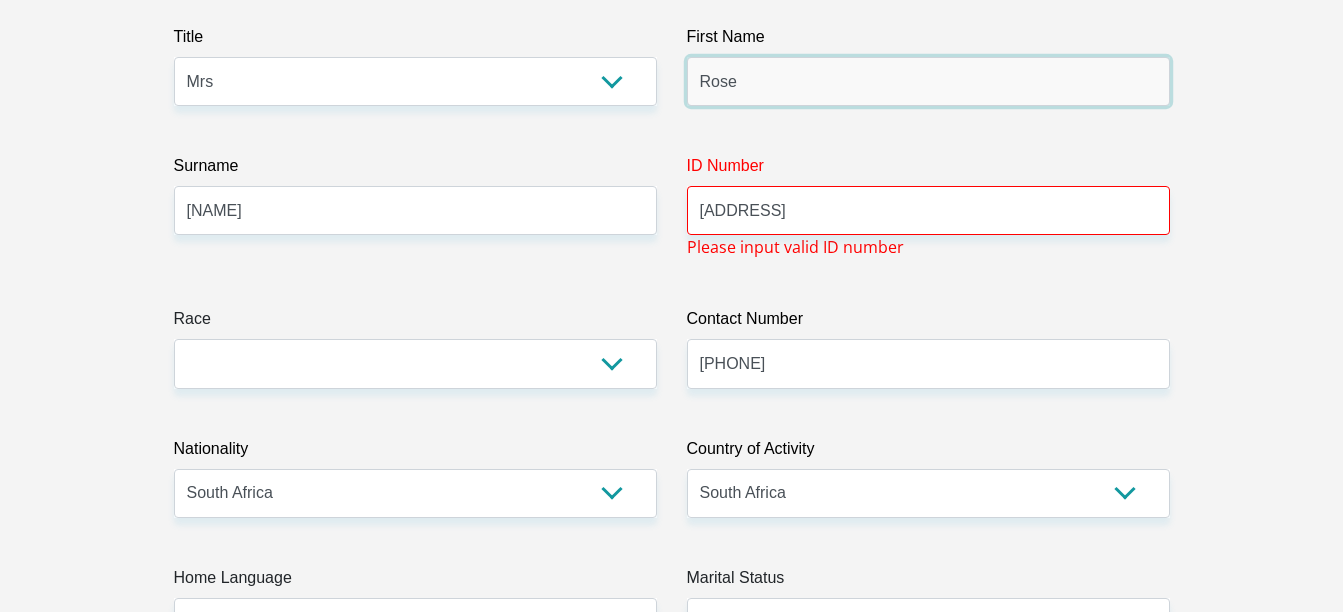 scroll, scrollTop: 300, scrollLeft: 0, axis: vertical 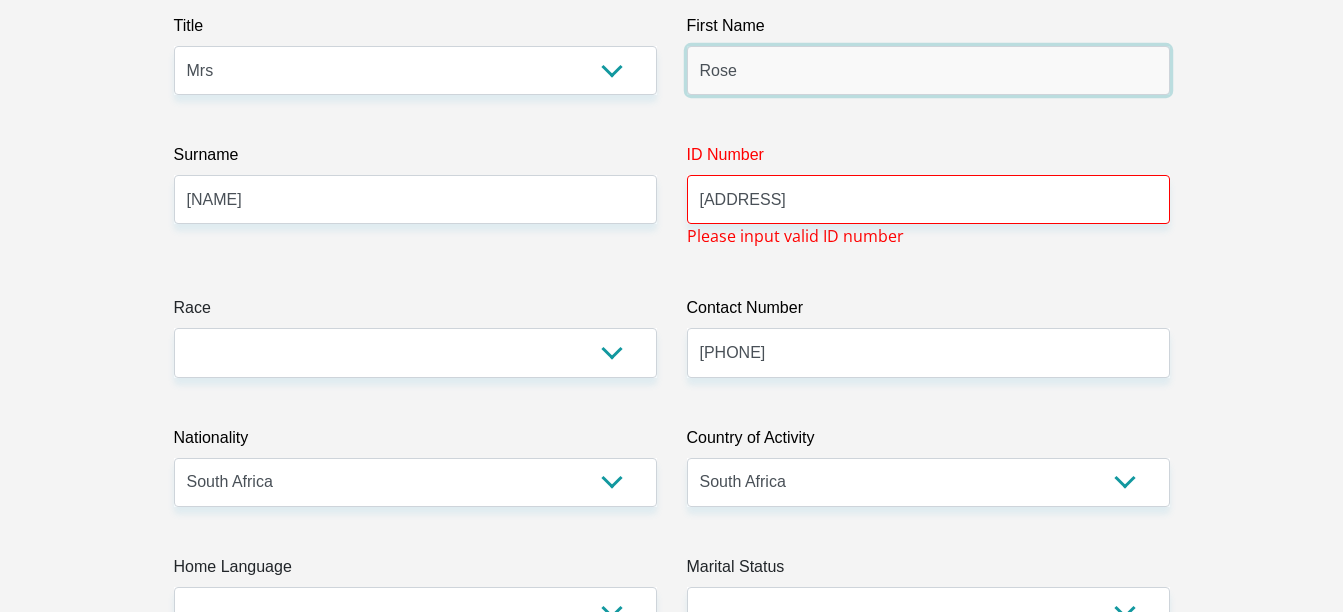 type on "Rose" 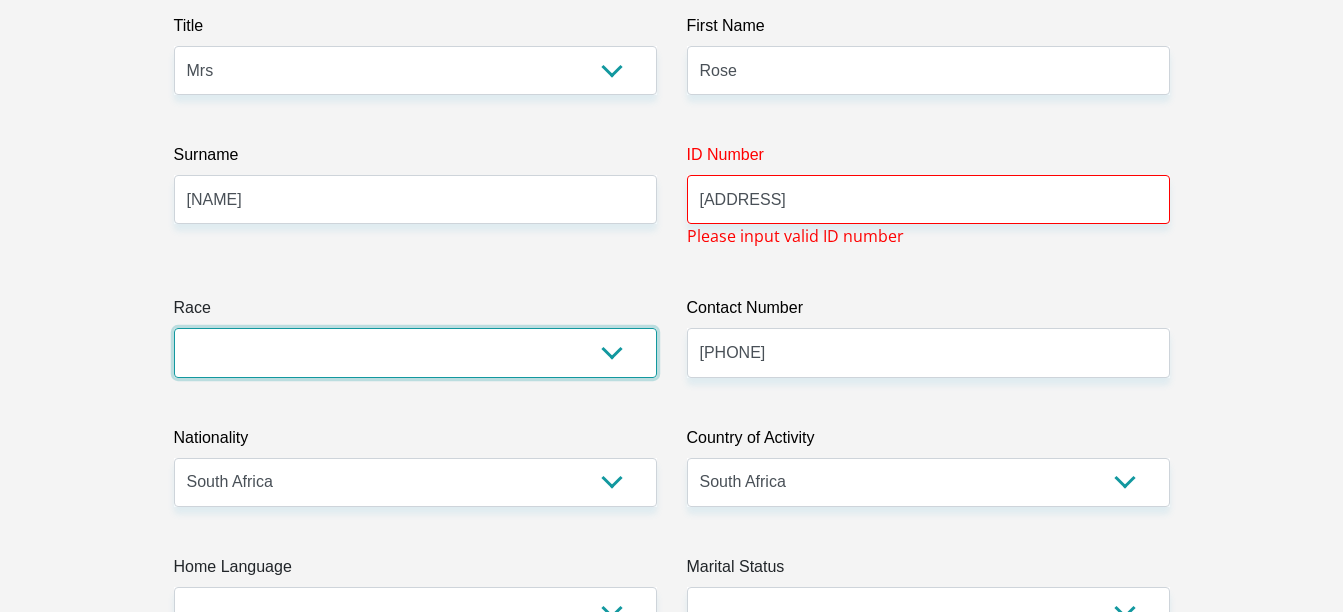 click on "Black
Coloured
Indian
White
Other" at bounding box center (415, 352) 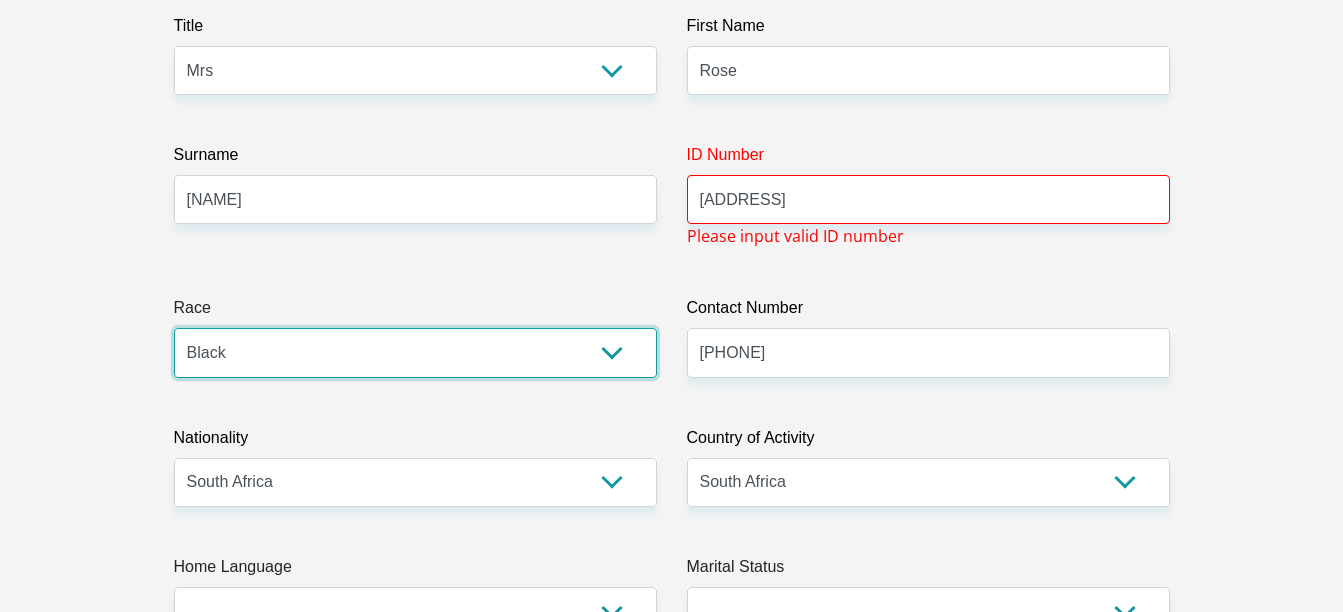 click on "Black
Coloured
Indian
White
Other" at bounding box center (415, 352) 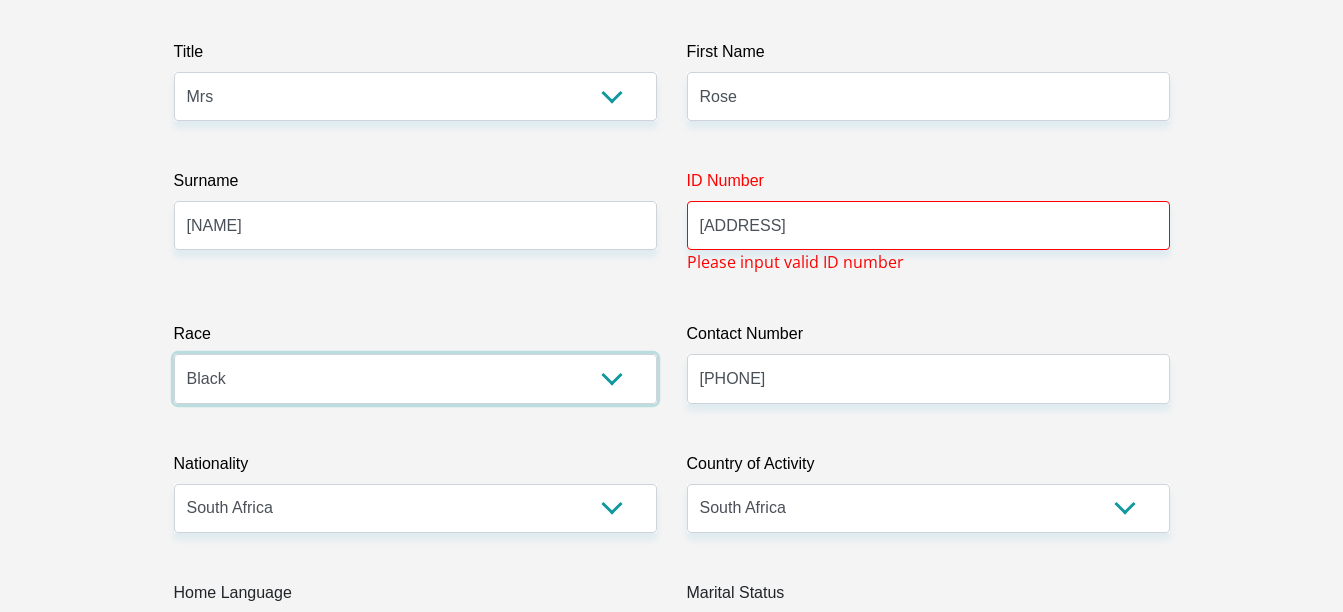 scroll, scrollTop: 300, scrollLeft: 0, axis: vertical 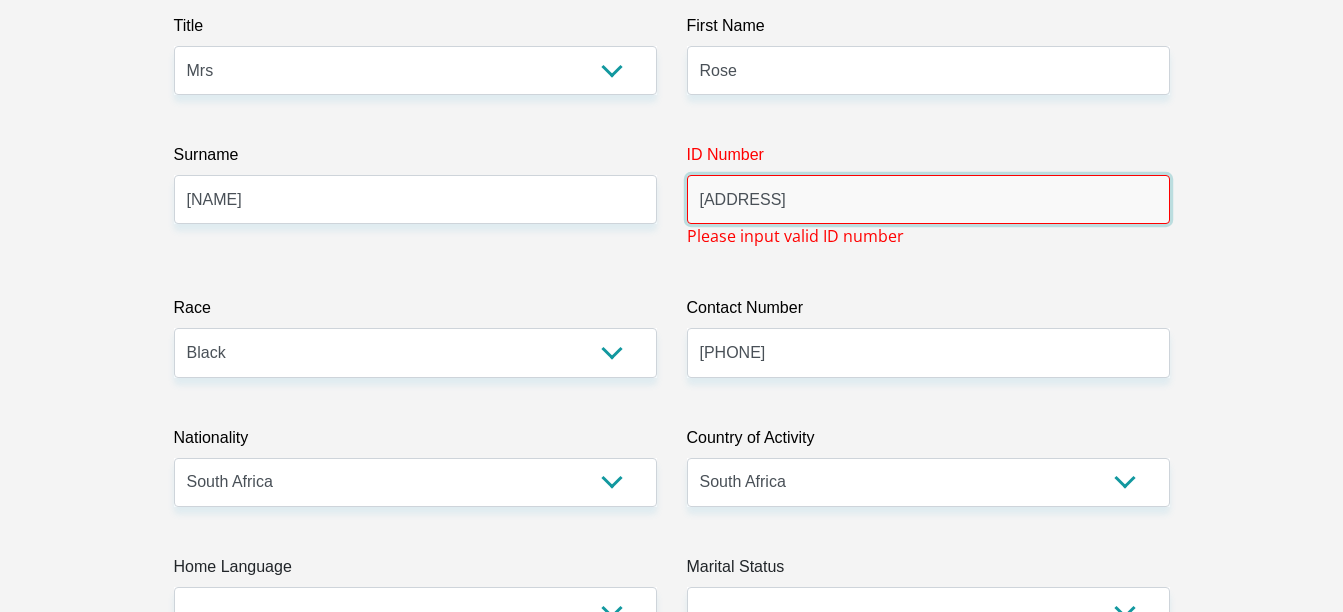 click on "[ADDRESS]" at bounding box center [928, 199] 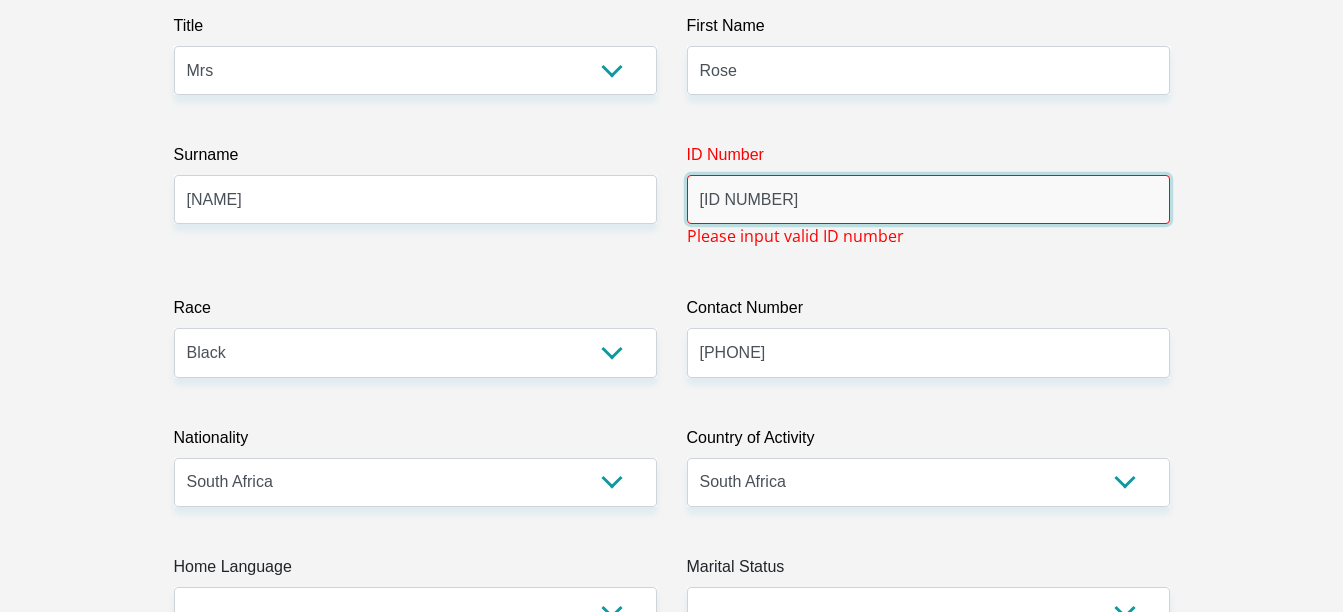 type on "[ID NUMBER]" 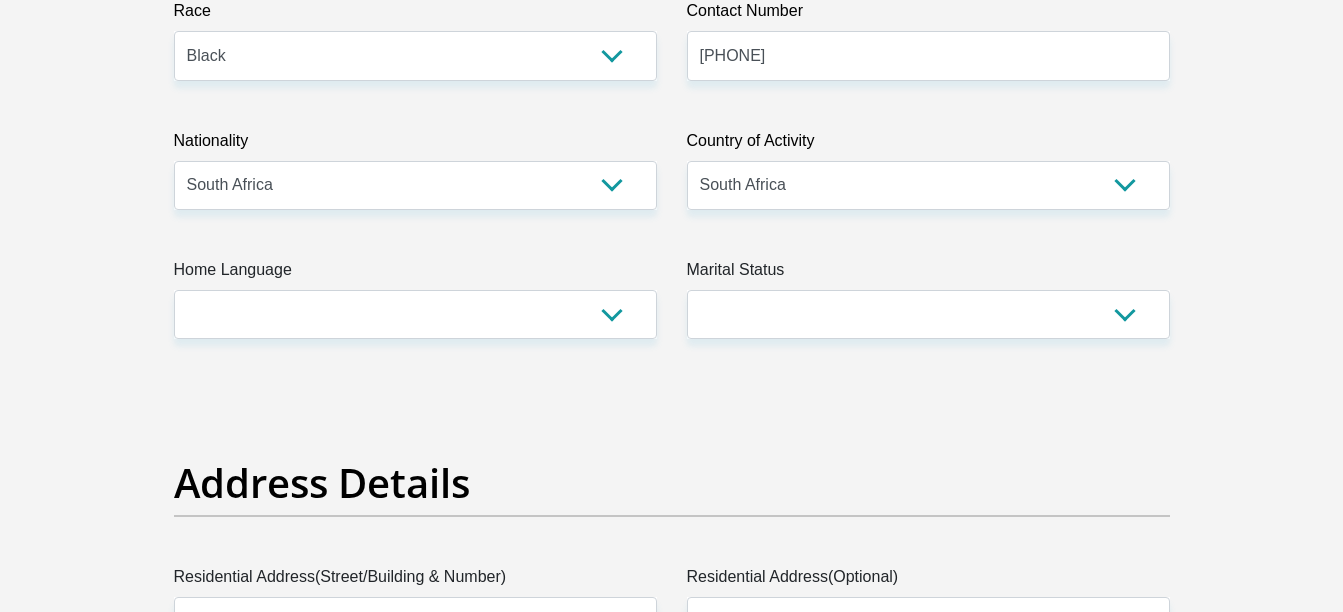 scroll, scrollTop: 600, scrollLeft: 0, axis: vertical 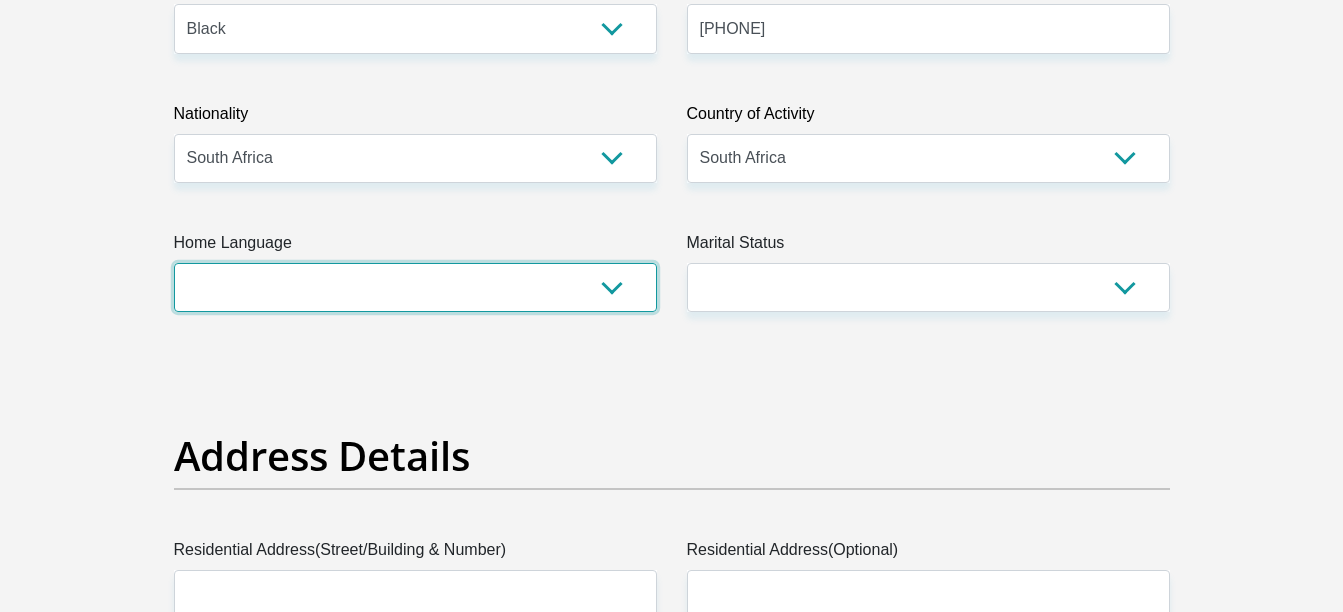 click on "Afrikaans
English
Sepedi
South Ndebele
Southern Sotho
Swati
Tsonga
Tswana
Venda
Xhosa
Zulu
Other" at bounding box center [415, 287] 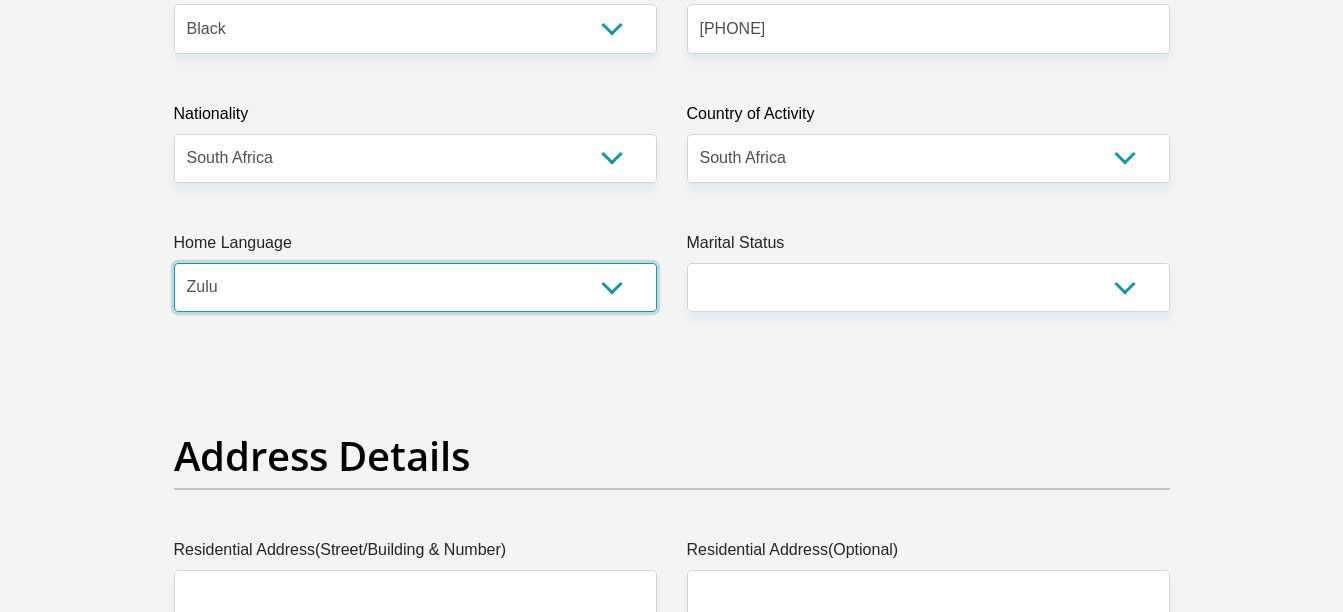 click on "Afrikaans
English
Sepedi
South Ndebele
Southern Sotho
Swati
Tsonga
Tswana
Venda
Xhosa
Zulu
Other" at bounding box center (415, 287) 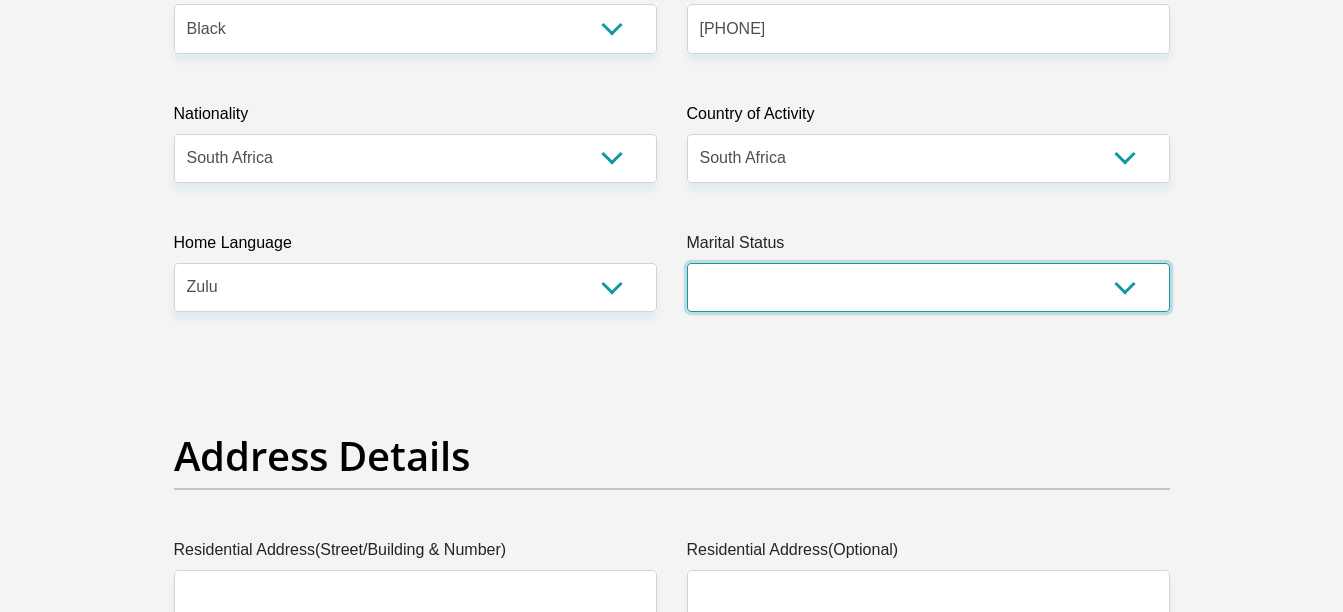 click on "Married ANC
Single
Divorced
Widowed
Married COP or Customary Law" at bounding box center [928, 287] 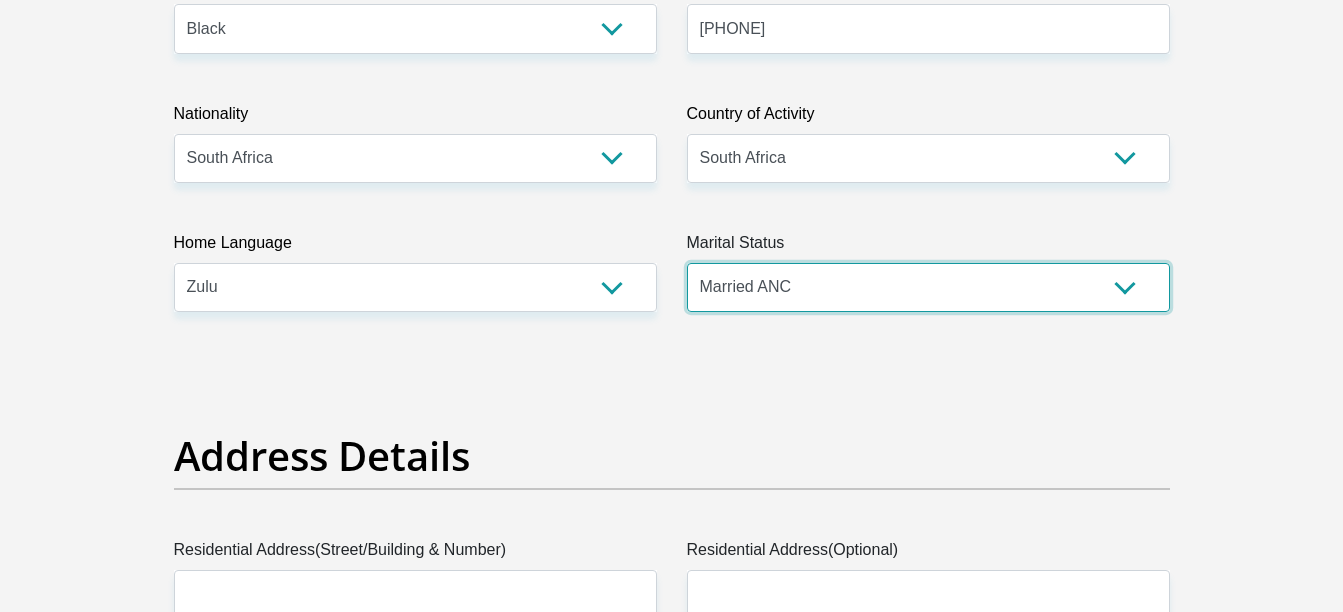 click on "Married ANC
Single
Divorced
Widowed
Married COP or Customary Law" at bounding box center [928, 287] 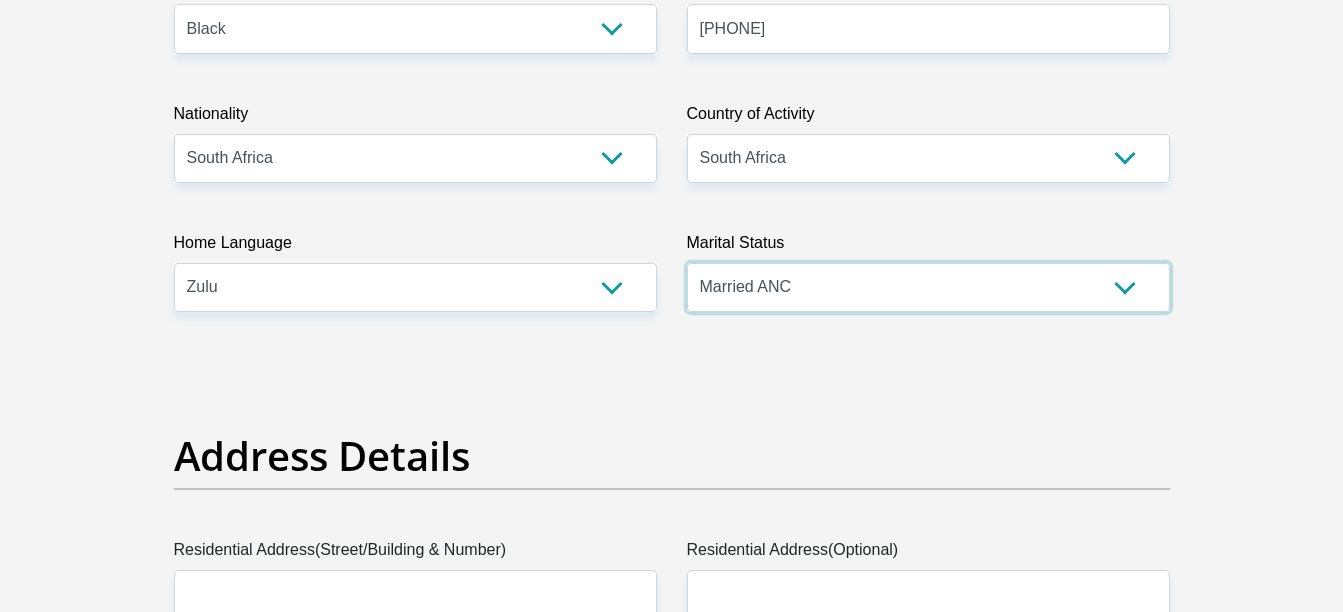 click on "Married ANC
Single
Divorced
Widowed
Married COP or Customary Law" at bounding box center [928, 287] 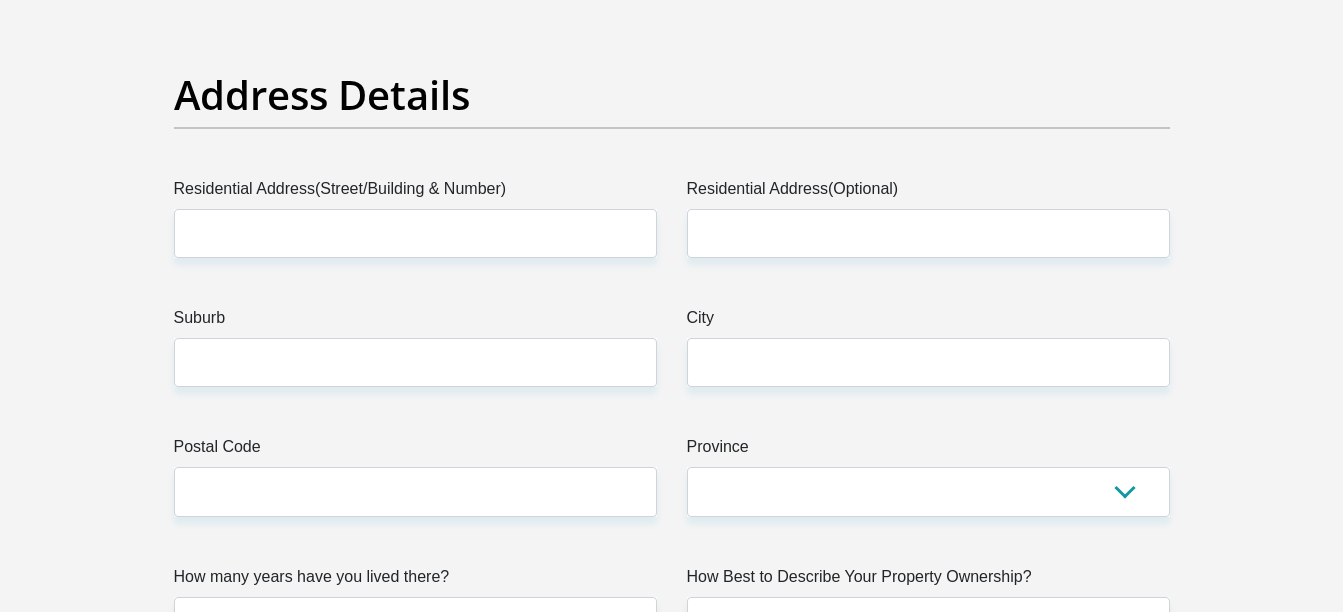 scroll, scrollTop: 1000, scrollLeft: 0, axis: vertical 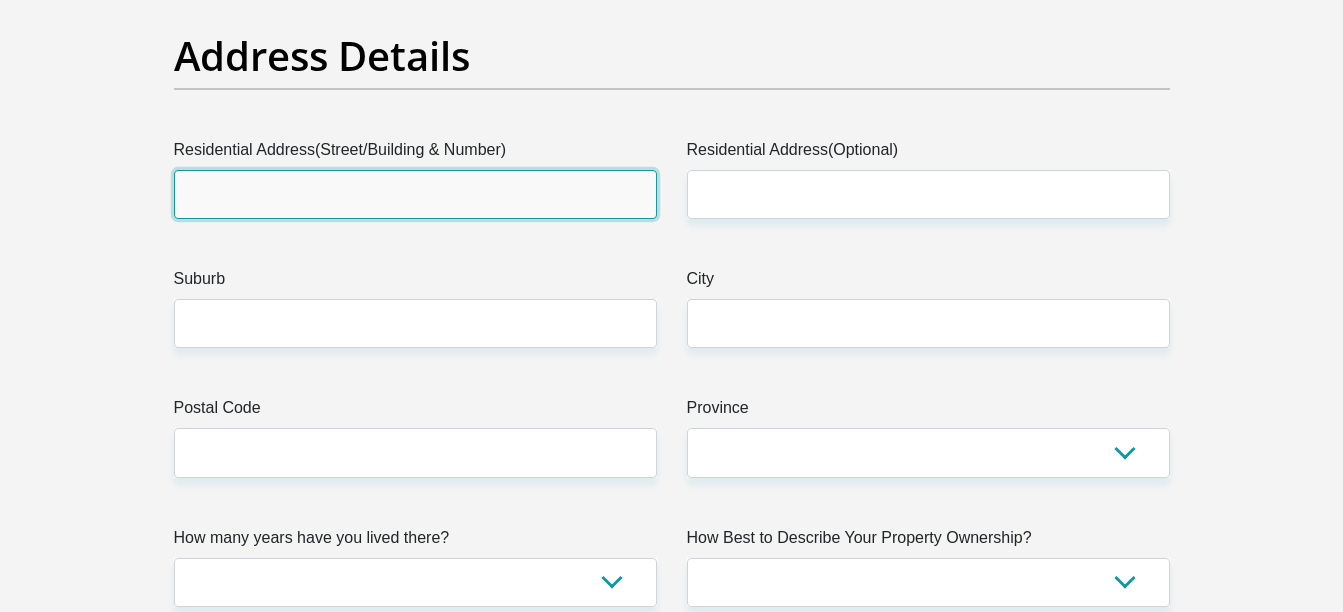 click on "Residential Address(Street/Building & Number)" at bounding box center [415, 194] 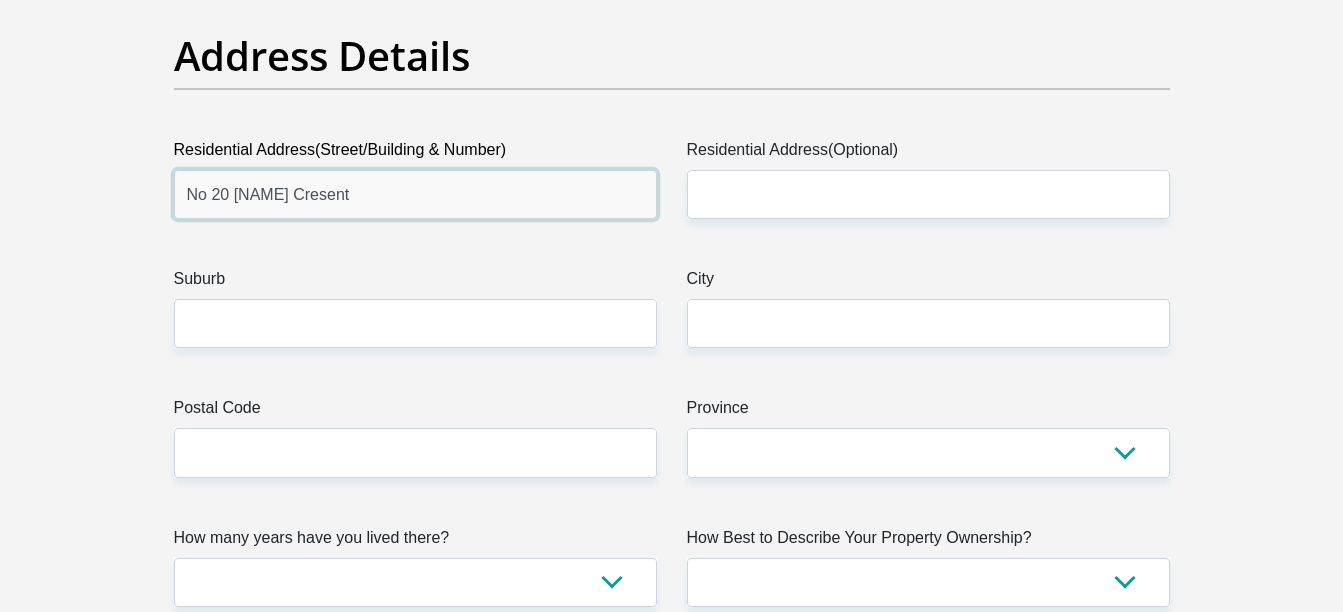 type on "No 20 [NAME] Cresent" 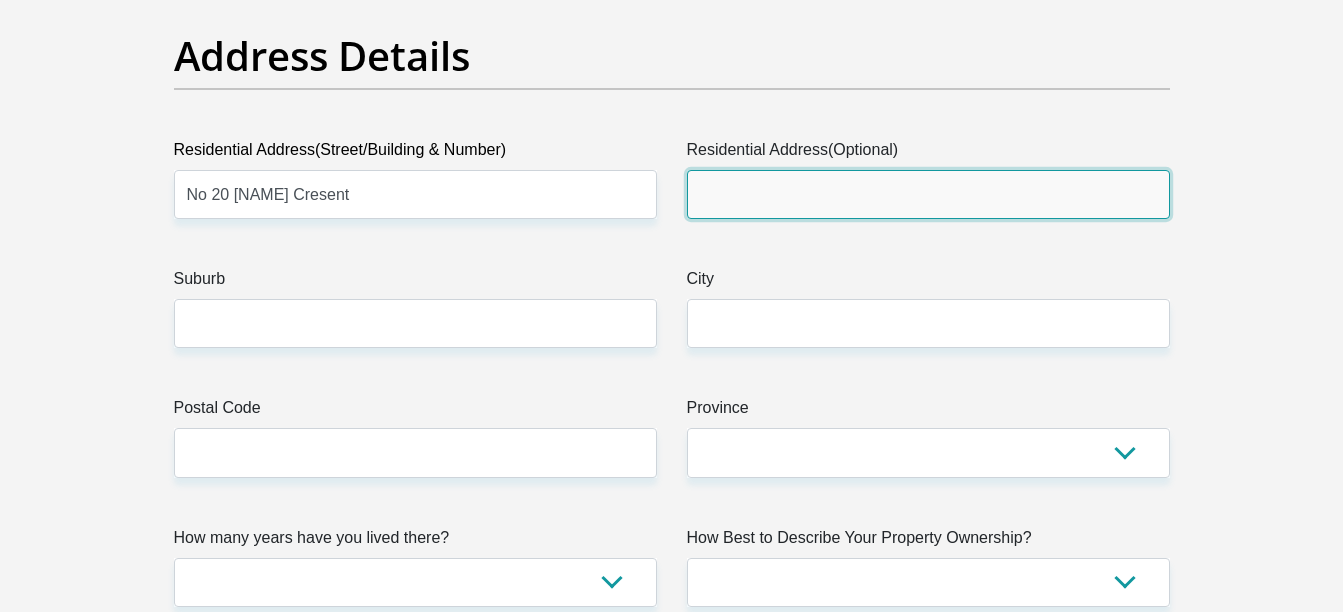 click on "Residential Address(Optional)" at bounding box center (928, 194) 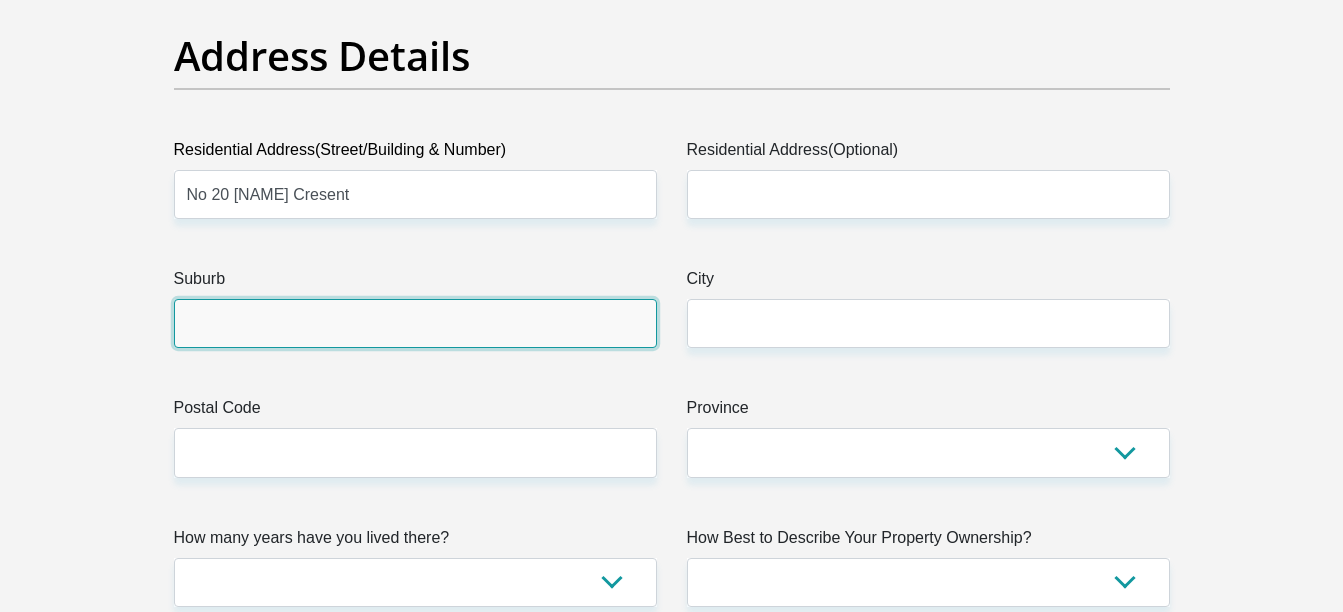 click on "Suburb" at bounding box center [415, 323] 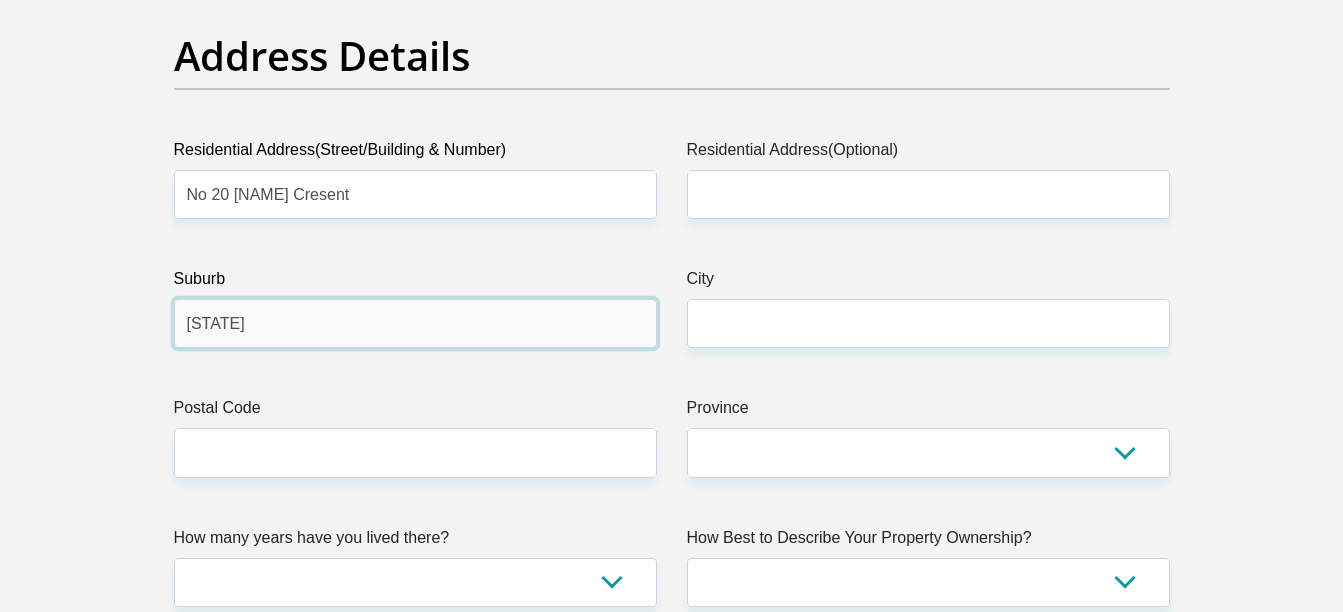 type on "[STATE]" 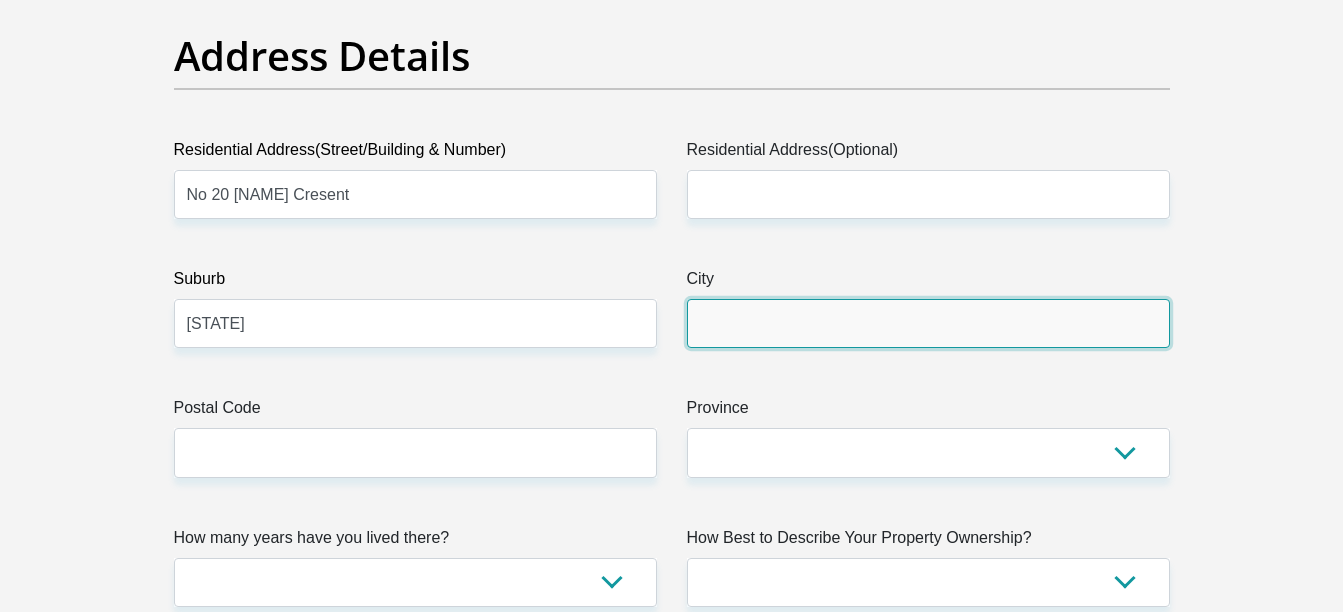 type on "[STATE]" 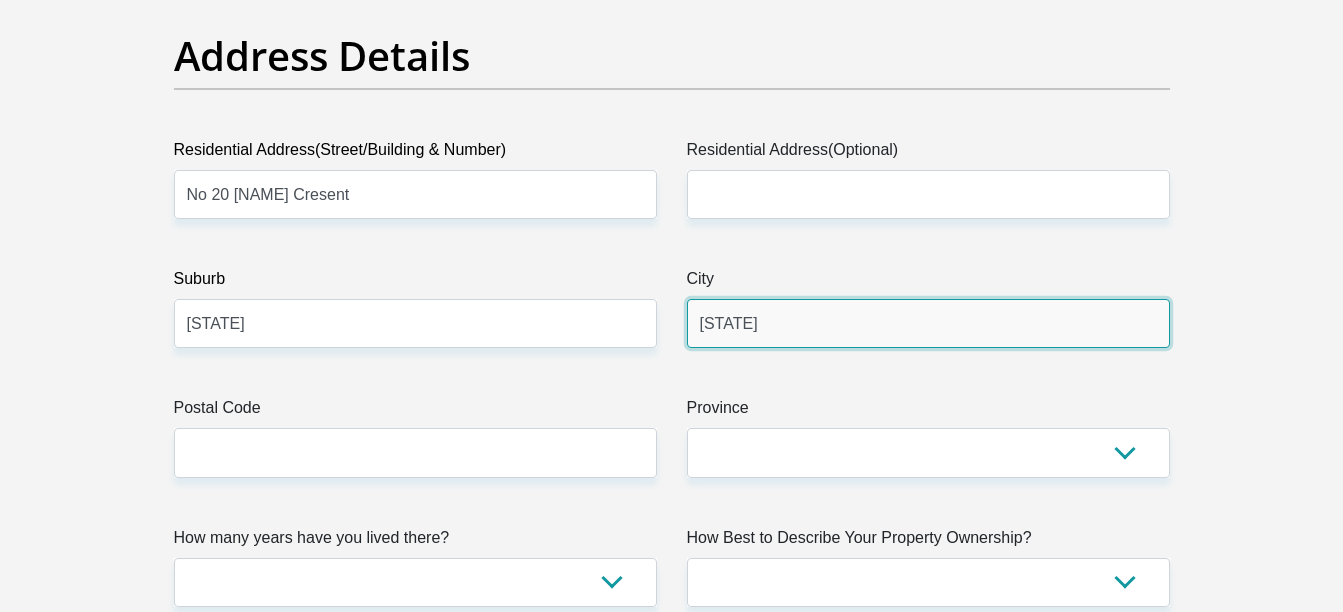 type on "1709" 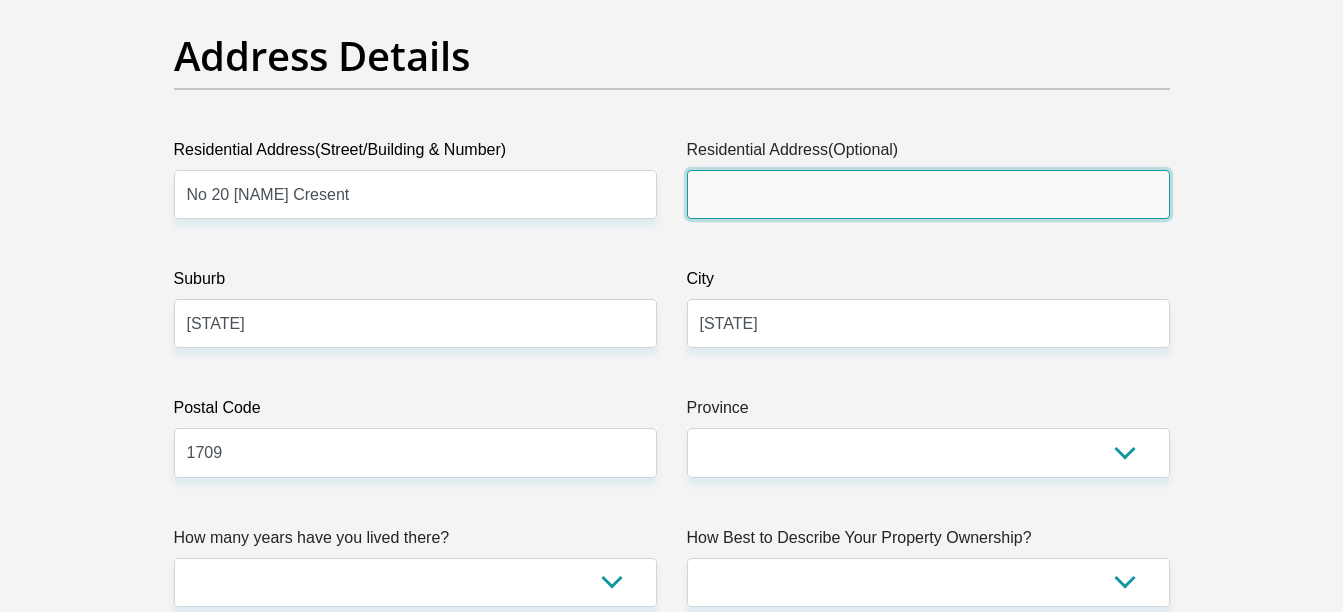 click on "Residential Address(Optional)" at bounding box center [928, 194] 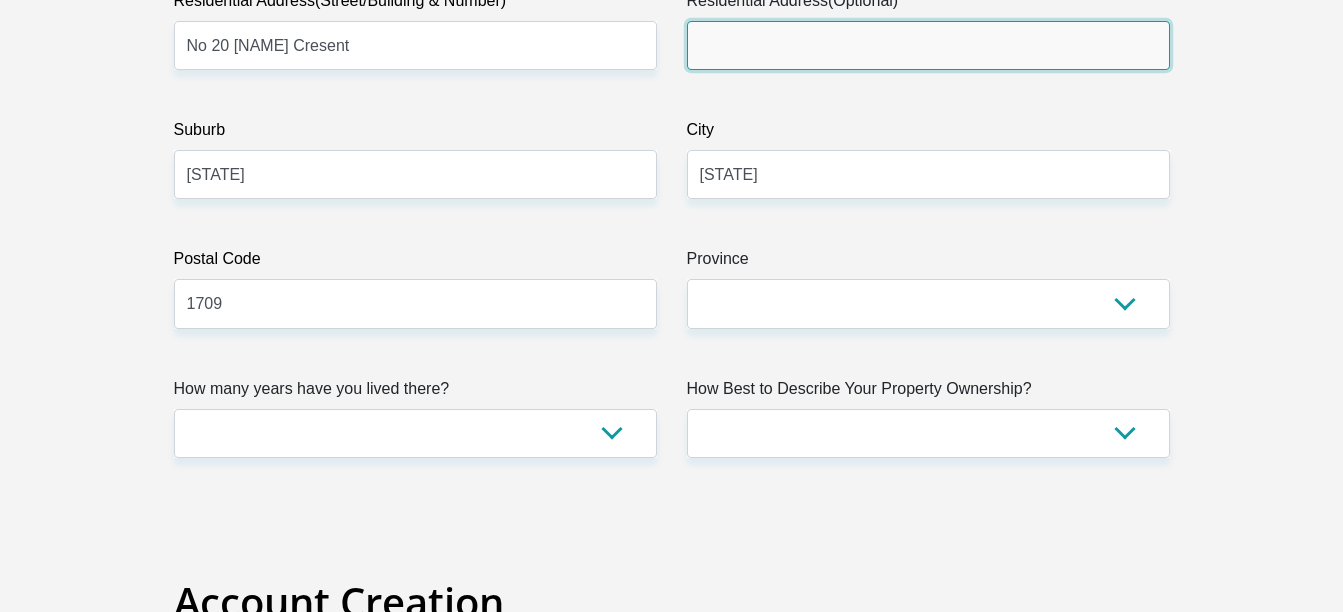 scroll, scrollTop: 1200, scrollLeft: 0, axis: vertical 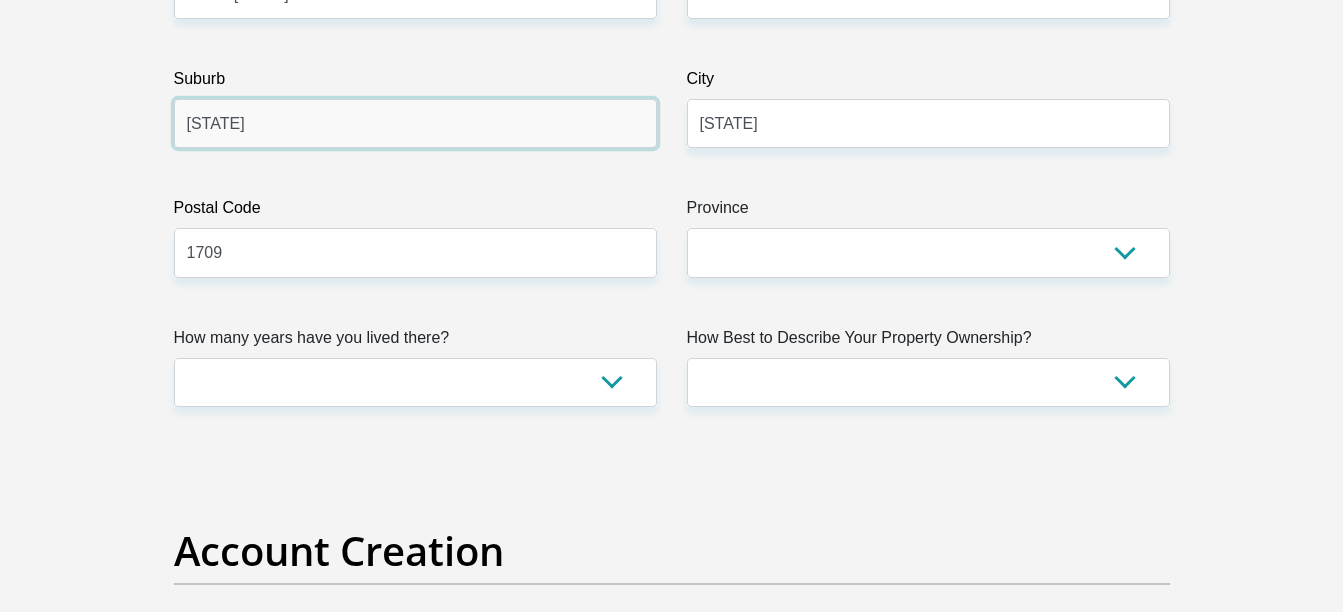 click on "[STATE]" at bounding box center [415, 123] 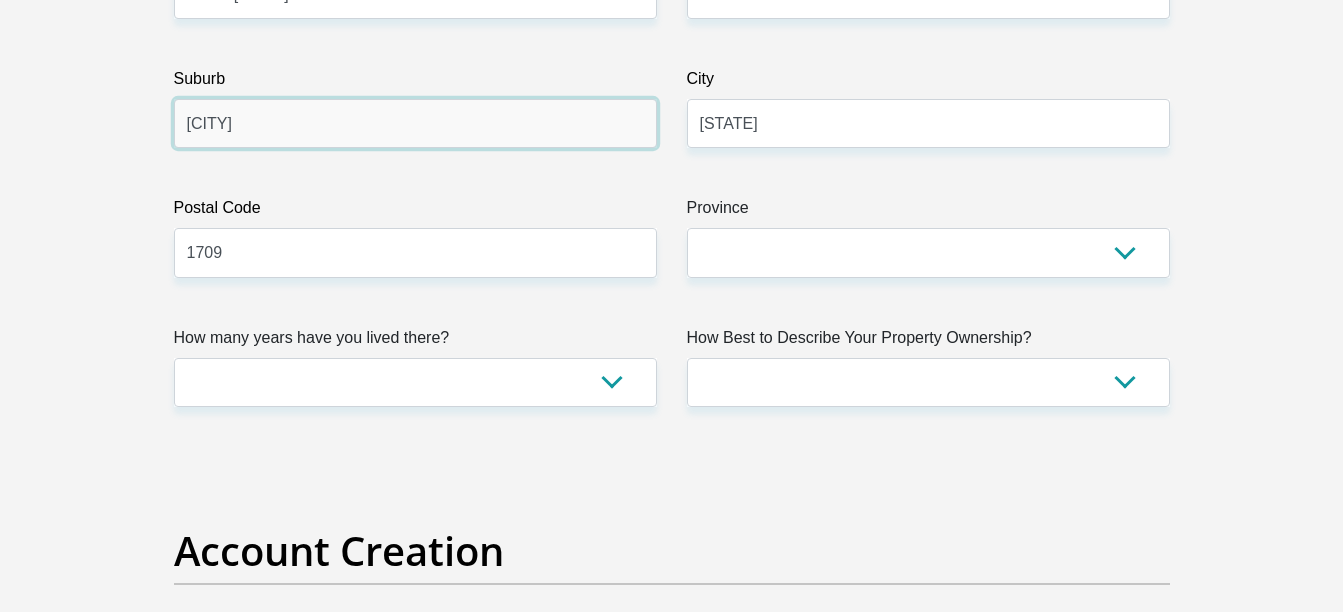 click on "[CITY]" at bounding box center [415, 123] 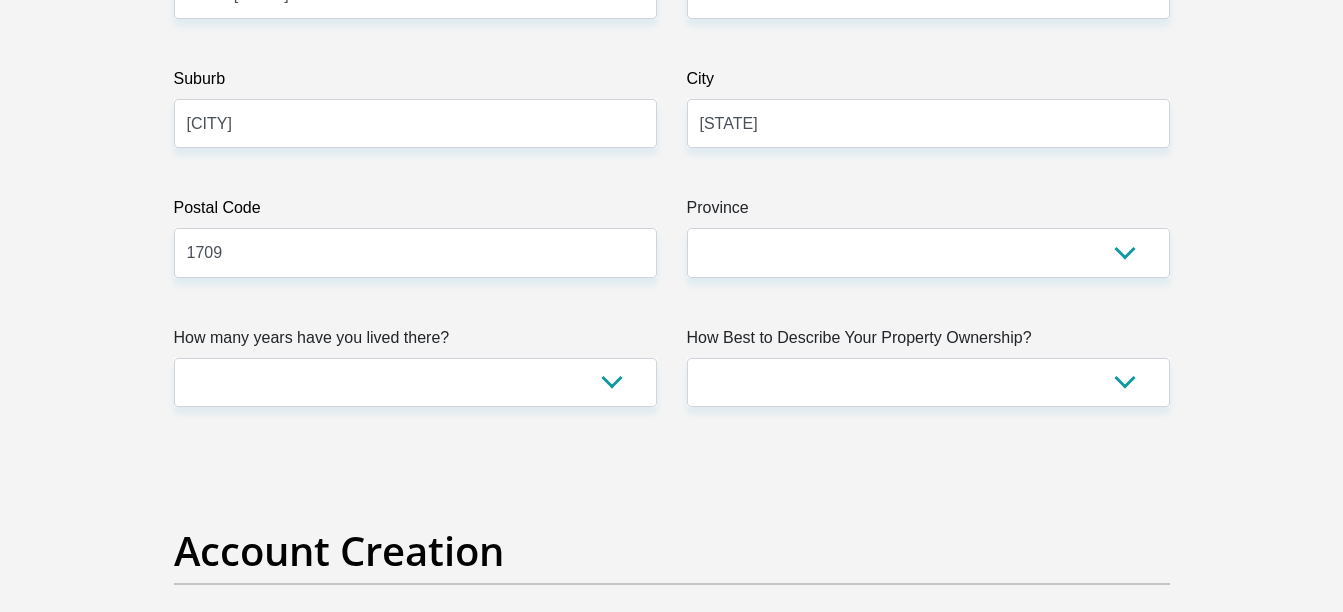 click on "Title
Mr
Ms
Mrs
Dr
Other
First Name
[NAME]
Surname
[NAME]
ID Number
[ID NUMBER]
Please input valid ID number
Race
Black
Coloured
Indian
White
Other
Contact Number
[PHONE]
Please input valid contact number
Nationality
[COUNTRY]
Afghanistan
Aland Islands  Albania  Algeria  Aruba" at bounding box center [672, 2367] 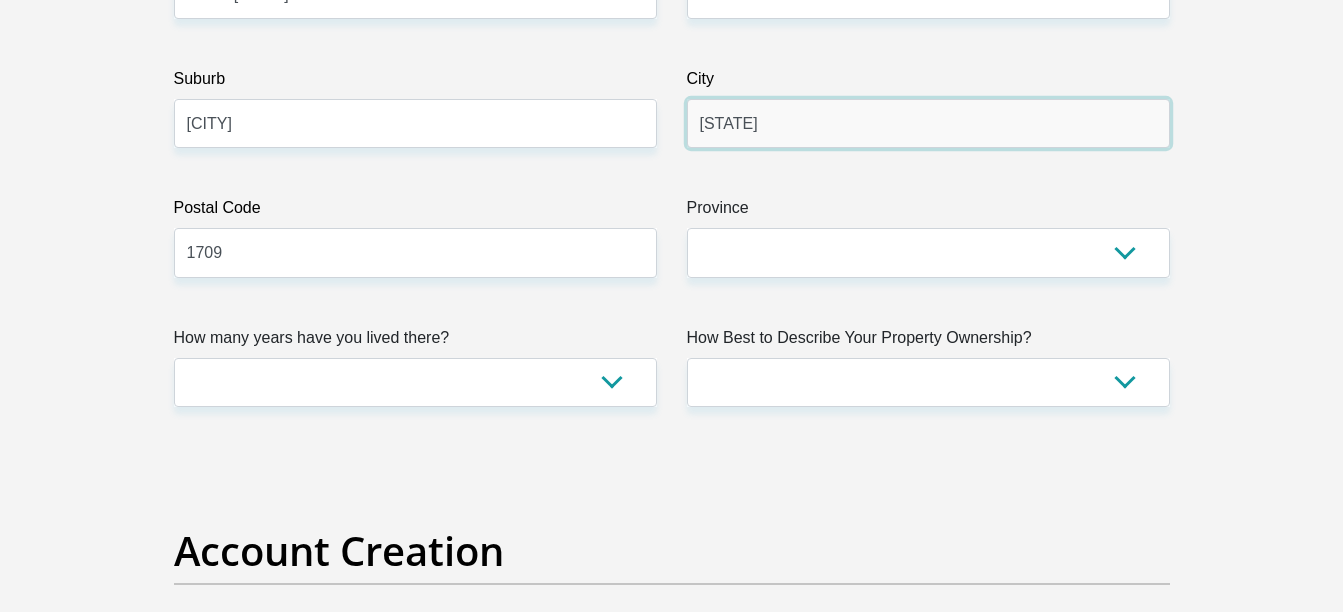 drag, startPoint x: 800, startPoint y: 141, endPoint x: 653, endPoint y: 130, distance: 147.411 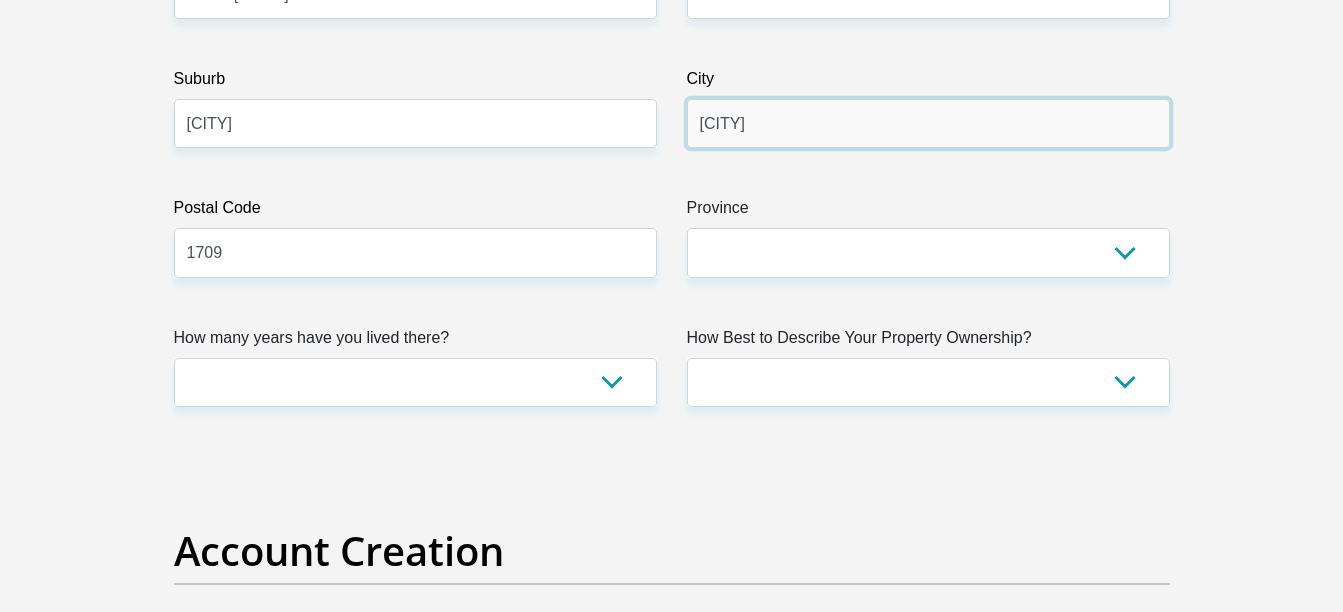 click on "[CITY]" at bounding box center [928, 123] 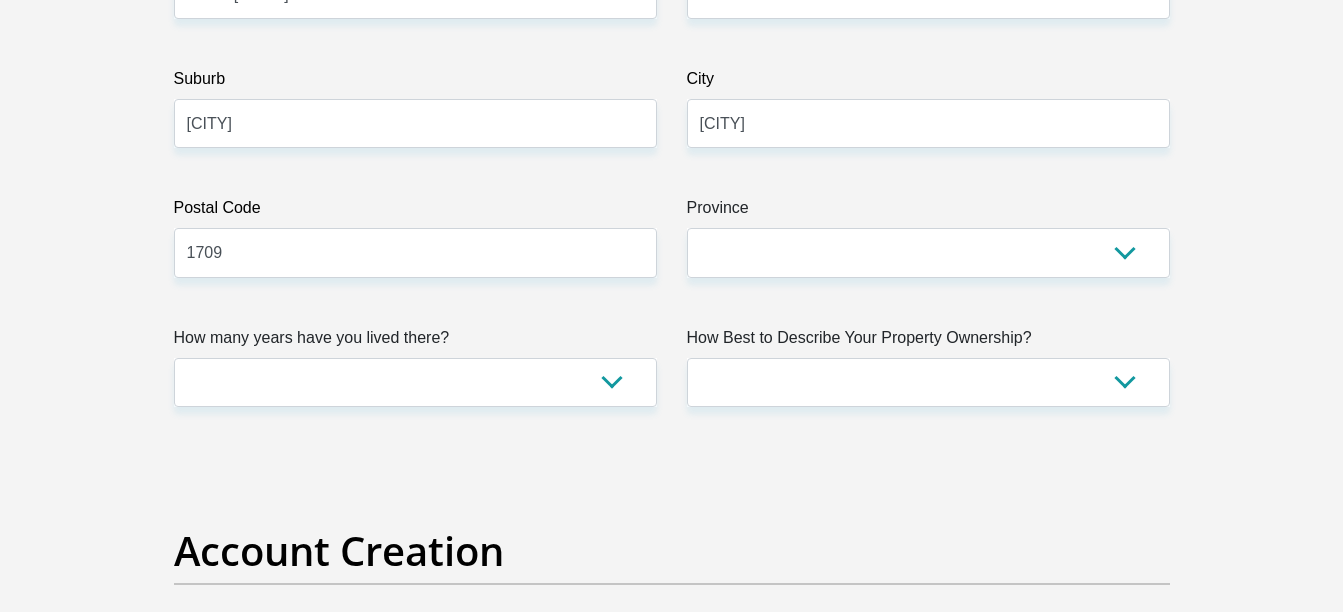click on "Title
Mr
Ms
Mrs
Dr
Other
First Name
[NAME]
Surname
[NAME]
ID Number
[ID NUMBER]
Please input valid ID number
Race
Black
Coloured
Indian
White
Other
Contact Number
[PHONE]
Please input valid contact number
Nationality
[COUNTRY]
Afghanistan
Aland Islands  Albania  Algeria  Aruba" at bounding box center [672, 2367] 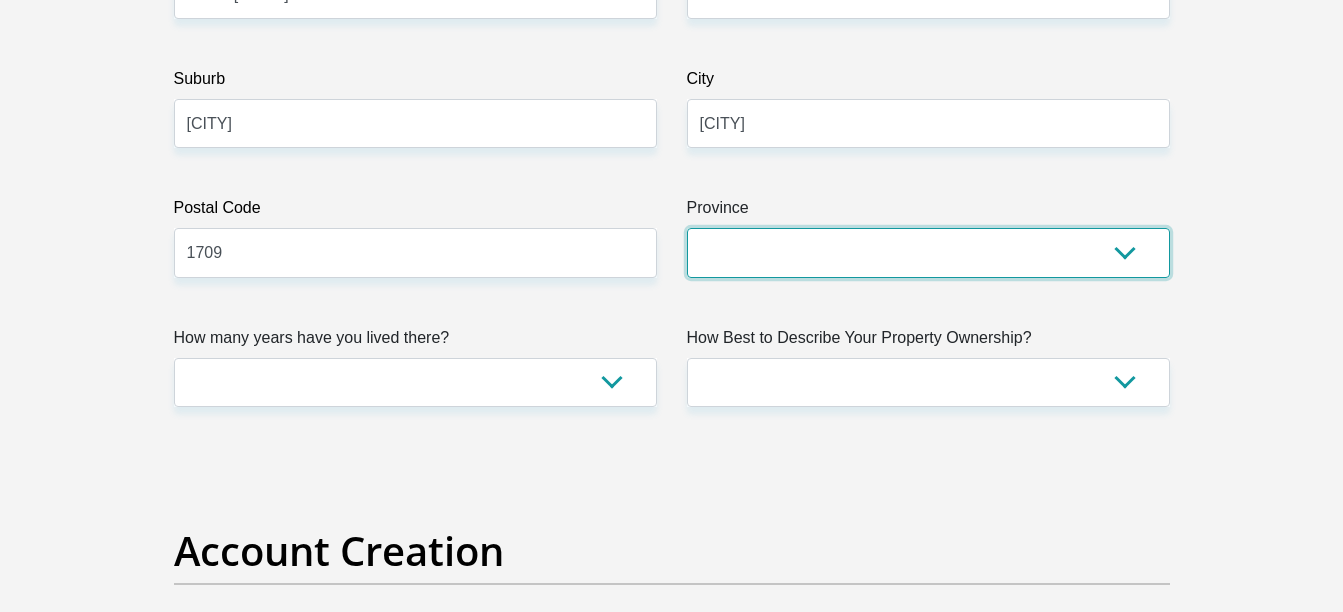 click on "Eastern Cape
Free State
Gauteng
KwaZulu-Natal
Limpopo
Mpumalanga
Northern Cape
North West
Western Cape" at bounding box center (928, 252) 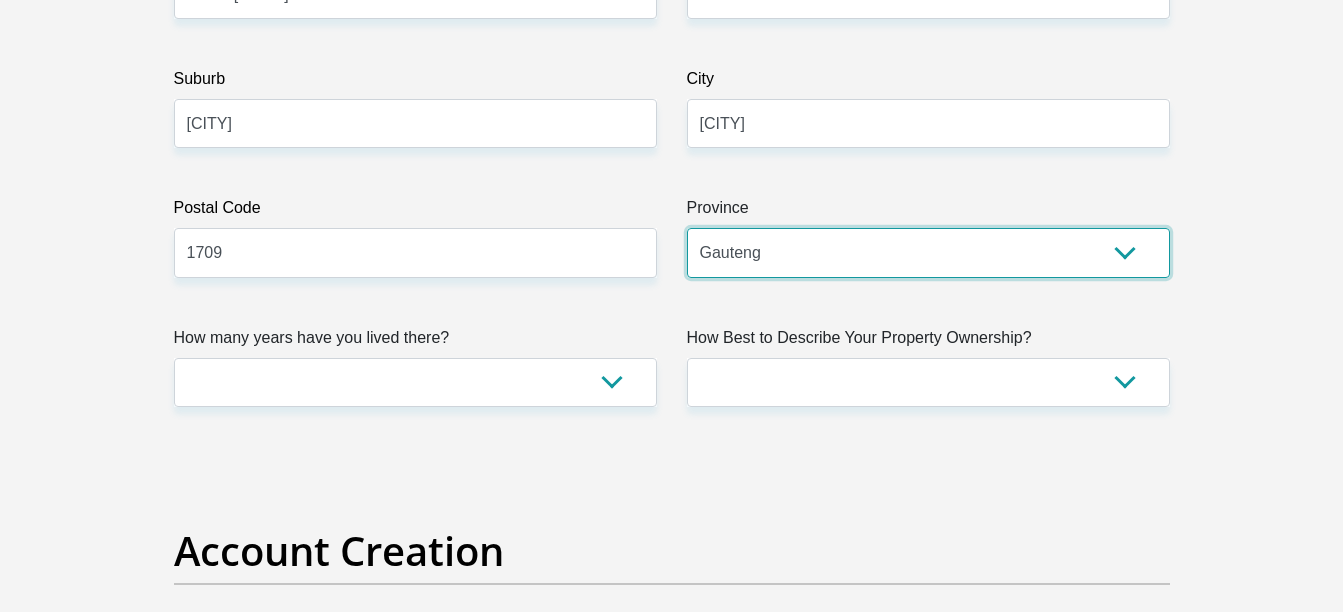 click on "Eastern Cape
Free State
Gauteng
KwaZulu-Natal
Limpopo
Mpumalanga
Northern Cape
North West
Western Cape" at bounding box center [928, 252] 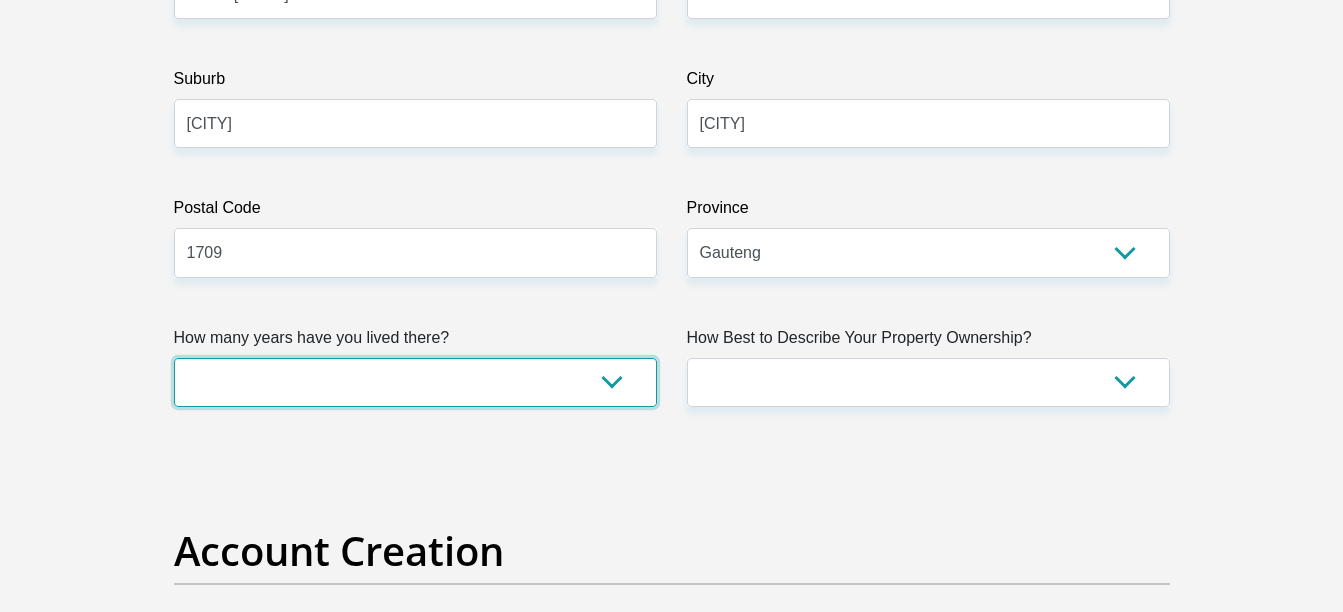 click on "less than 1 year
1-3 years
3-5 years
5+ years" at bounding box center (415, 382) 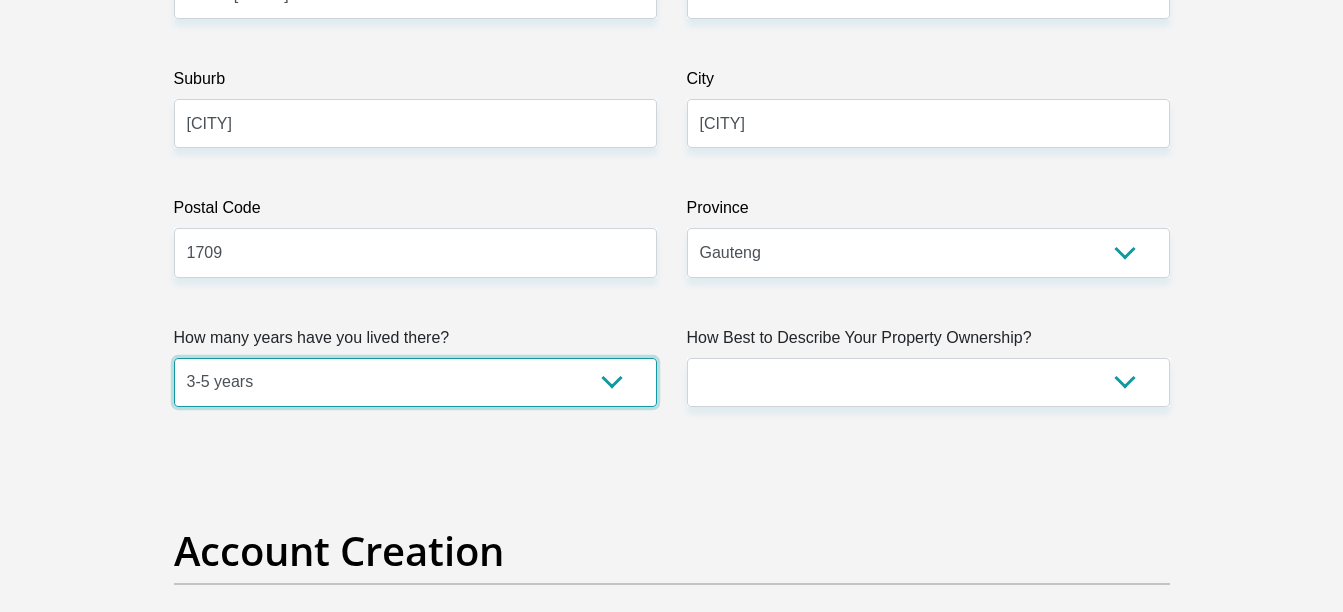 click on "less than 1 year
1-3 years
3-5 years
5+ years" at bounding box center (415, 382) 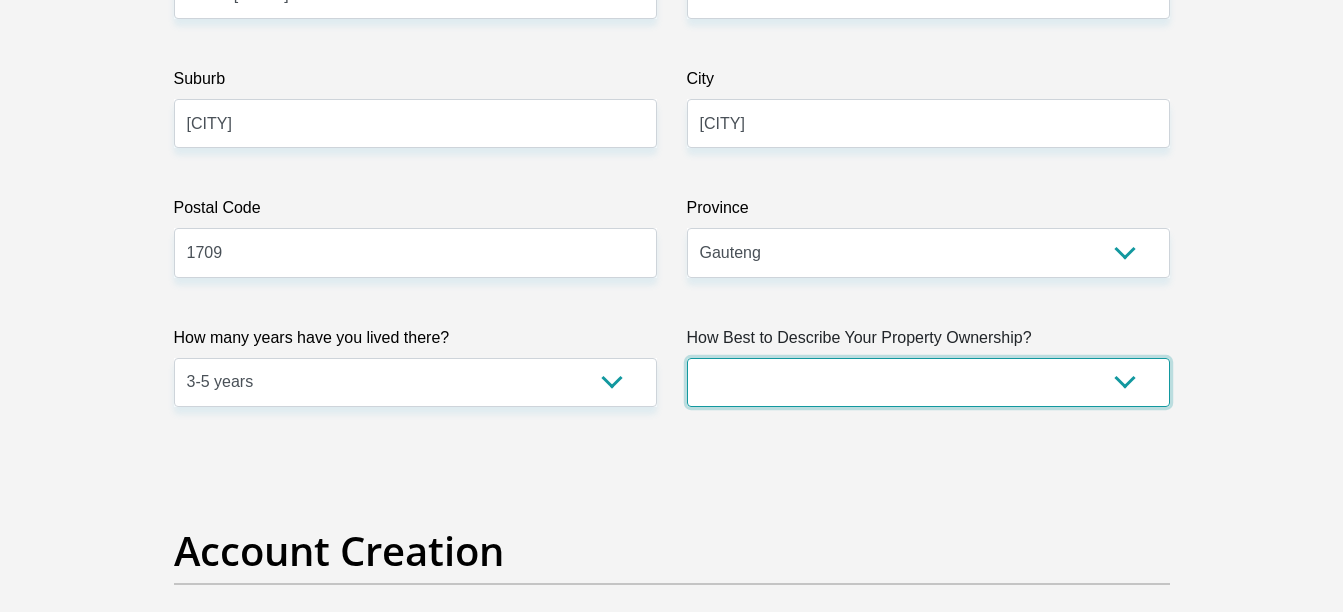 click on "Owned
Rented
Family Owned
Company Dwelling" at bounding box center (928, 382) 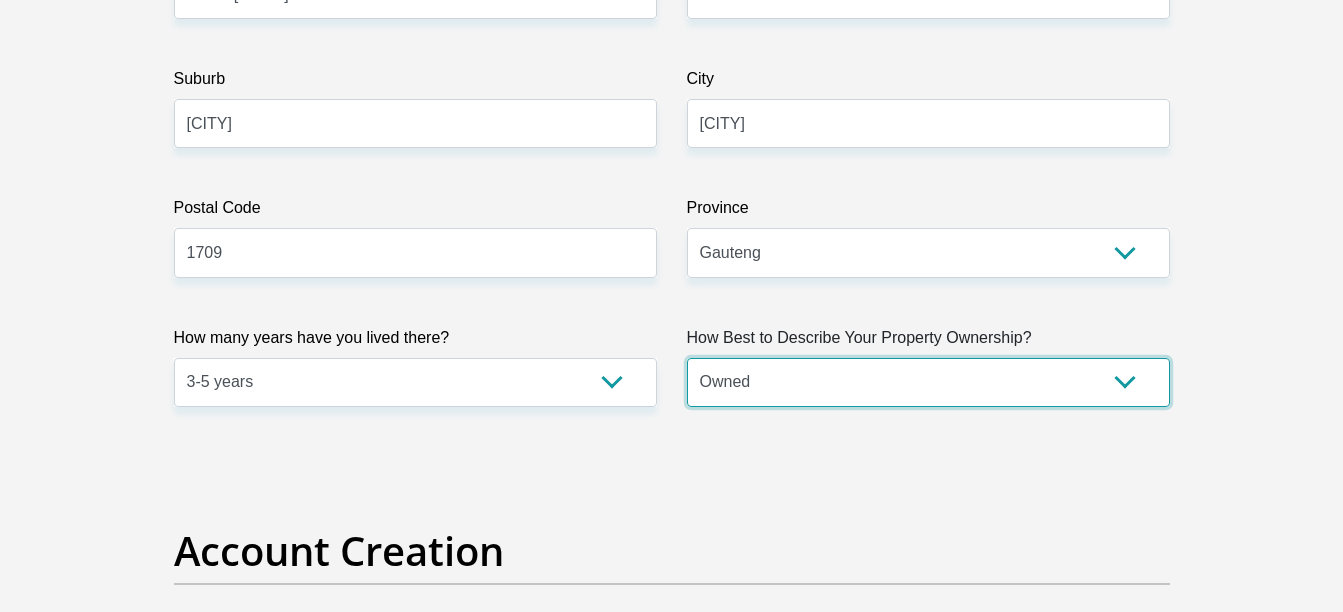 click on "Owned
Rented
Family Owned
Company Dwelling" at bounding box center [928, 382] 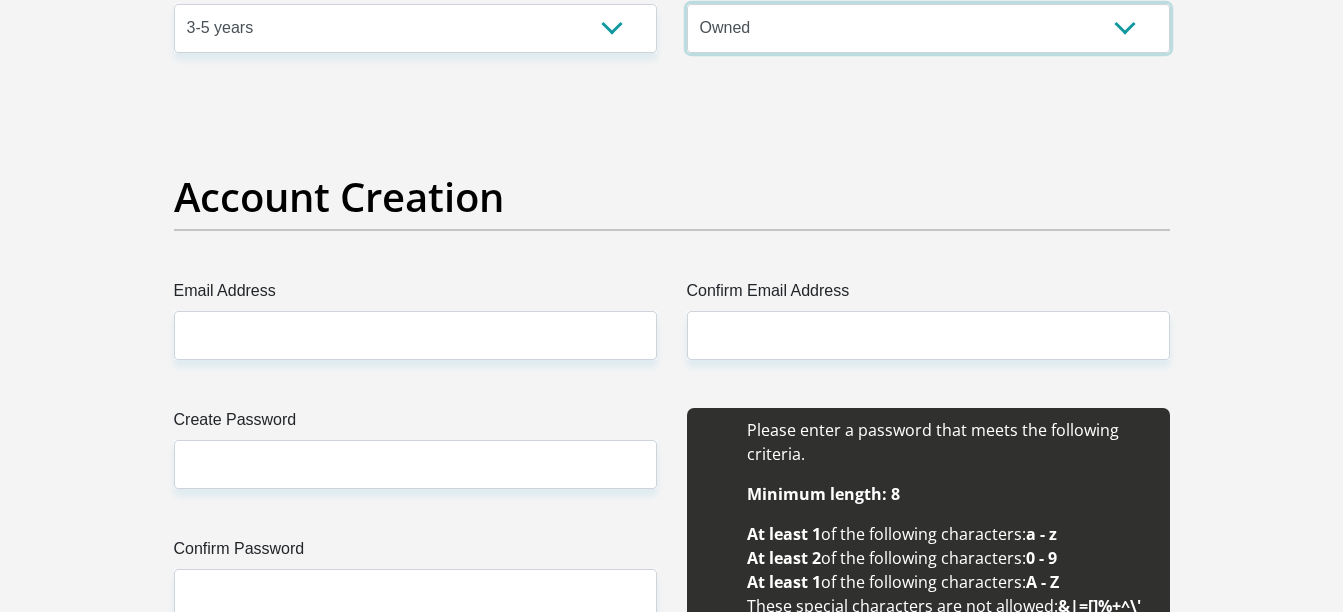 scroll, scrollTop: 1600, scrollLeft: 0, axis: vertical 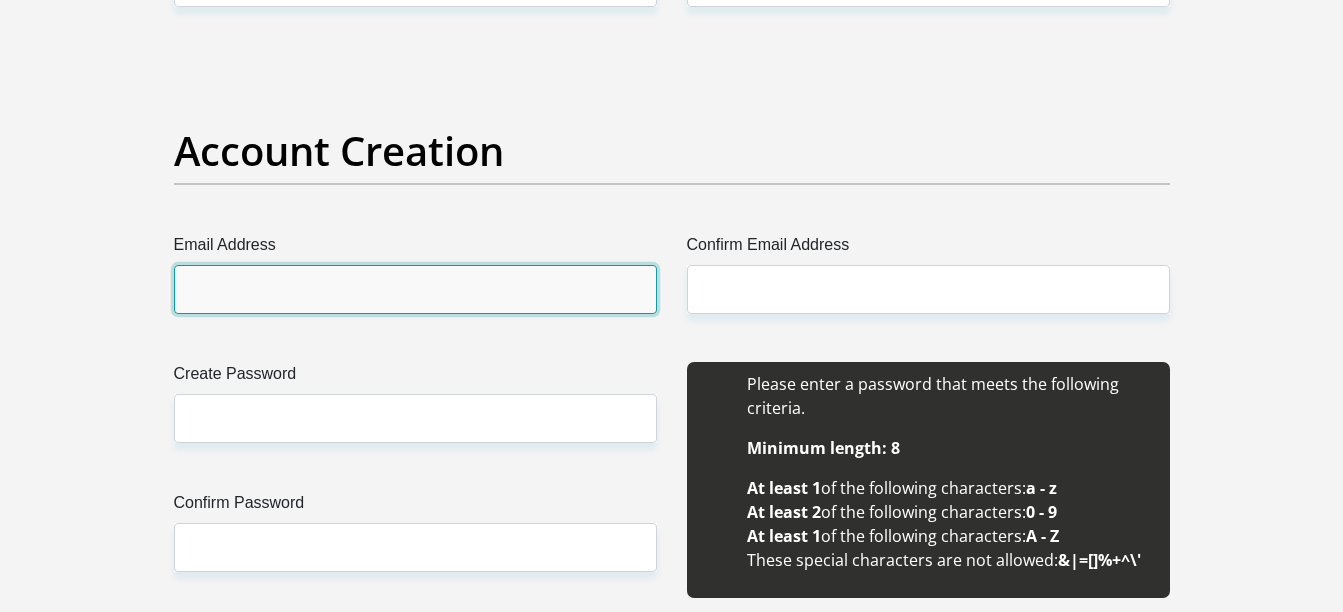 click on "Email Address" at bounding box center [415, 289] 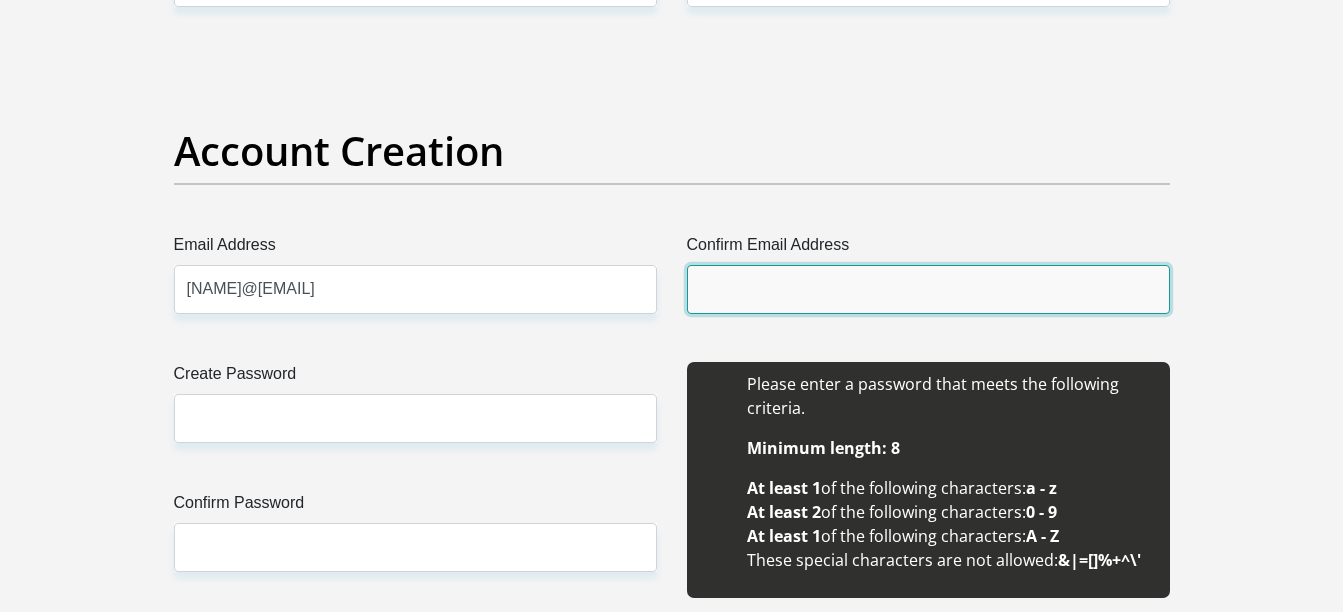 type on "[NAME]@[EMAIL]" 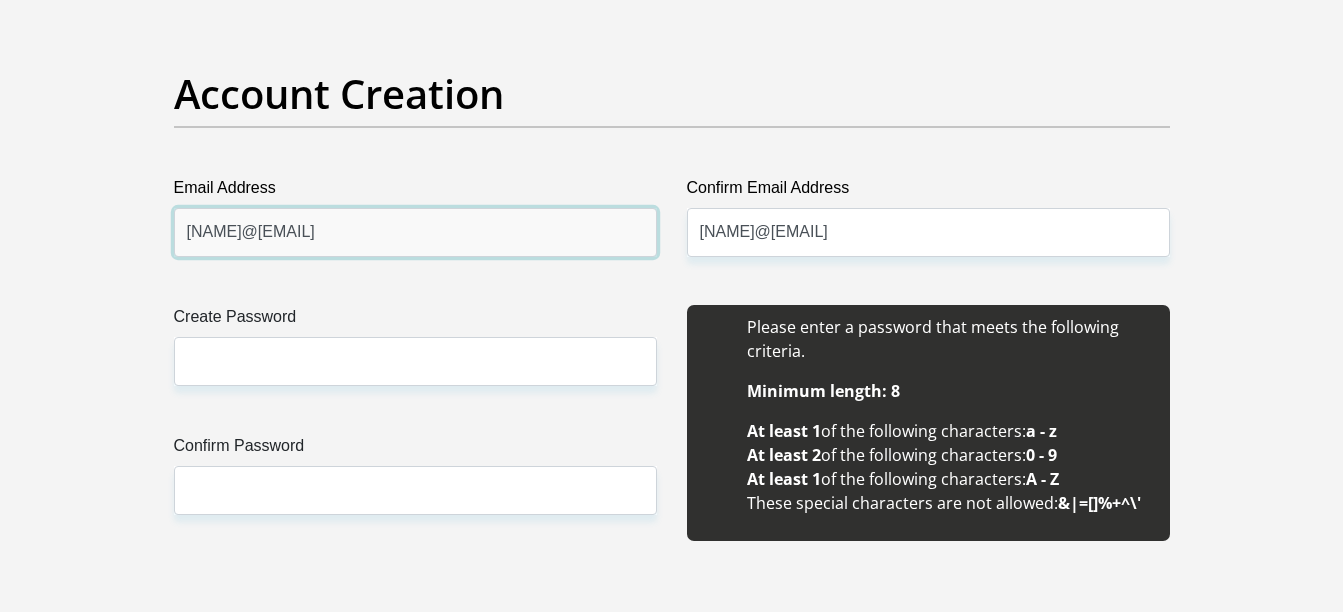 scroll, scrollTop: 1700, scrollLeft: 0, axis: vertical 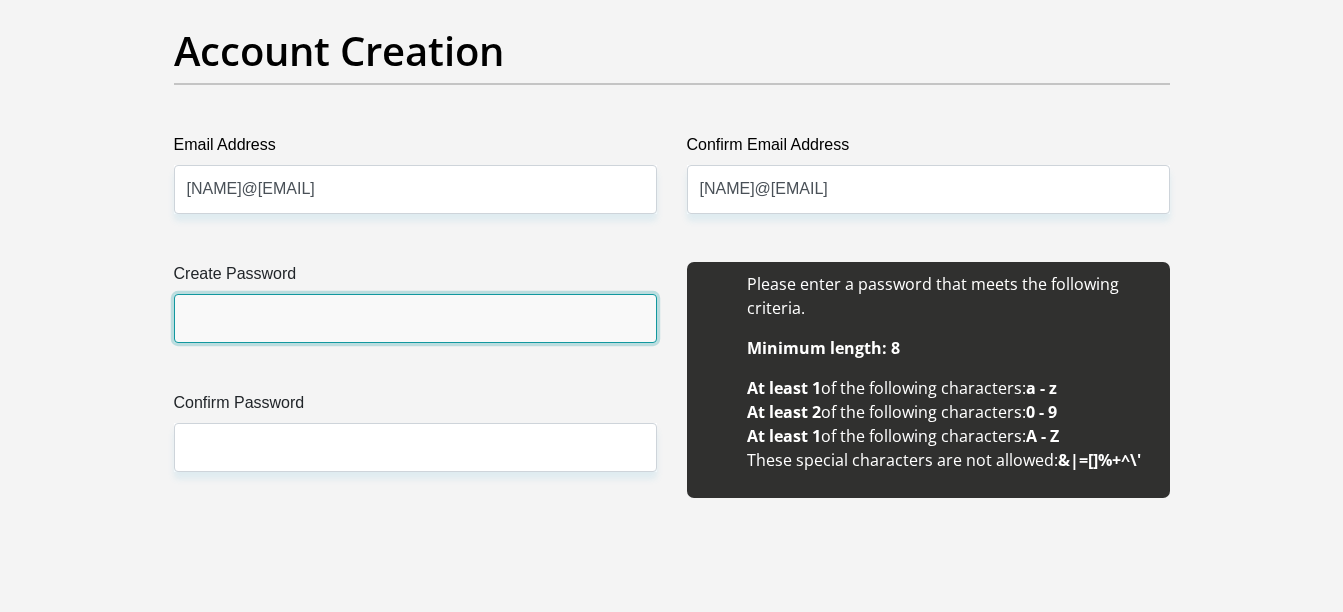 click on "Create Password" at bounding box center (415, 318) 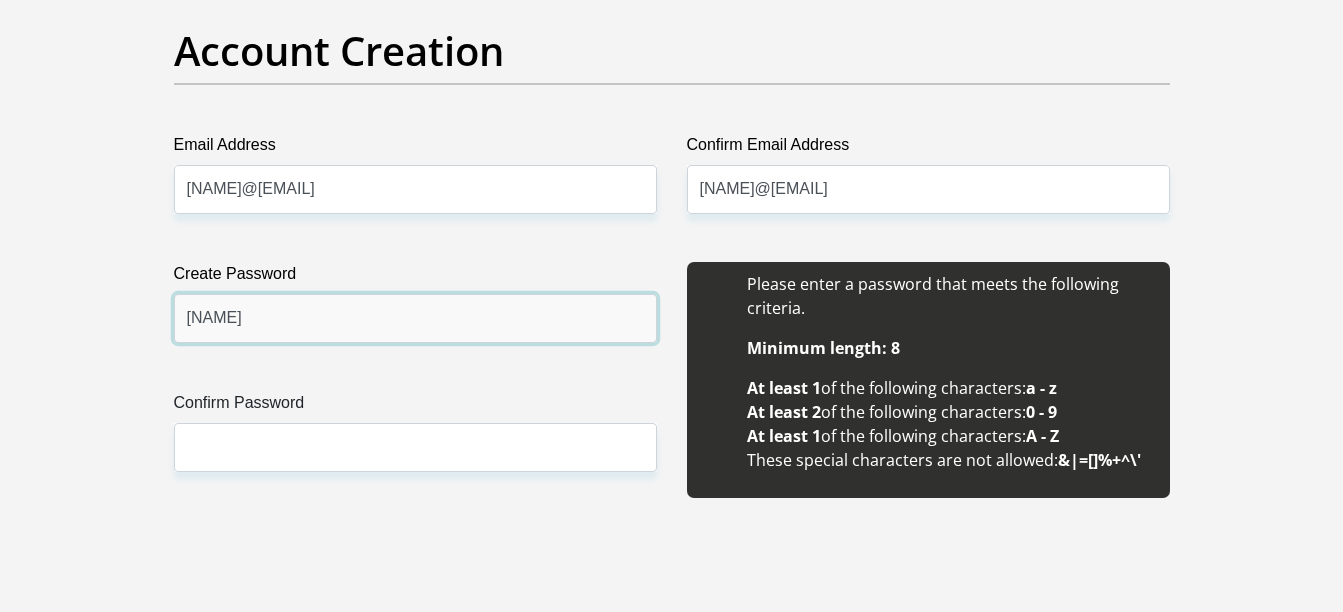 type on "[NAME]" 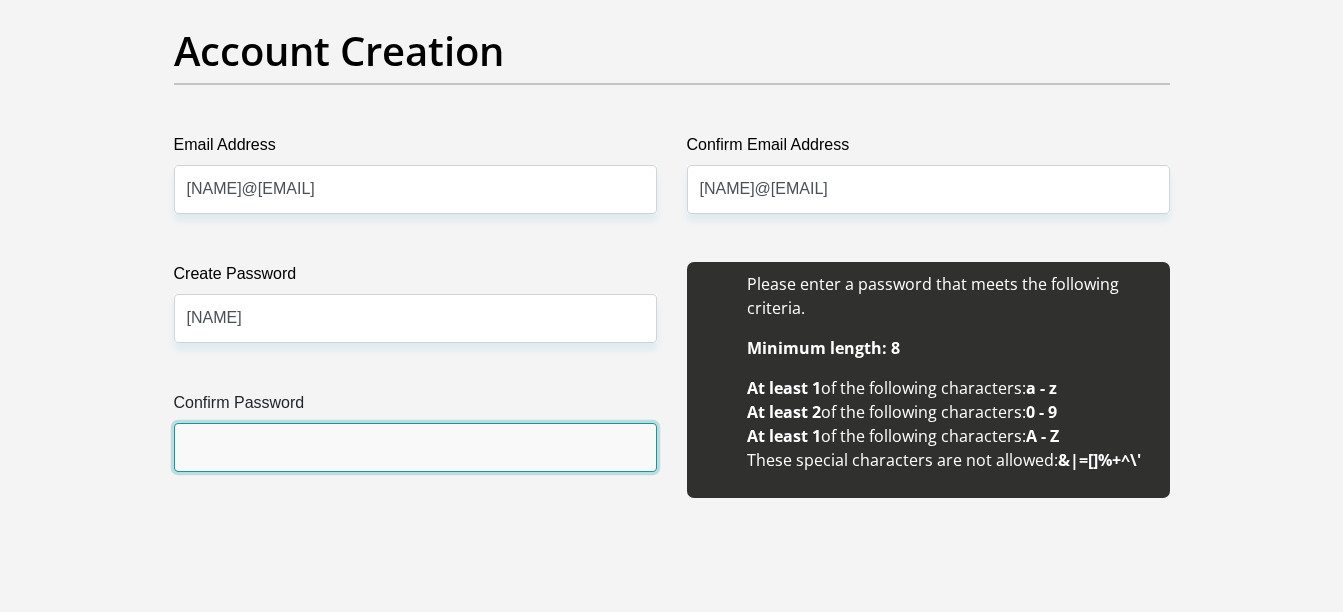 click on "Confirm Password" at bounding box center (415, 447) 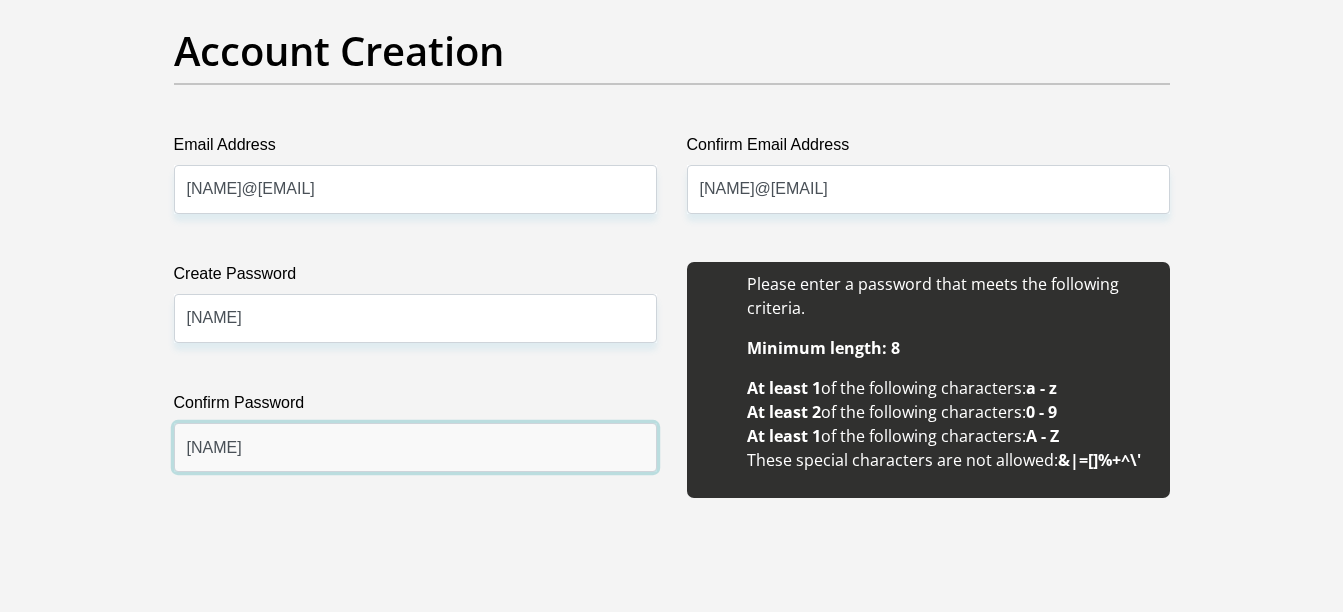 type on "[NAME]" 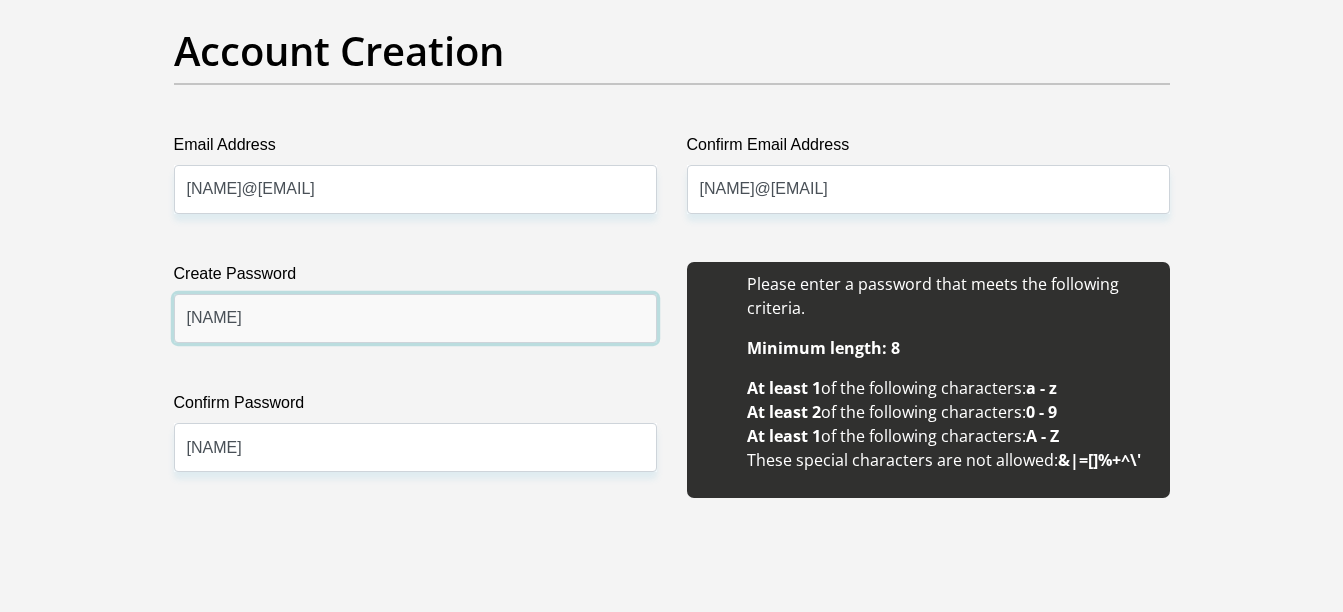 click on "[NAME]" at bounding box center (415, 318) 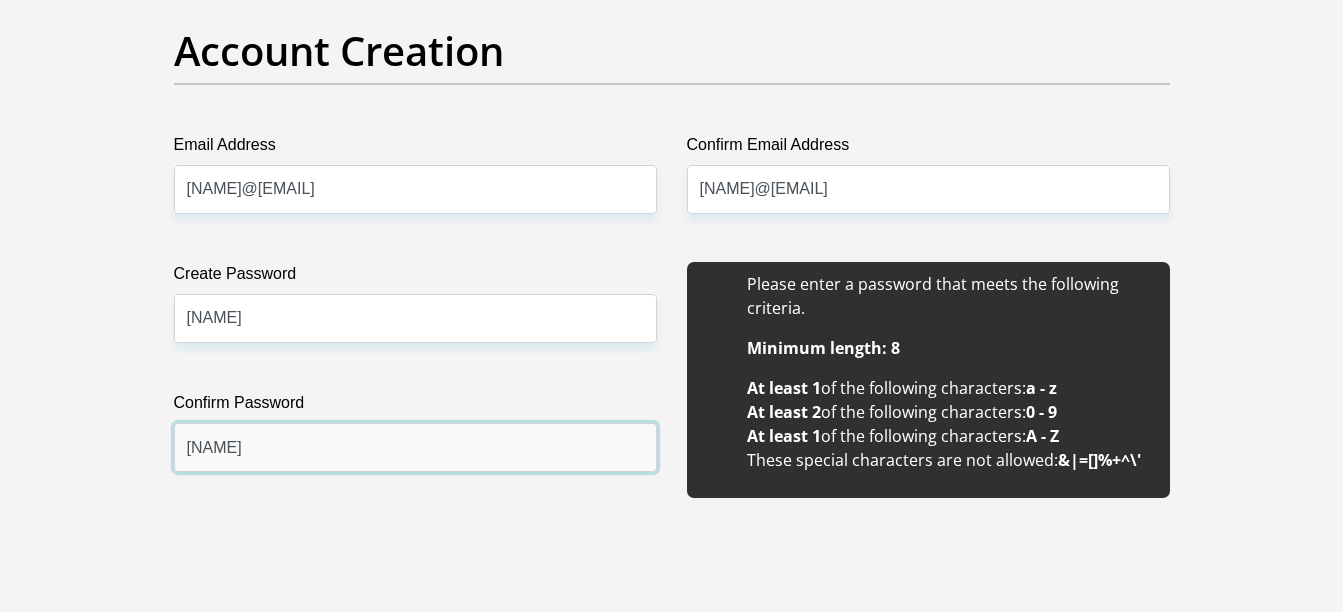 drag, startPoint x: 314, startPoint y: 439, endPoint x: 318, endPoint y: 451, distance: 12.649111 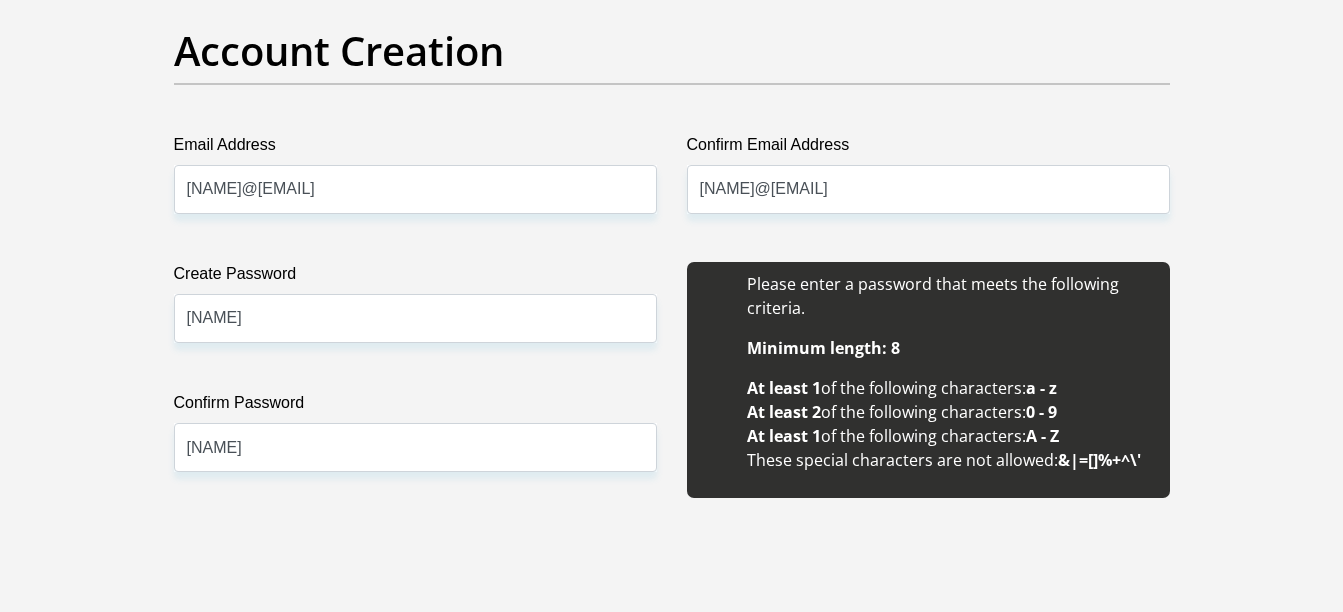 click on "Title
Mr
Ms
Mrs
Dr
Other
First Name
[NAME]
Surname
[NAME]
ID Number
[ID NUMBER]
Please input valid ID number
Race
Black
Coloured
Indian
White
Other
Contact Number
[PHONE]
Please input valid contact number
Albania" at bounding box center [671, 1873] 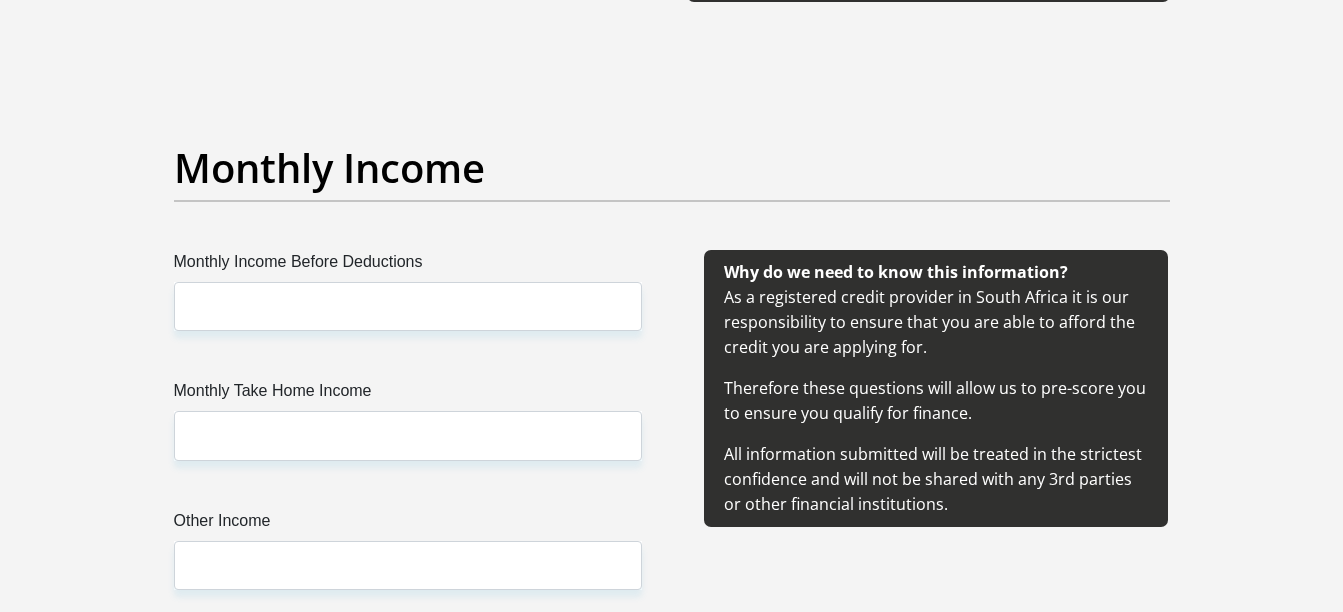 scroll, scrollTop: 2200, scrollLeft: 0, axis: vertical 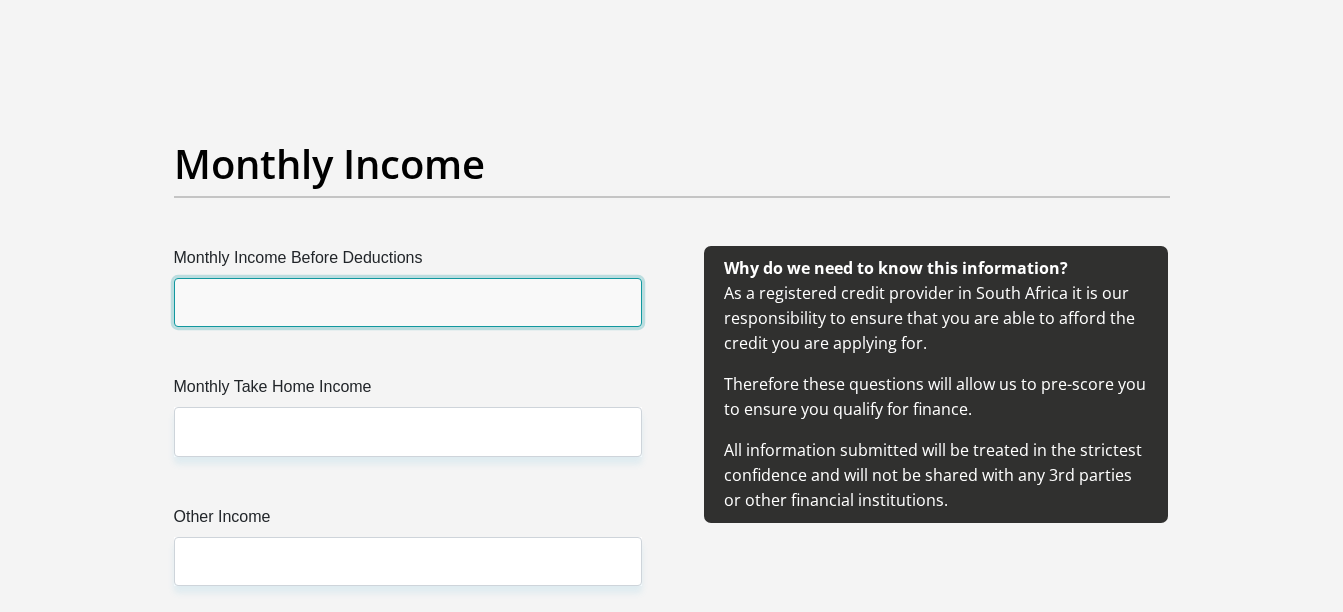 click on "Monthly Income Before Deductions" at bounding box center [408, 302] 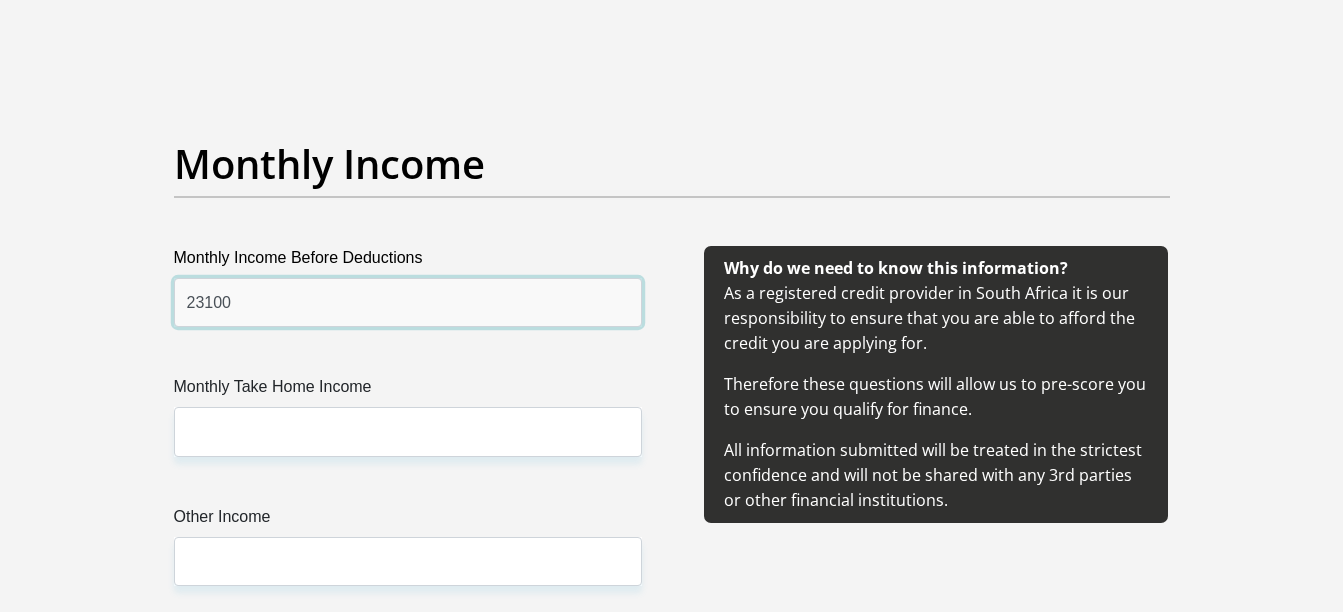 type on "23100" 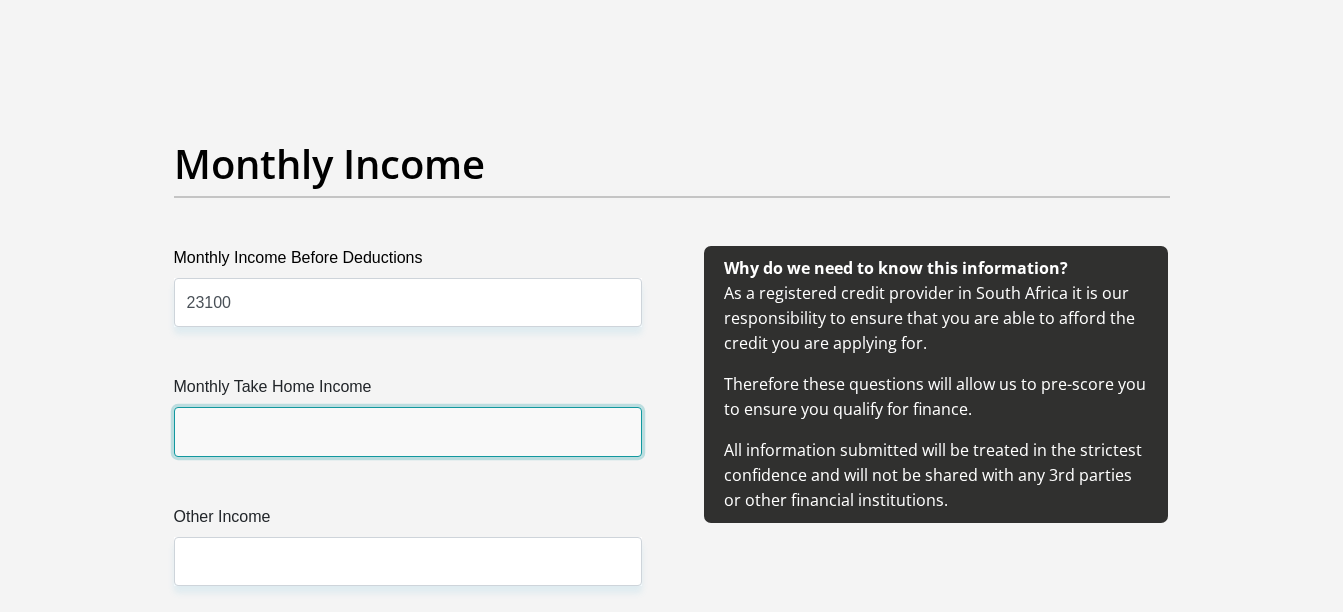 click on "Monthly Take Home Income" at bounding box center (408, 431) 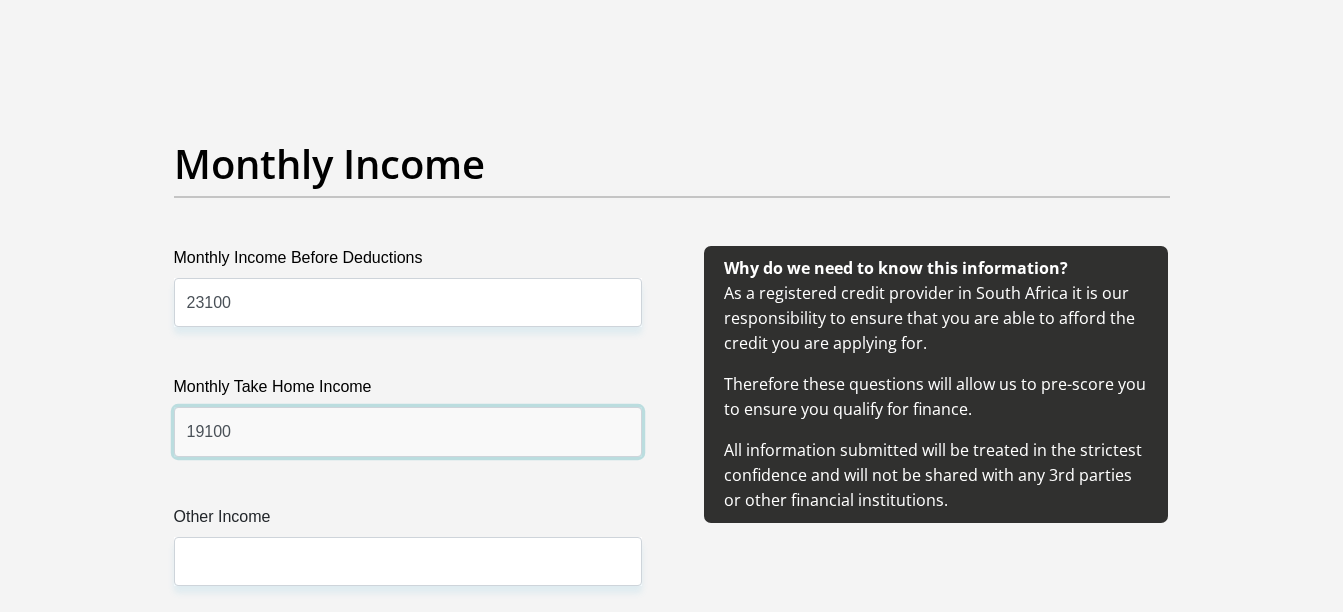 type on "19100" 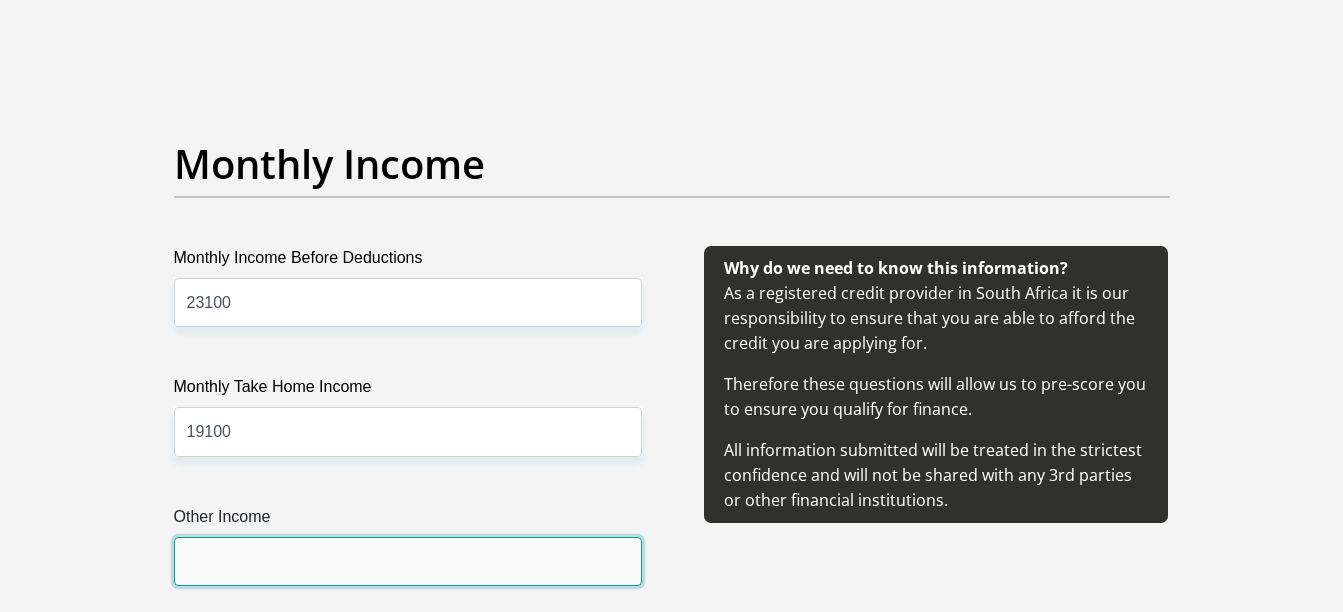 click on "Other Income" at bounding box center (408, 561) 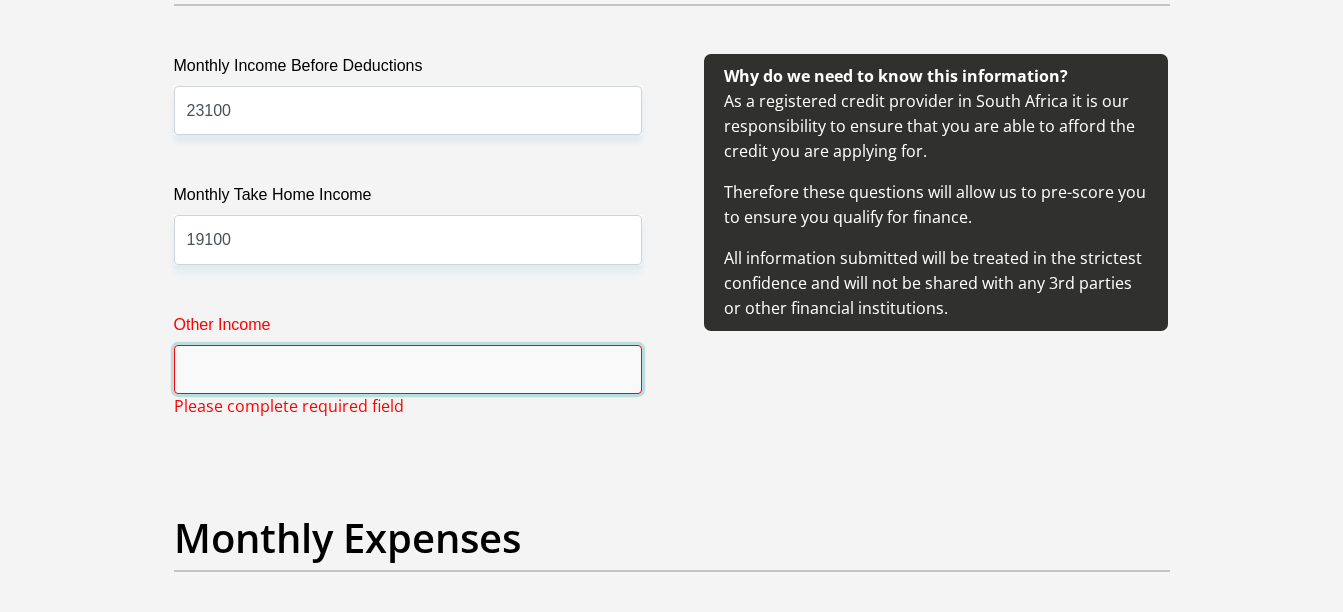 scroll, scrollTop: 2400, scrollLeft: 0, axis: vertical 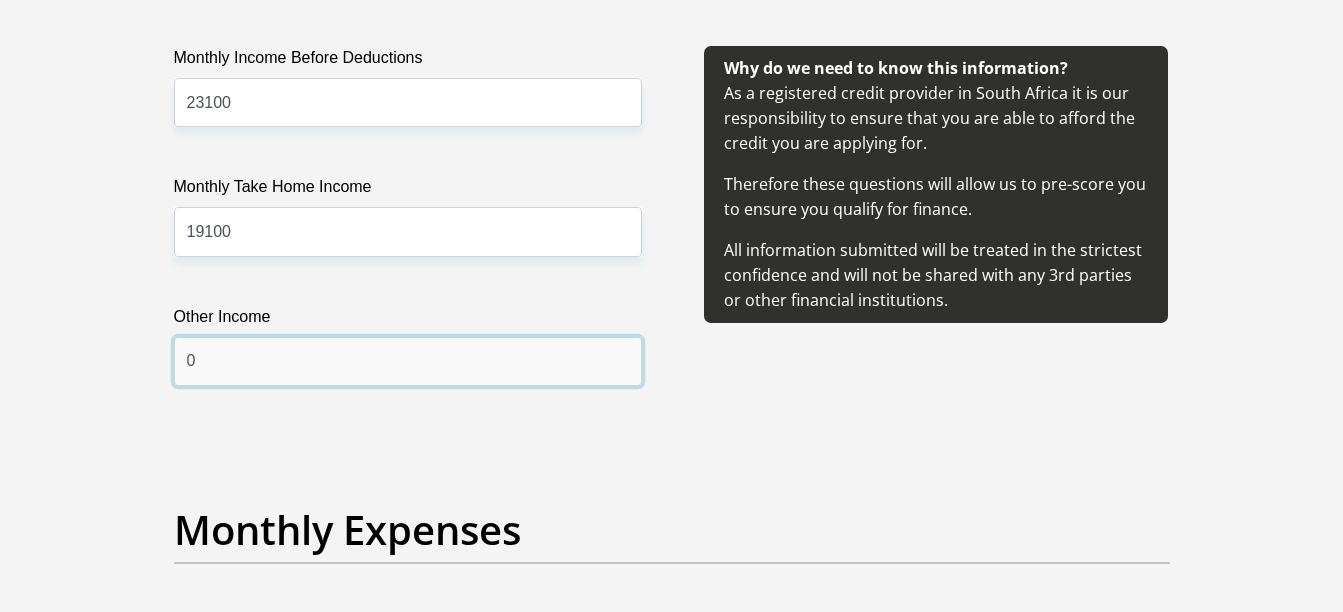 type on "0" 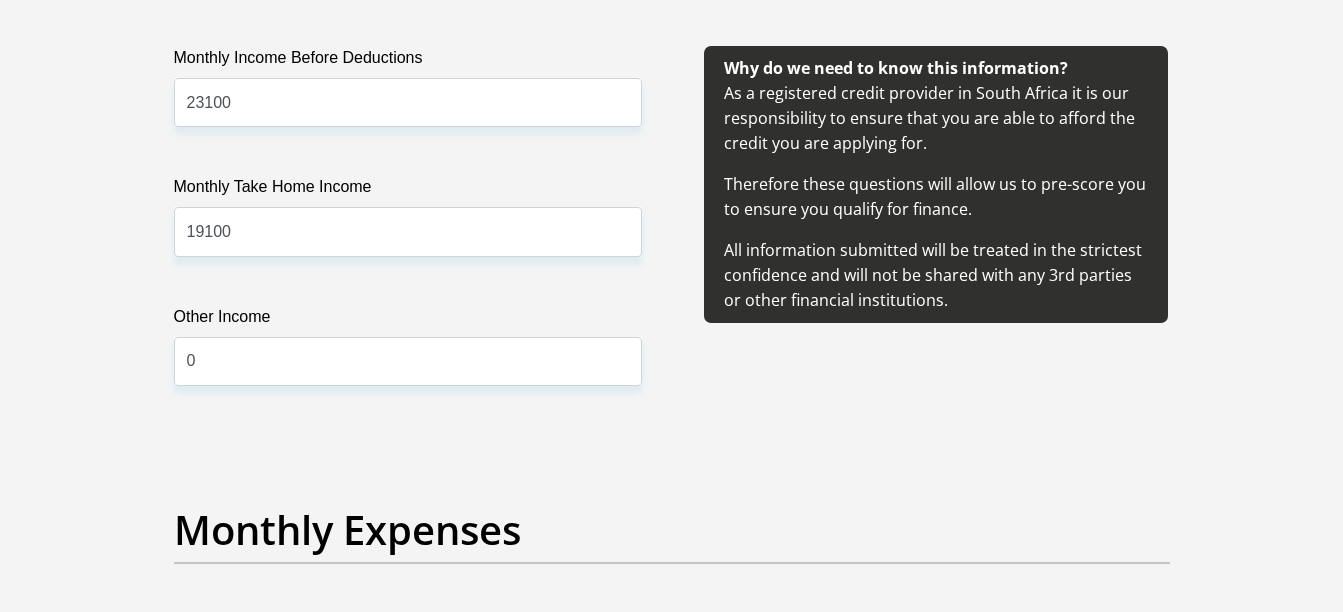 drag, startPoint x: 555, startPoint y: 500, endPoint x: 556, endPoint y: 482, distance: 18.027756 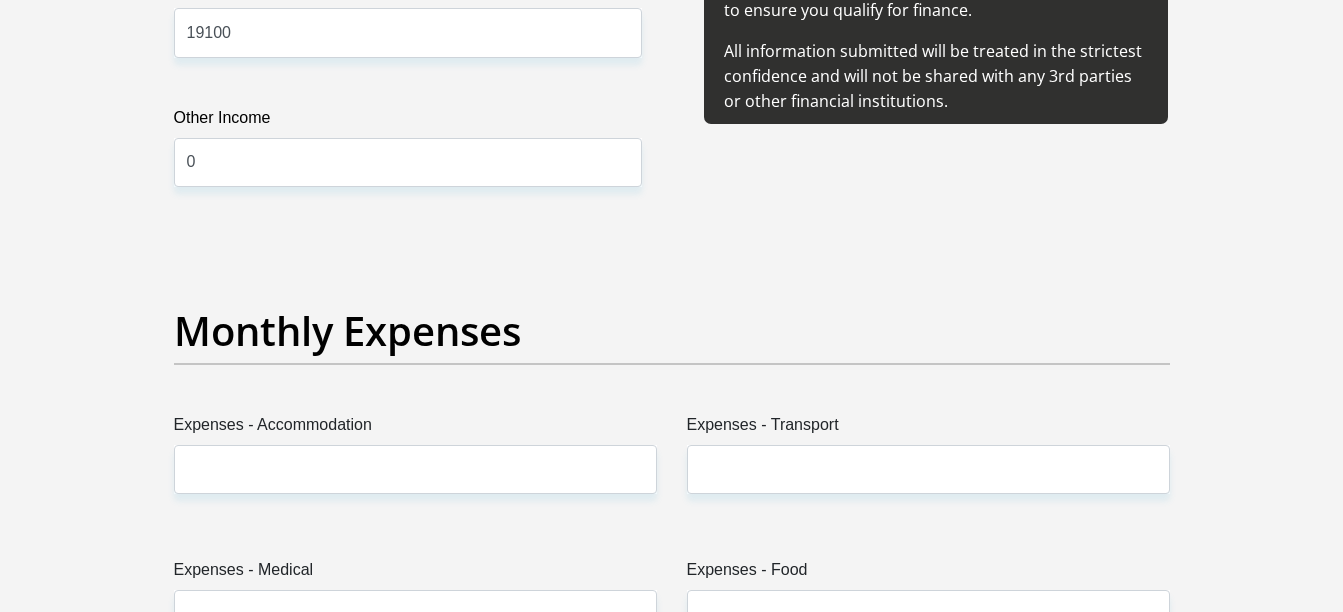 scroll, scrollTop: 2600, scrollLeft: 0, axis: vertical 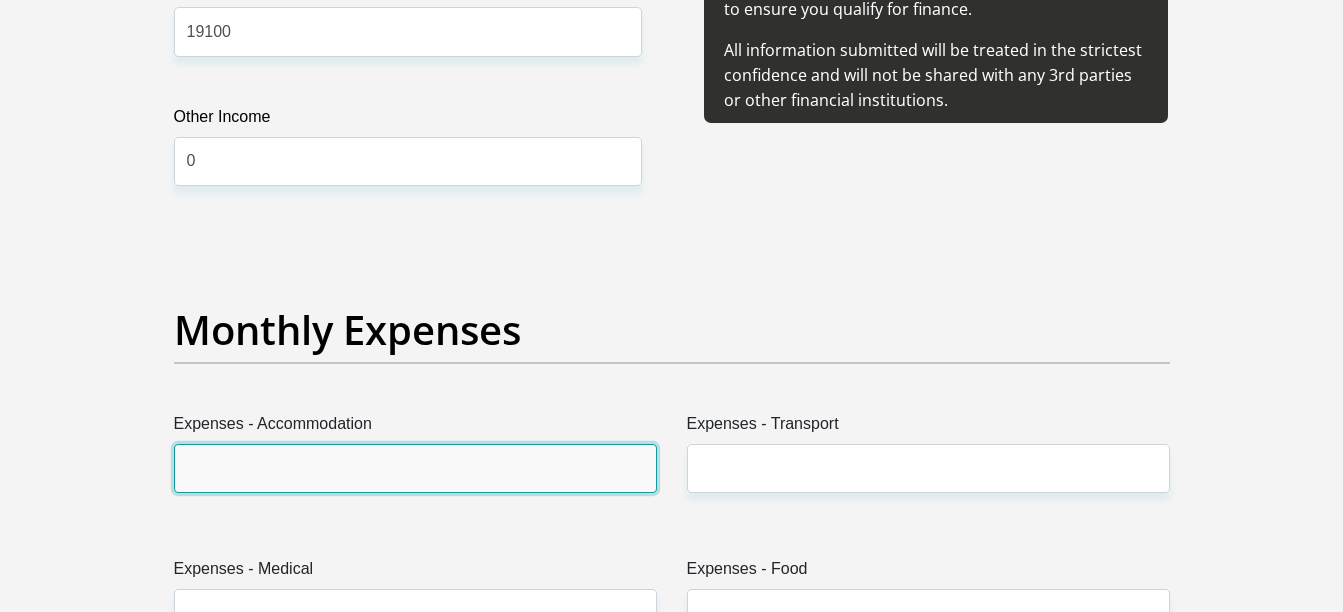 click on "Expenses - Accommodation" at bounding box center (415, 468) 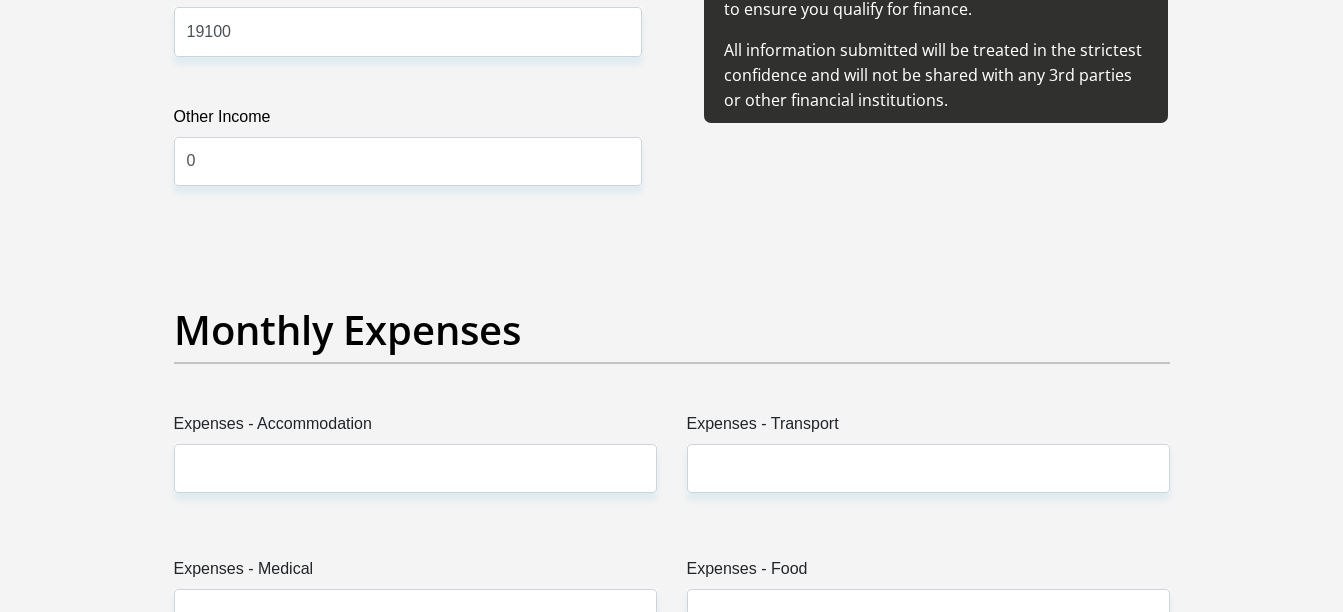 click on "Monthly Expenses" at bounding box center (672, 359) 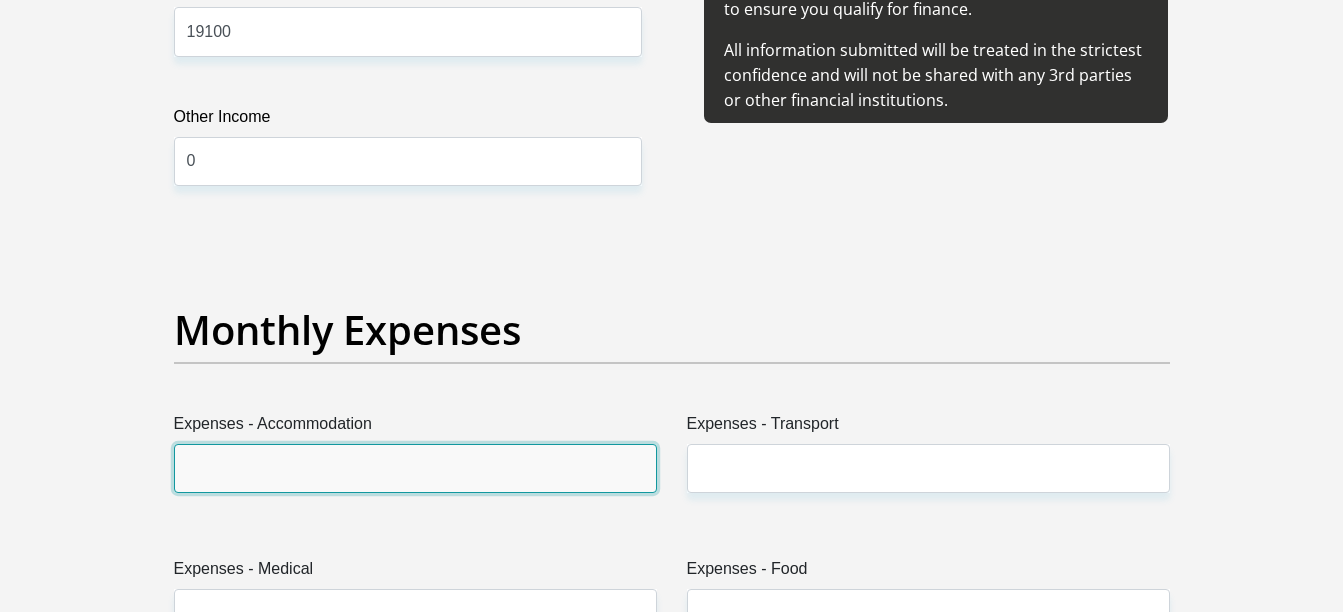 click on "Expenses - Accommodation" at bounding box center [415, 468] 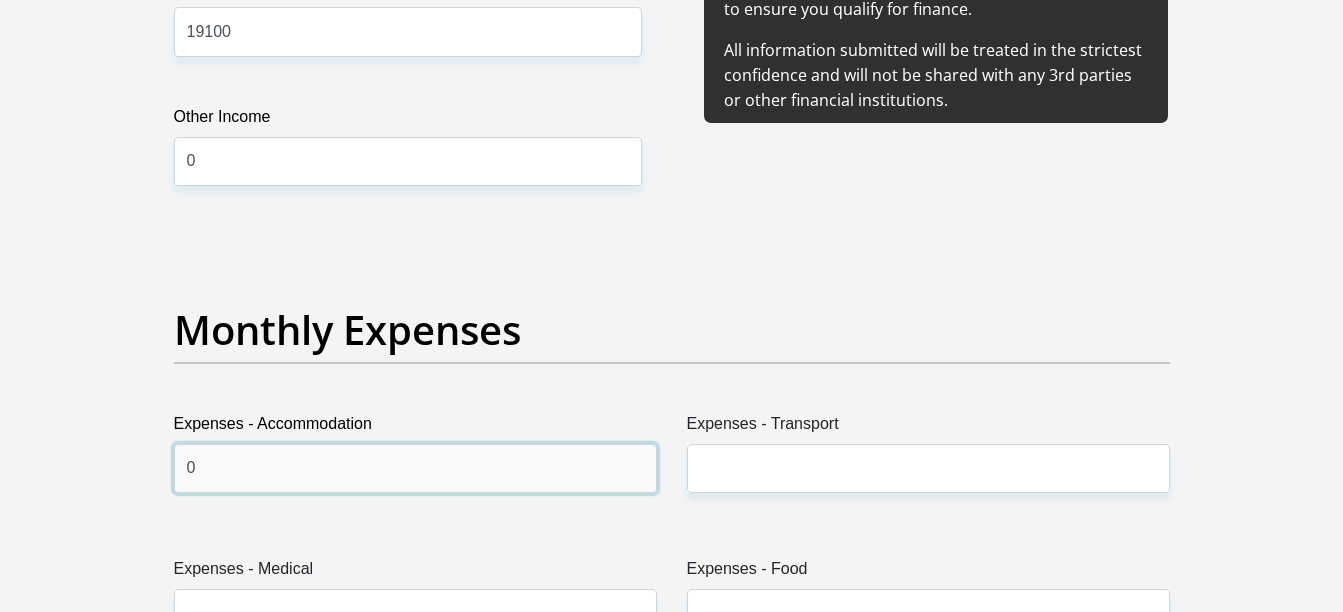 type on "0" 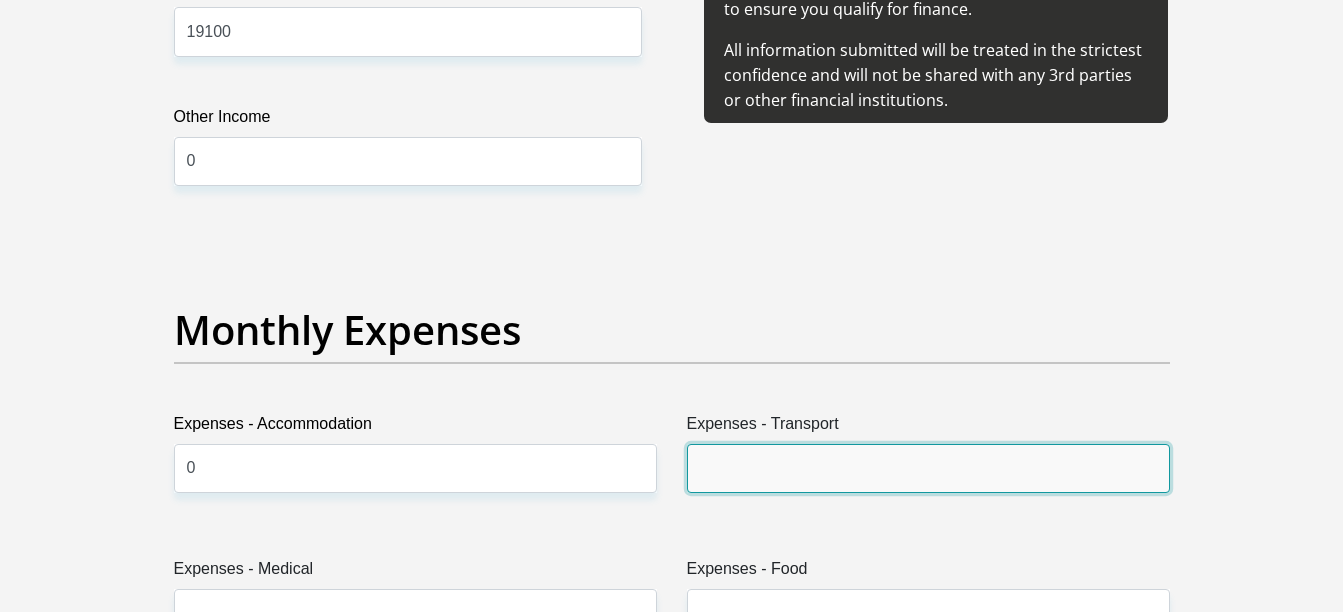 click on "Expenses - Transport" at bounding box center [928, 468] 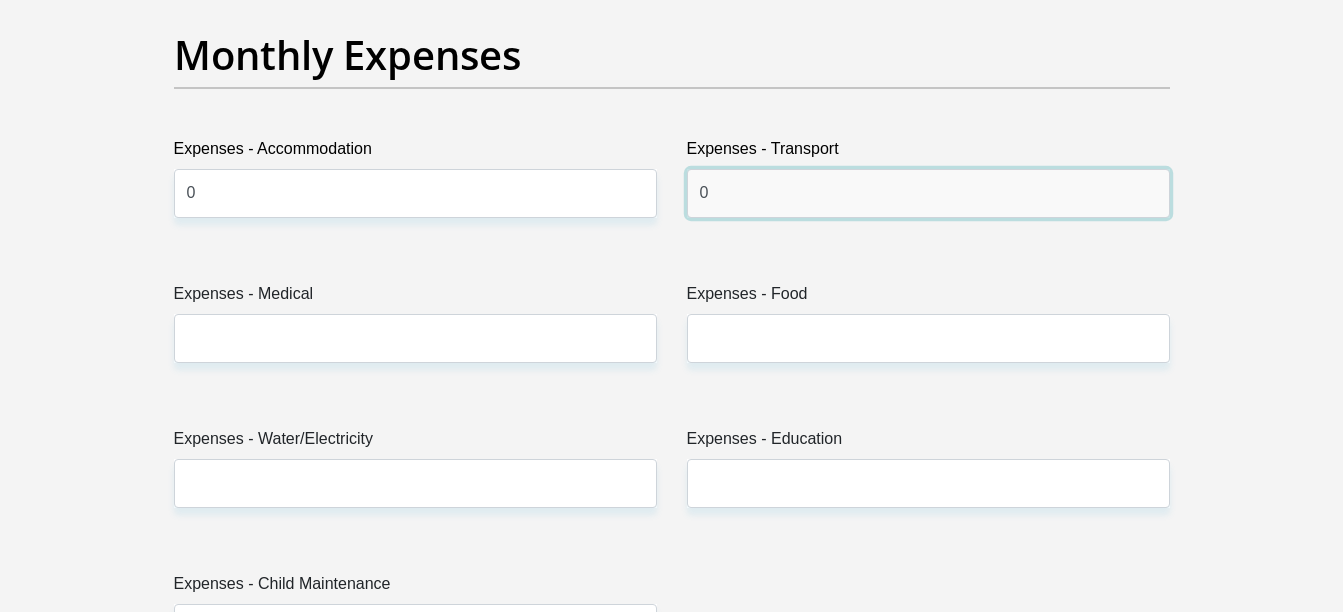 scroll, scrollTop: 2900, scrollLeft: 0, axis: vertical 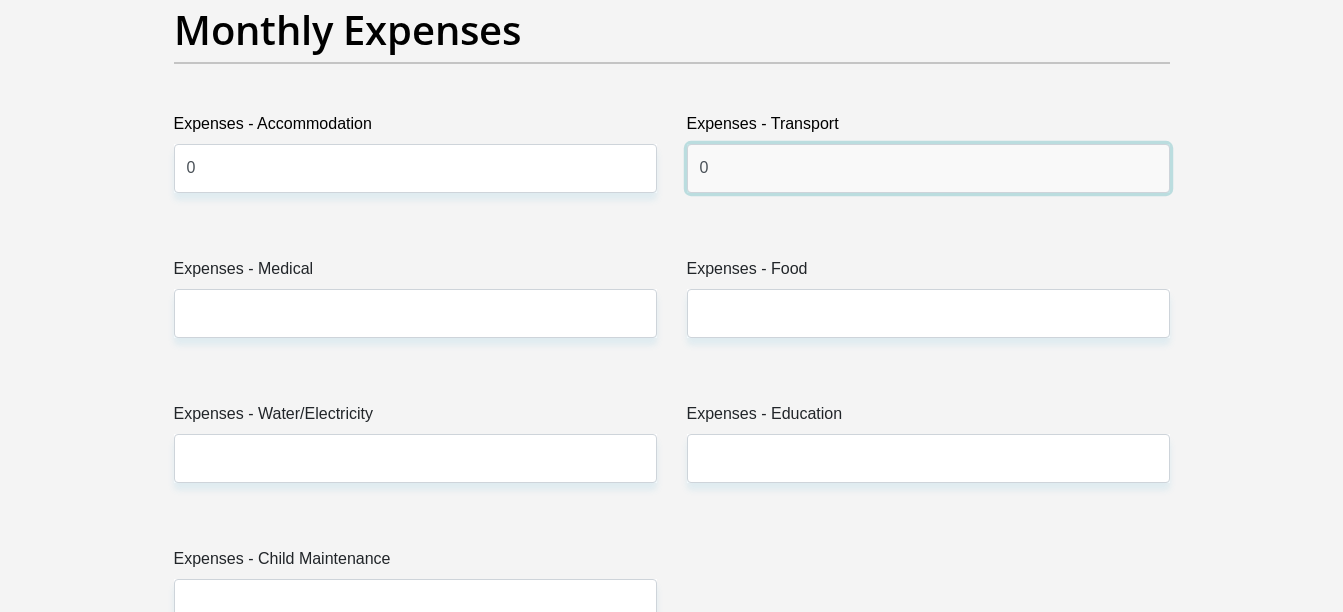 type on "0" 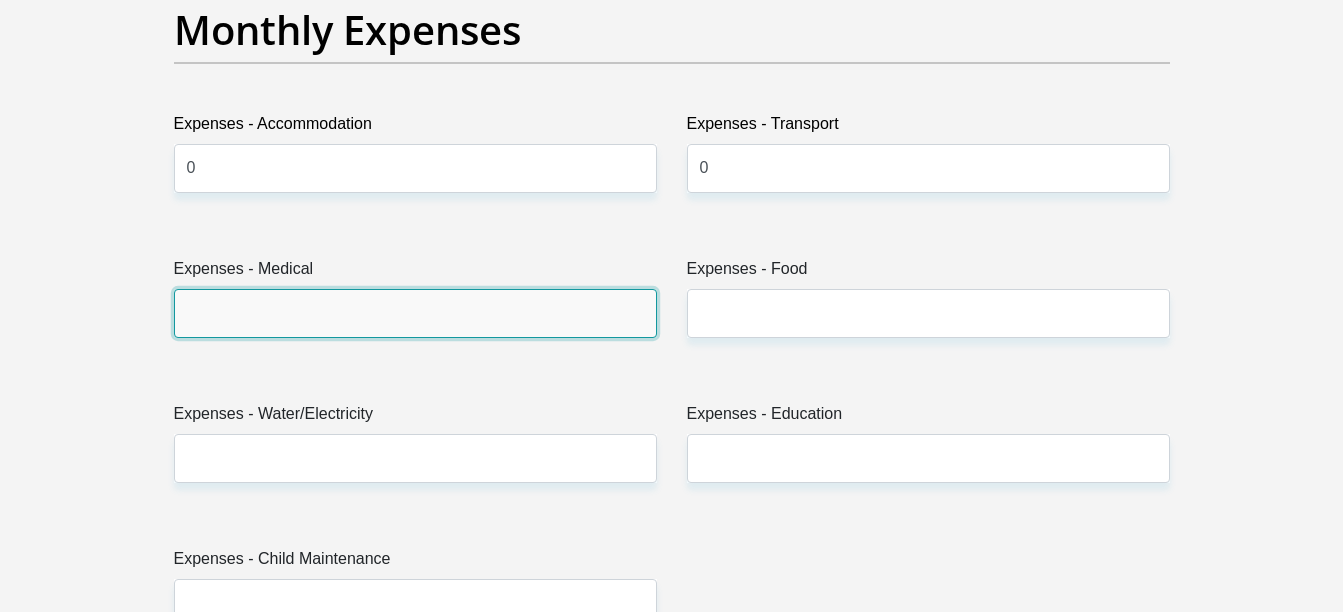 click on "Expenses - Medical" at bounding box center (415, 313) 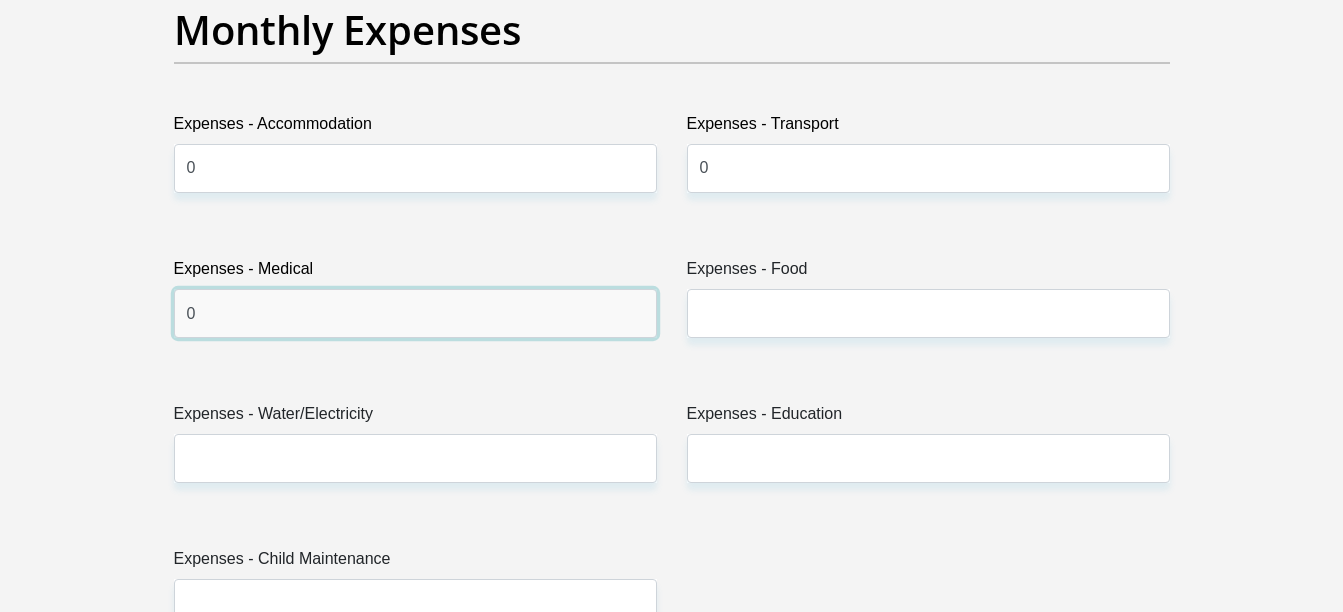 type on "0" 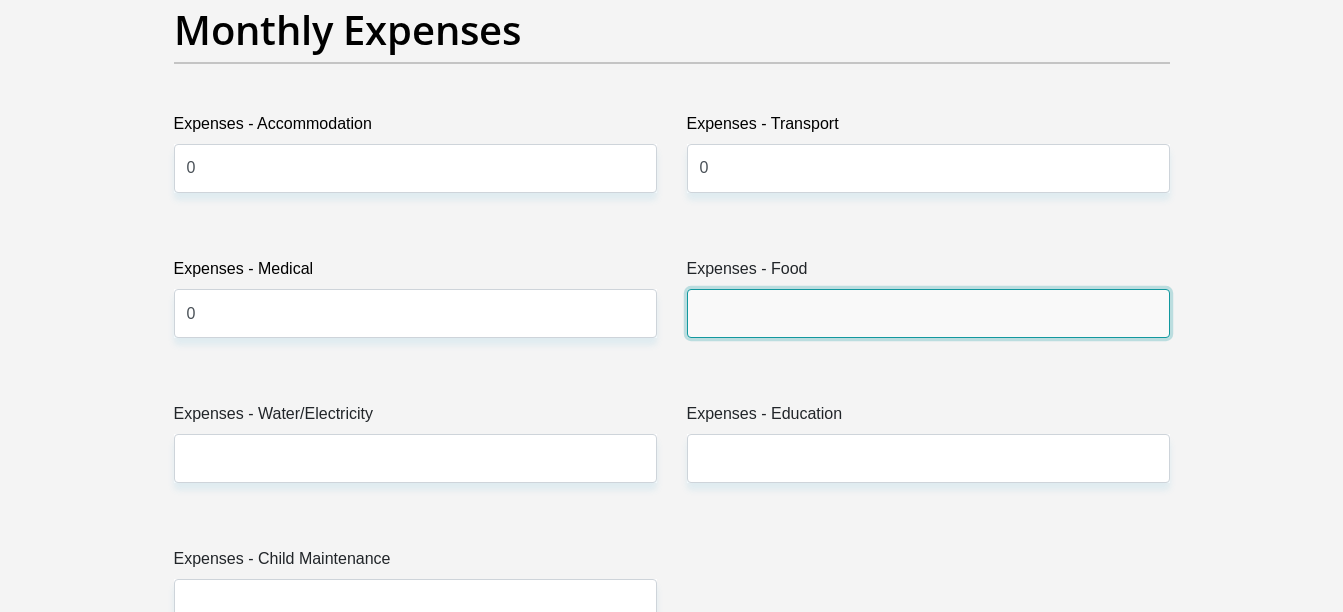 click on "Expenses - Food" at bounding box center [928, 313] 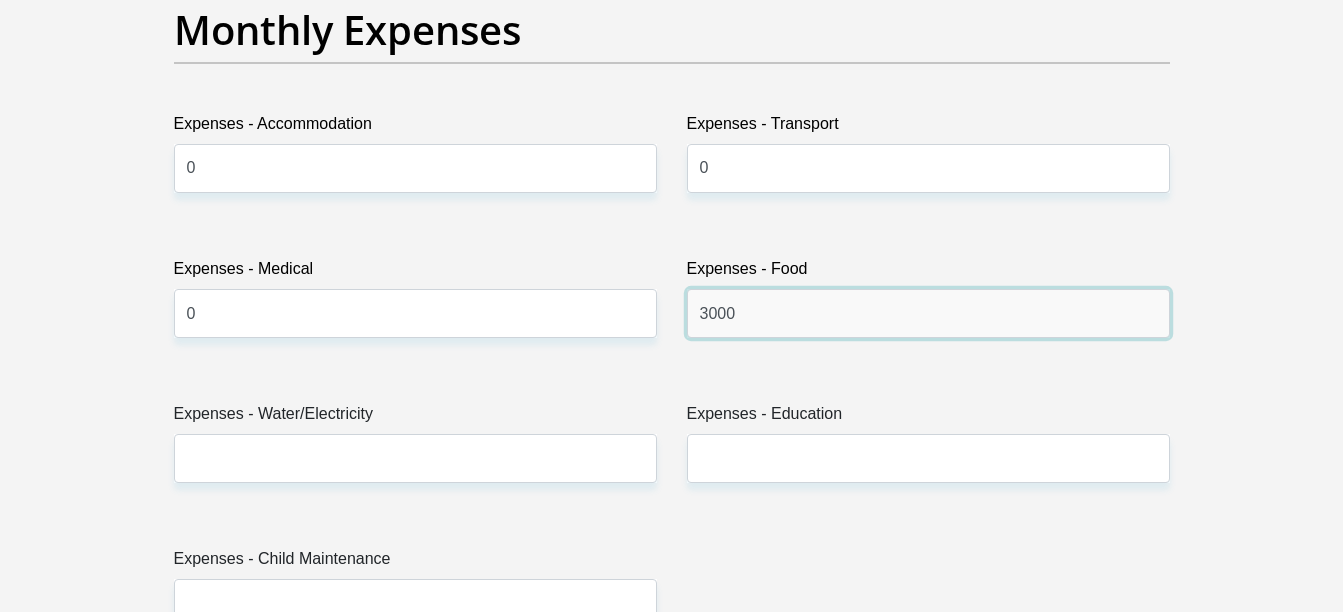 type on "3000" 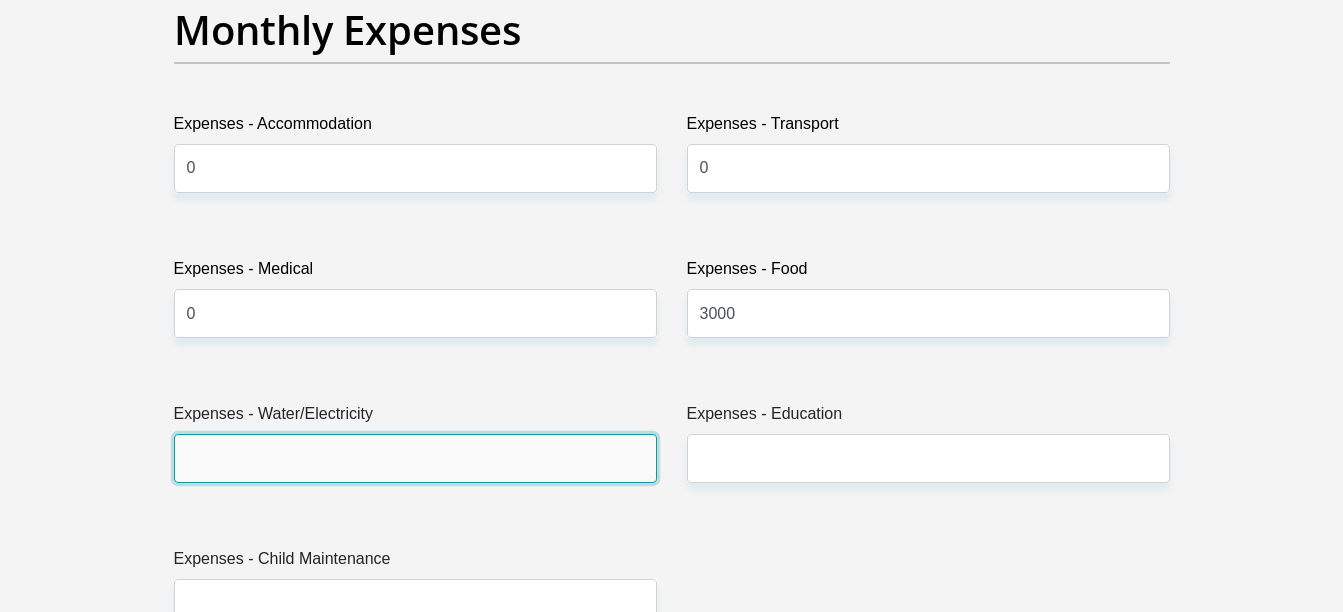 click on "Expenses - Water/Electricity" at bounding box center [415, 458] 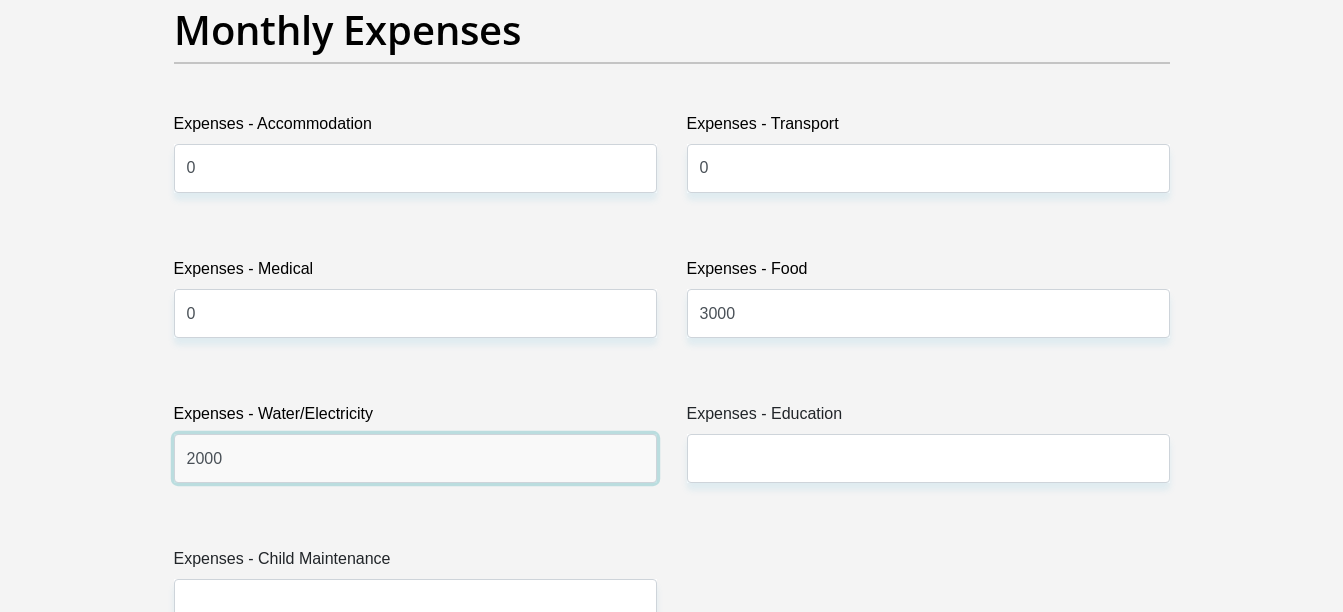 type on "2000" 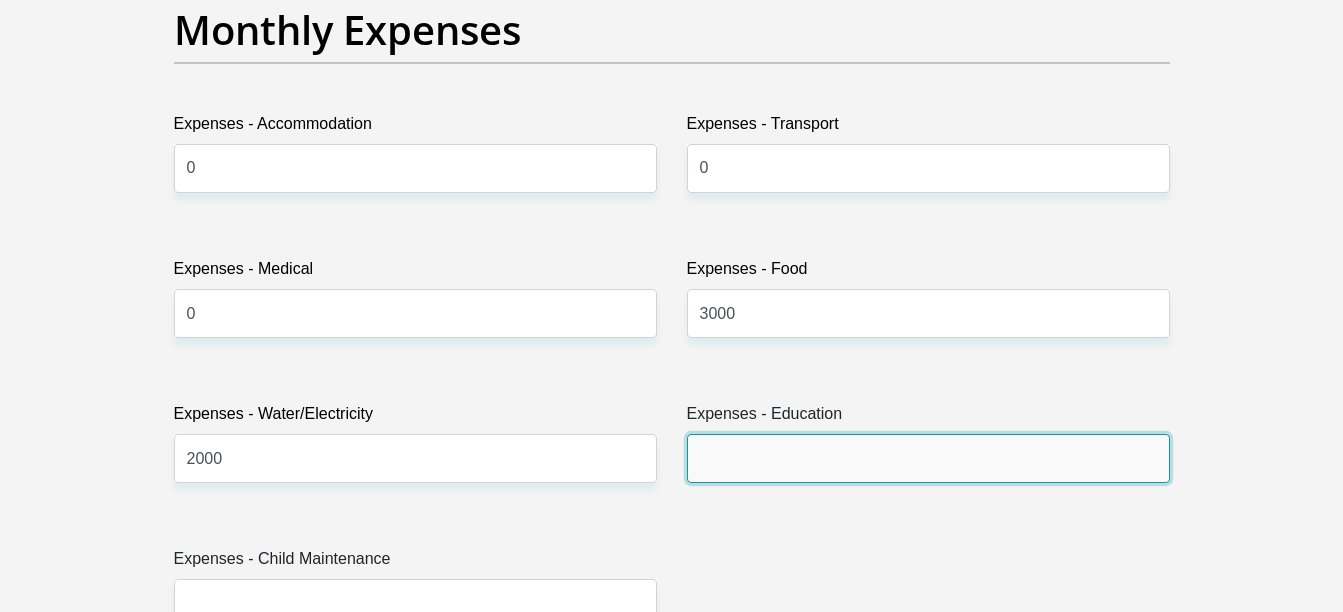 click on "Expenses - Education" at bounding box center [928, 458] 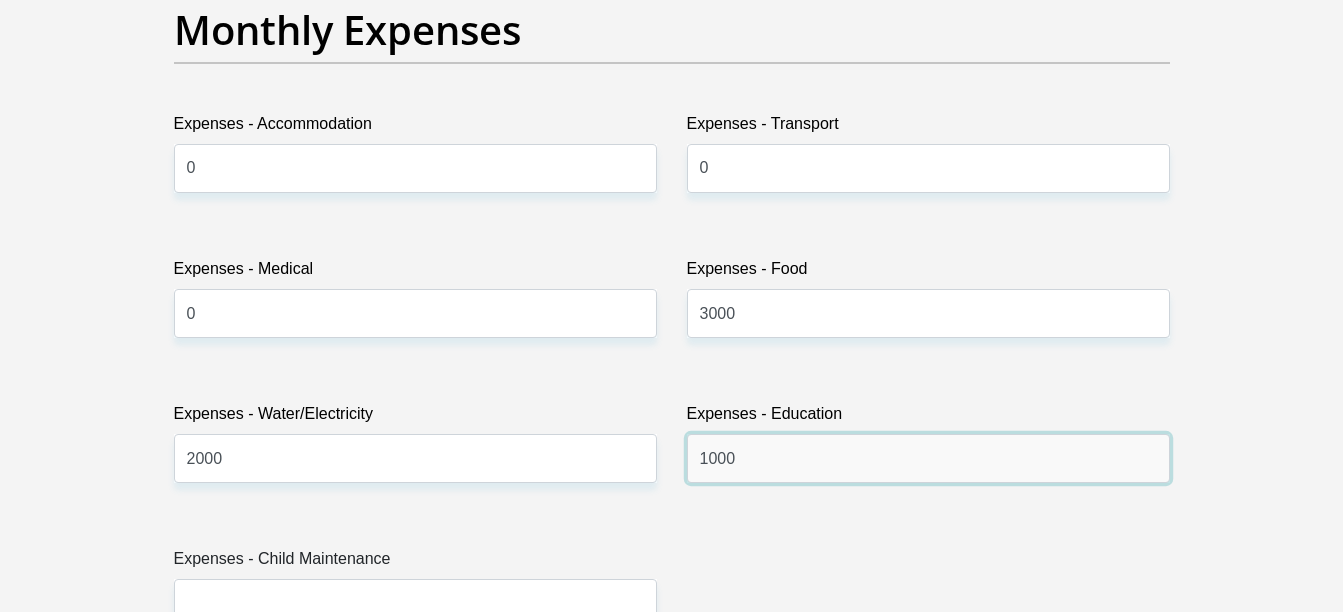 type on "1000" 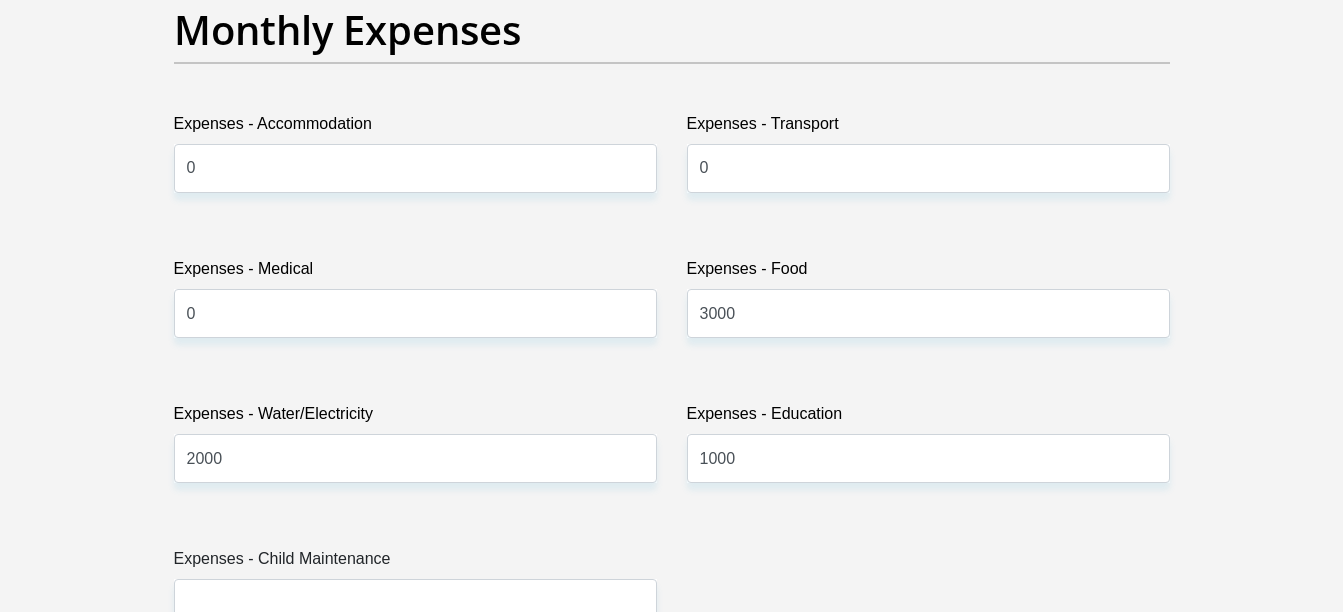 click on "Title
Mr
Ms
Mrs
Dr
Other
First Name
[NAME]
Surname
[NAME]
ID Number
[ID NUMBER]
Please input valid ID number
Race
Black
Coloured
Indian
White
Other
Contact Number
[PHONE]
Please input valid contact number
Nationality
[COUNTRY]
Afghanistan
Aland Islands  Albania  Algeria  Aruba" at bounding box center [672, 667] 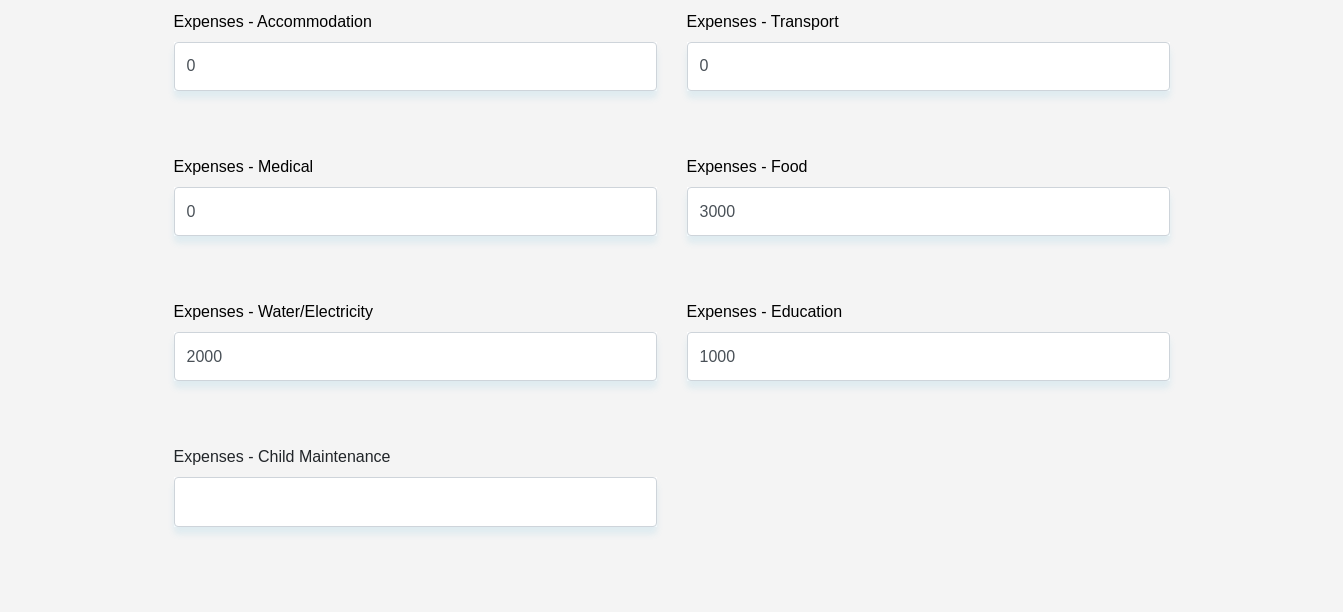 scroll, scrollTop: 3100, scrollLeft: 0, axis: vertical 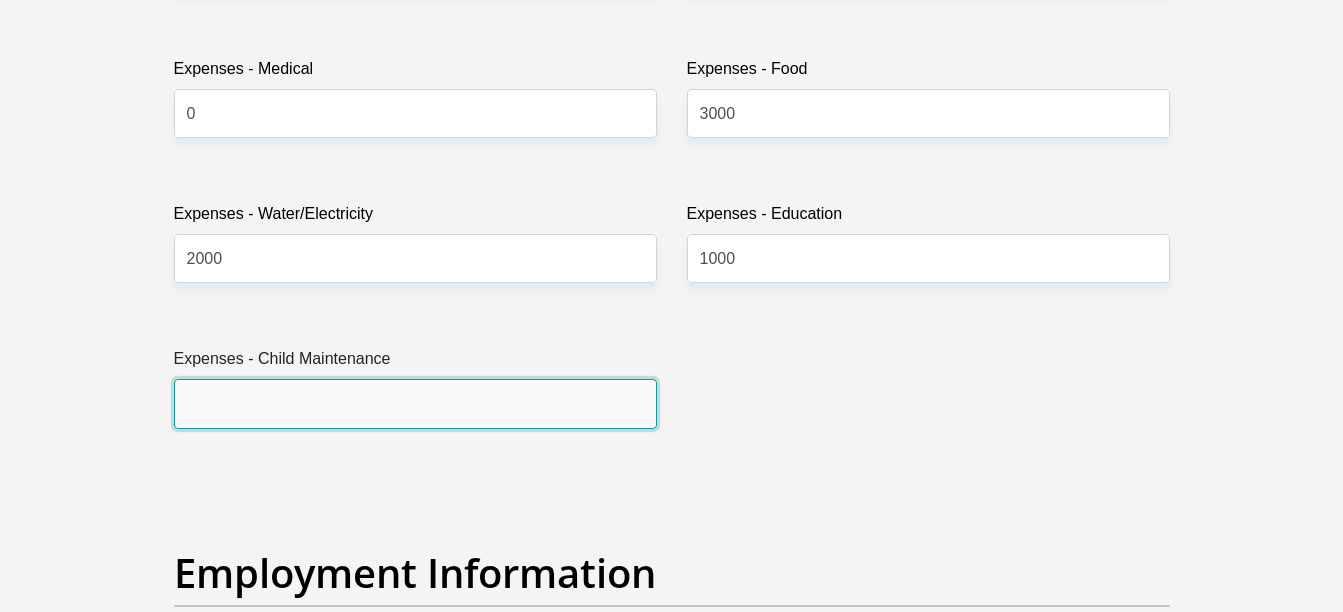 click on "Expenses - Child Maintenance" at bounding box center (415, 403) 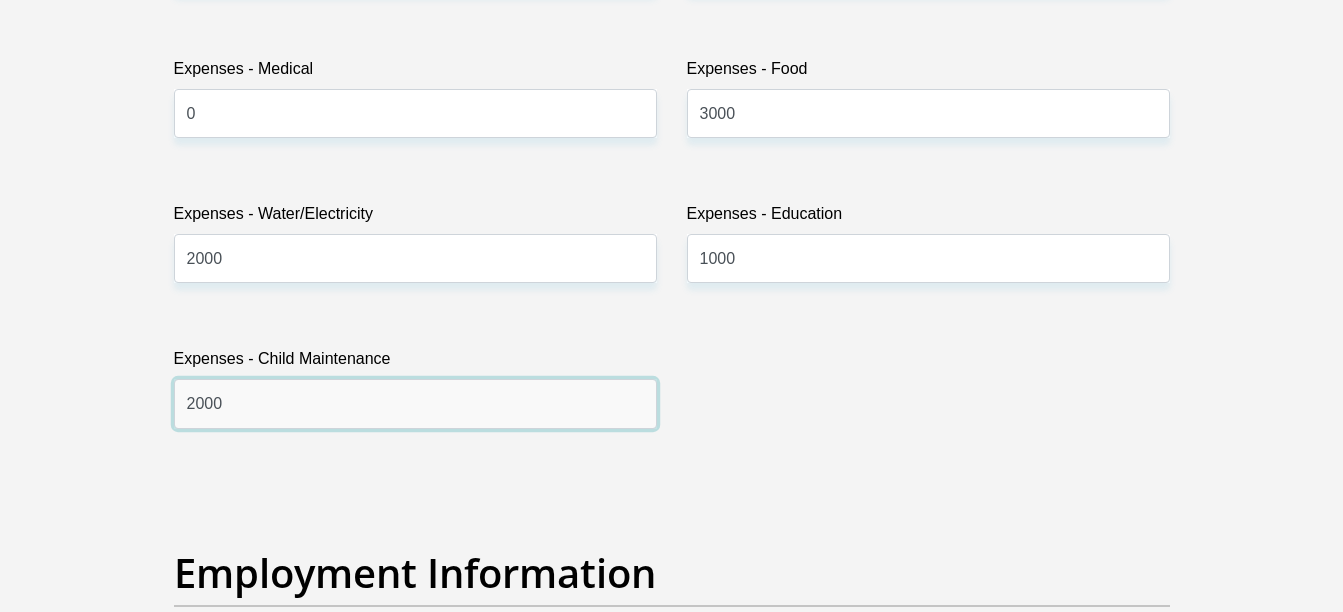 type on "2000" 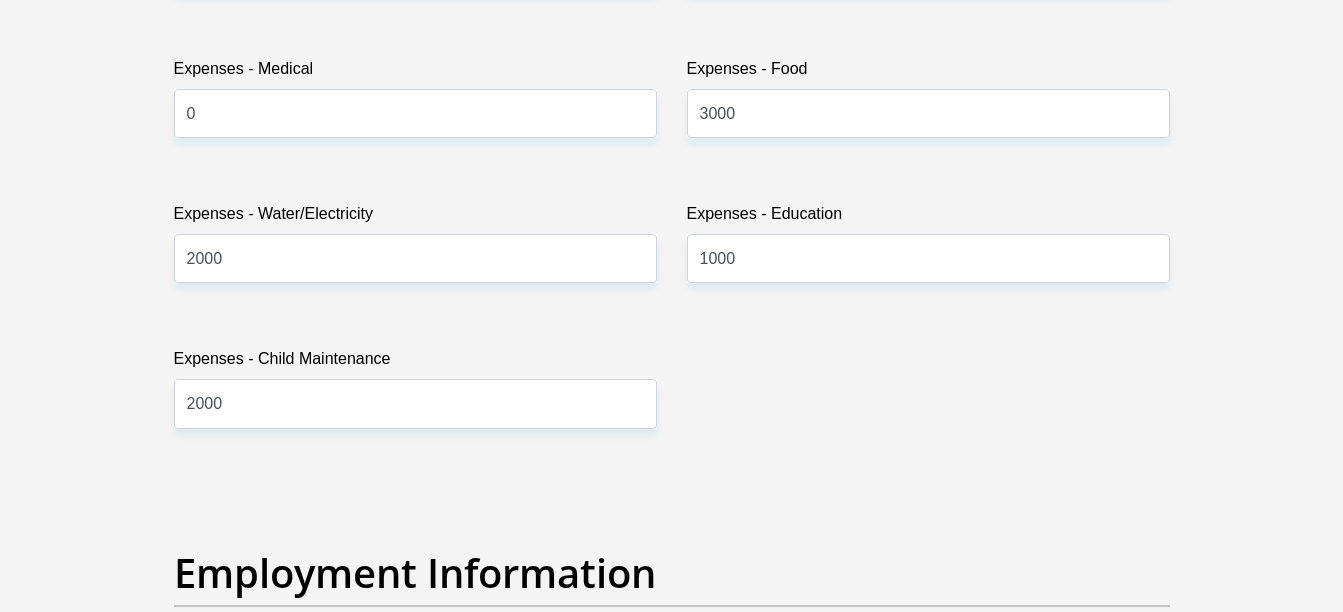 click on "Title
Mr
Ms
Mrs
Dr
Other
First Name
[NAME]
Surname
[NAME]
ID Number
[ID NUMBER]
Please input valid ID number
Race
Black
Coloured
Indian
White
Other
Contact Number
[PHONE]
Please input valid contact number
Nationality
[COUNTRY]
Afghanistan
Aland Islands  Albania  Algeria  Aruba" at bounding box center [672, 467] 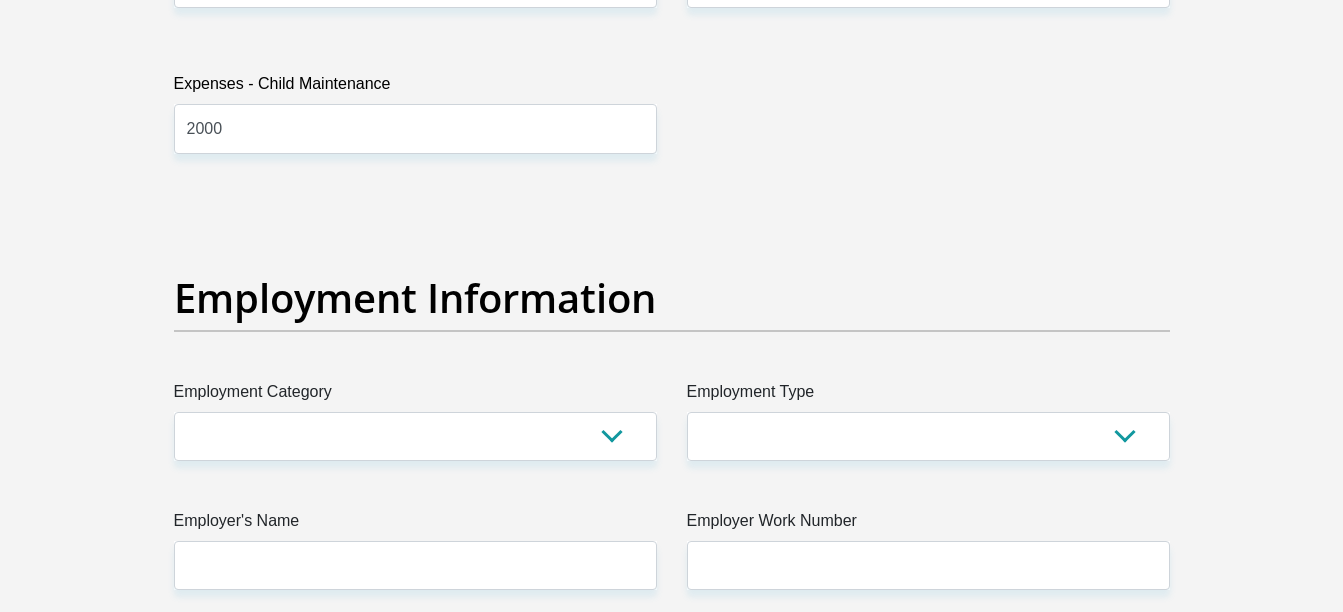 scroll, scrollTop: 3400, scrollLeft: 0, axis: vertical 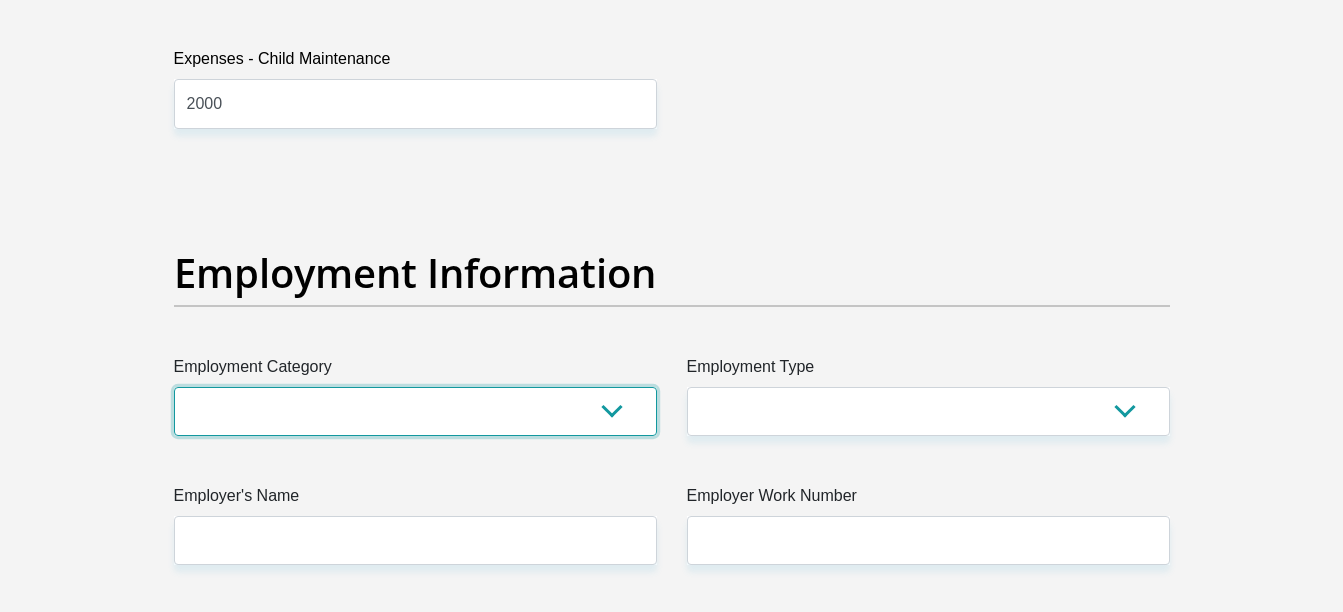 click on "AGRICULTURE
ALCOHOL & TOBACCO
CONSTRUCTION MATERIALS
METALLURGY
EQUIPMENT FOR RENEWABLE ENERGY
SPECIALIZED CONTRACTORS
CAR
GAMING (INCL. INTERNET
OTHER WHOLESALE
UNLICENSED PHARMACEUTICALS
CURRENCY EXCHANGE HOUSES
OTHER FINANCIAL INSTITUTIONS & INSURANCE
REAL ESTATE AGENTS
OIL & GAS
OTHER MATERIALS (E.G. IRON ORE)
PRECIOUS STONES & PRECIOUS METALS
POLITICAL ORGANIZATIONS
RELIGIOUS ORGANIZATIONS(NOT SECTS)
ACTI. HAVING BUSINESS DEAL WITH PUBLIC ADMINISTRATION
LAUNDROMATS" at bounding box center [415, 411] 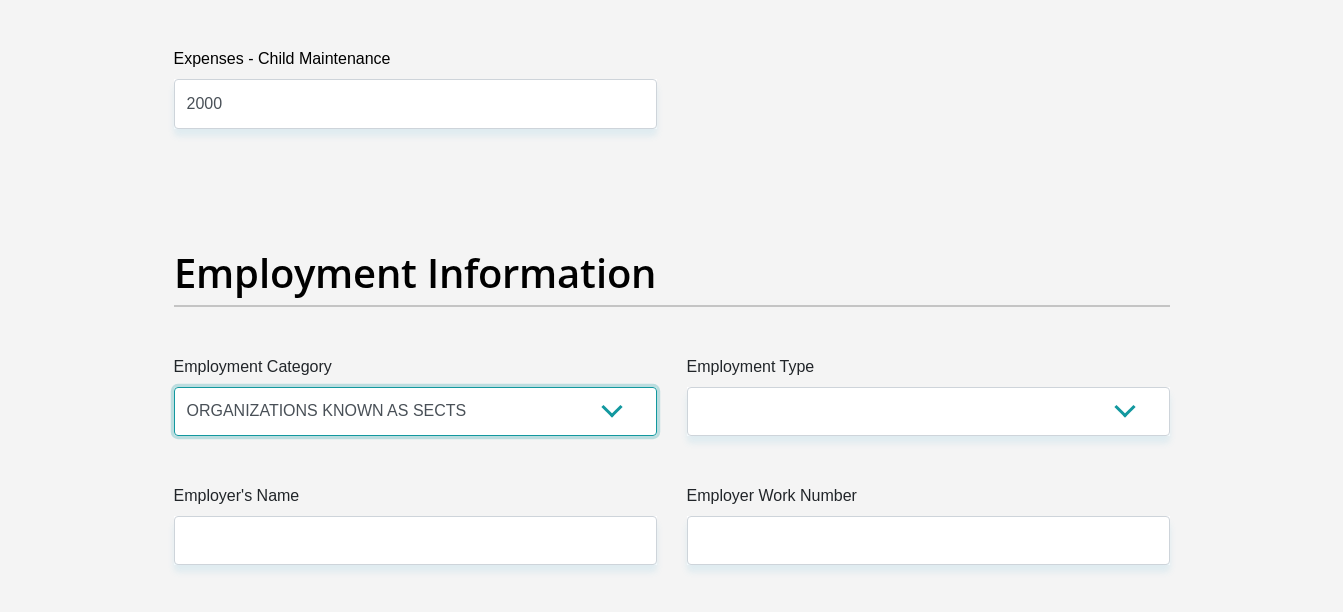 click on "AGRICULTURE
ALCOHOL & TOBACCO
CONSTRUCTION MATERIALS
METALLURGY
EQUIPMENT FOR RENEWABLE ENERGY
SPECIALIZED CONTRACTORS
CAR
GAMING (INCL. INTERNET
OTHER WHOLESALE
UNLICENSED PHARMACEUTICALS
CURRENCY EXCHANGE HOUSES
OTHER FINANCIAL INSTITUTIONS & INSURANCE
REAL ESTATE AGENTS
OIL & GAS
OTHER MATERIALS (E.G. IRON ORE)
PRECIOUS STONES & PRECIOUS METALS
POLITICAL ORGANIZATIONS
RELIGIOUS ORGANIZATIONS(NOT SECTS)
ACTI. HAVING BUSINESS DEAL WITH PUBLIC ADMINISTRATION
LAUNDROMATS" at bounding box center (415, 411) 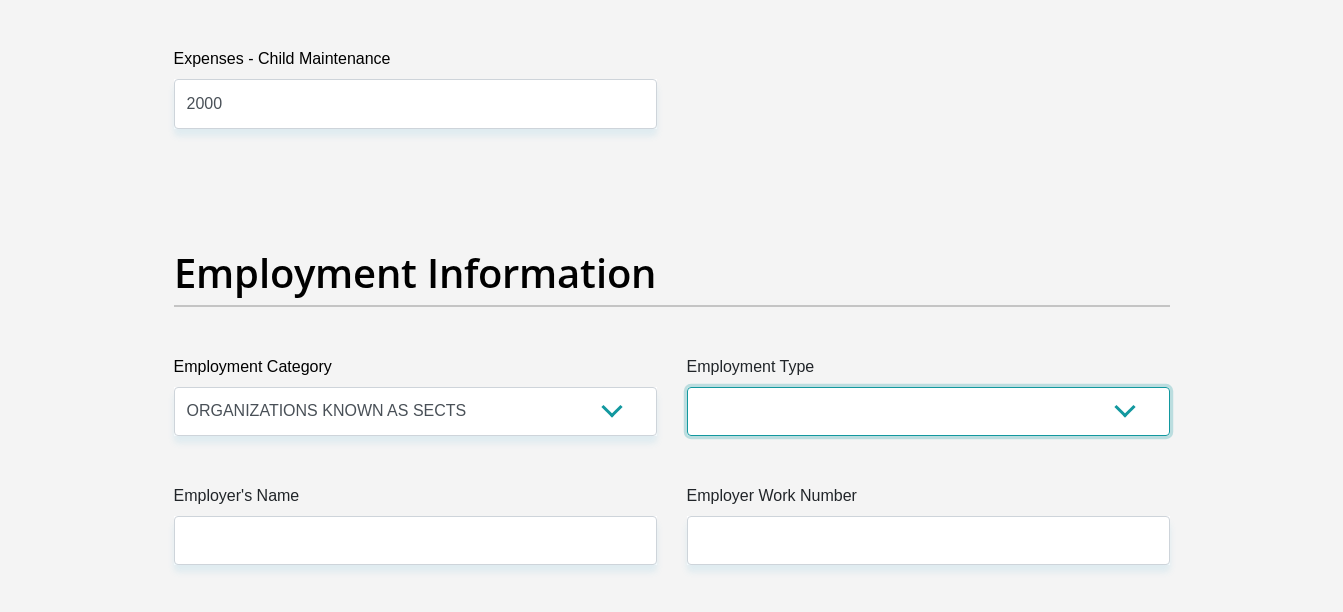 click on "College/Lecturer
Craft Seller
Creative
Driver
Executive
Farmer
Forces - Non Commissioned
Forces - Officer
Hawker
Housewife
Labourer
Licenced Professional
Manager
Miner
Non Licenced Professional
Office Staff/Clerk
Outside Worker
Pensioner
Permanent Teacher
Production/Manufacturing
Sales
Self-Employed
Semi-Professional Worker
Service Industry  Social Worker  Student" at bounding box center (928, 411) 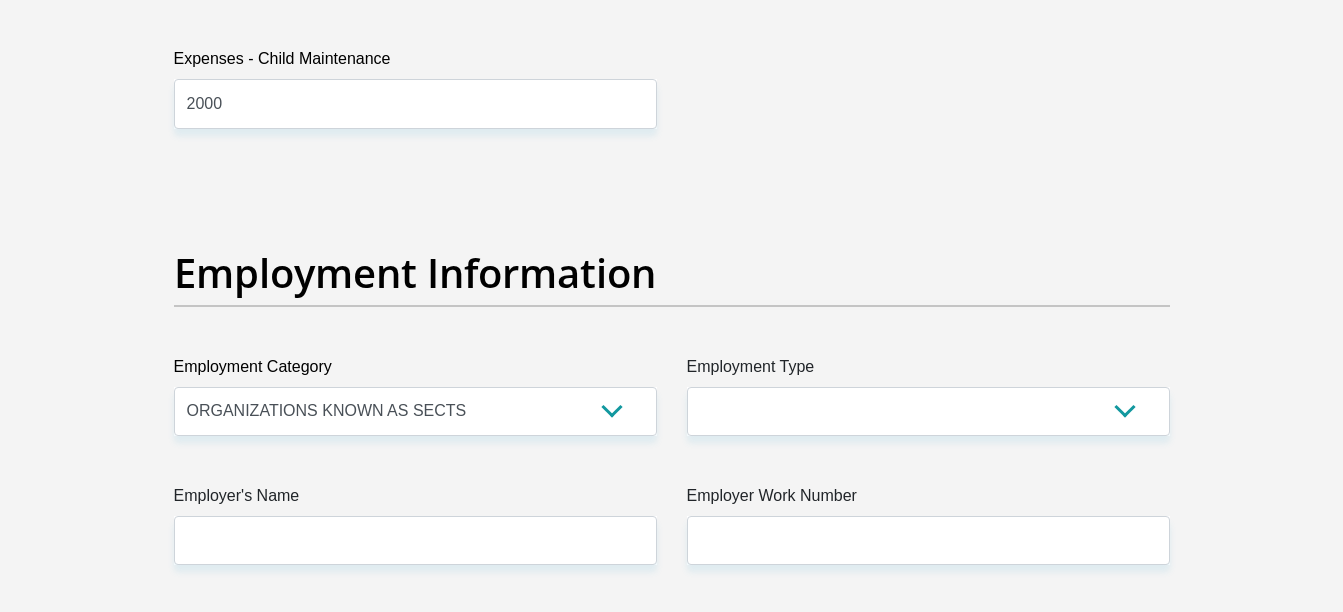 click on "Title
Mr
Ms
Mrs
Dr
Other
First Name
[NAME]
Surname
[NAME]
ID Number
[ID NUMBER]
Please input valid ID number
Race
Black
Coloured
Indian
White
Other
Contact Number
[PHONE]
Please input valid contact number
Nationality
[COUNTRY]
Afghanistan
Aland Islands  Albania  Algeria  Aruba" at bounding box center [672, 167] 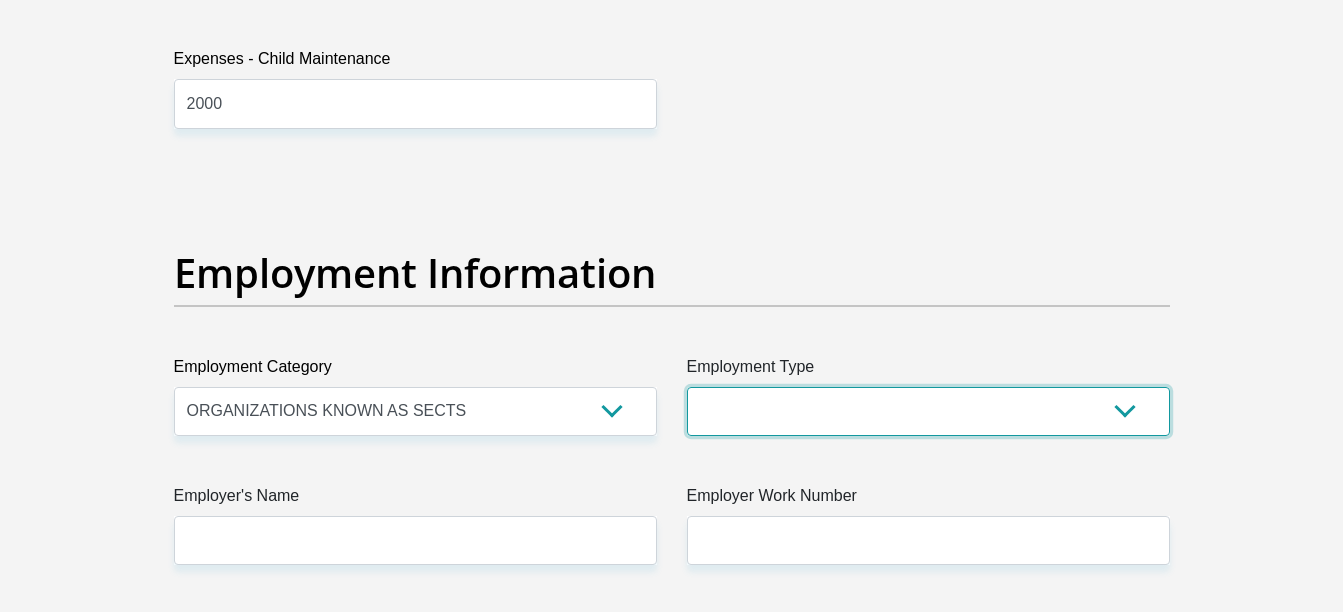 click on "College/Lecturer
Craft Seller
Creative
Driver
Executive
Farmer
Forces - Non Commissioned
Forces - Officer
Hawker
Housewife
Labourer
Licenced Professional
Manager
Miner
Non Licenced Professional
Office Staff/Clerk
Outside Worker
Pensioner
Permanent Teacher
Production/Manufacturing
Sales
Self-Employed
Semi-Professional Worker
Service Industry  Social Worker  Student" at bounding box center (928, 411) 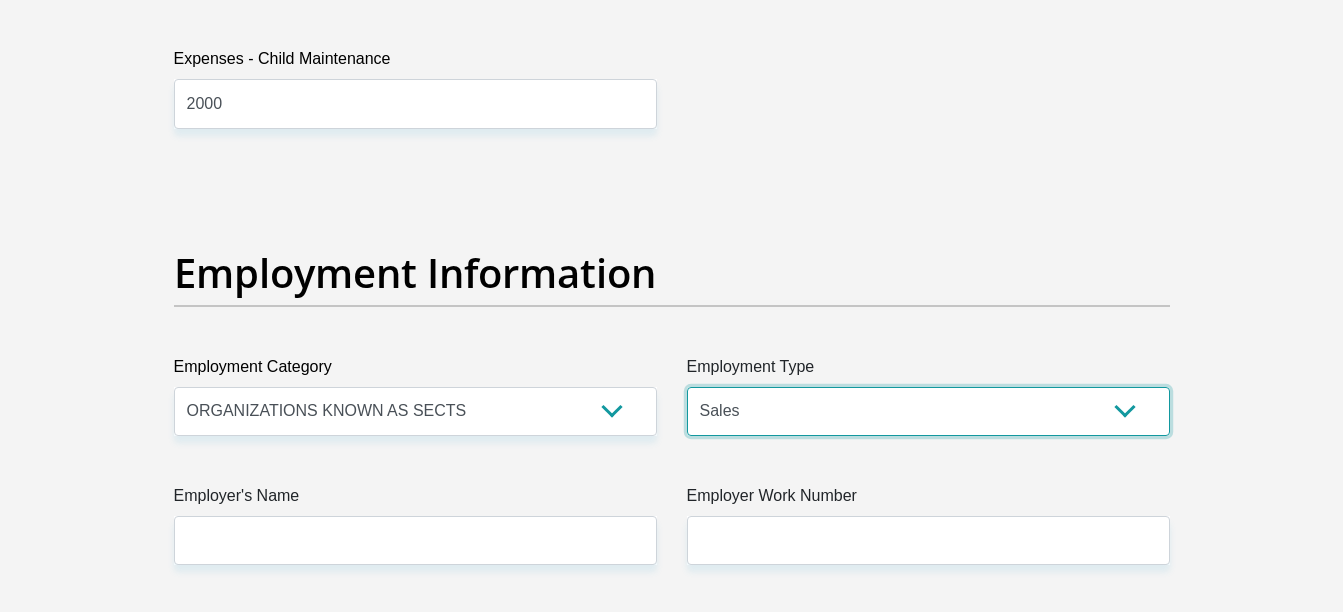 click on "College/Lecturer
Craft Seller
Creative
Driver
Executive
Farmer
Forces - Non Commissioned
Forces - Officer
Hawker
Housewife
Labourer
Licenced Professional
Manager
Miner
Non Licenced Professional
Office Staff/Clerk
Outside Worker
Pensioner
Permanent Teacher
Production/Manufacturing
Sales
Self-Employed
Semi-Professional Worker
Service Industry  Social Worker  Student" at bounding box center (928, 411) 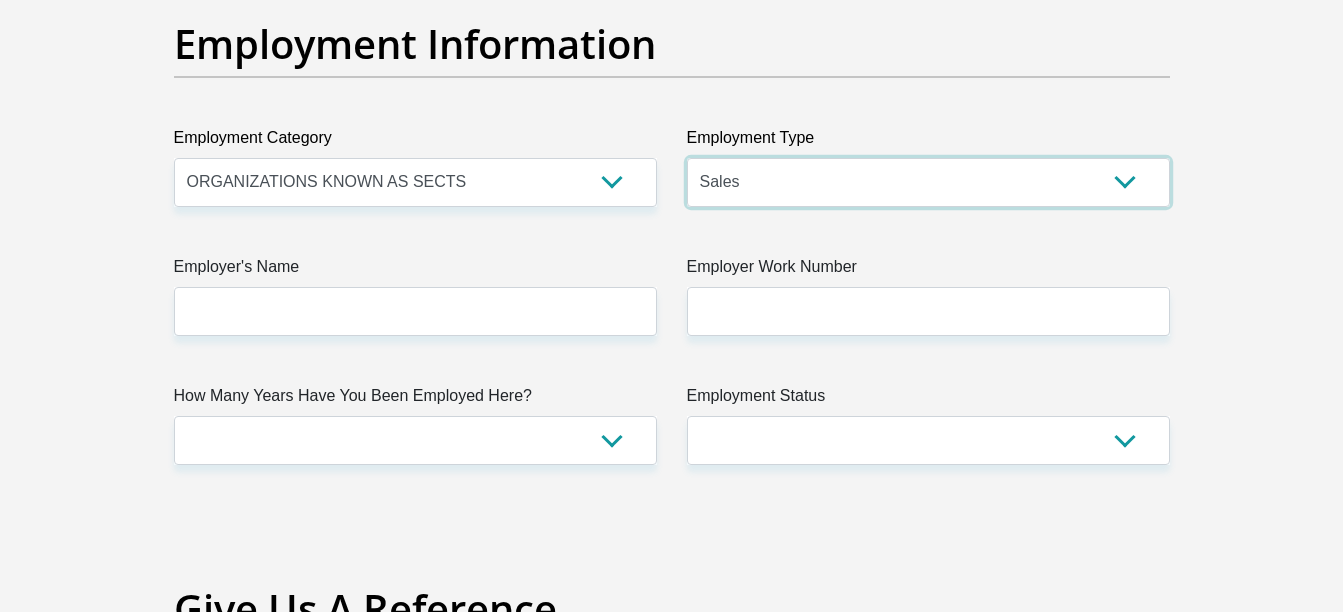 scroll, scrollTop: 3700, scrollLeft: 0, axis: vertical 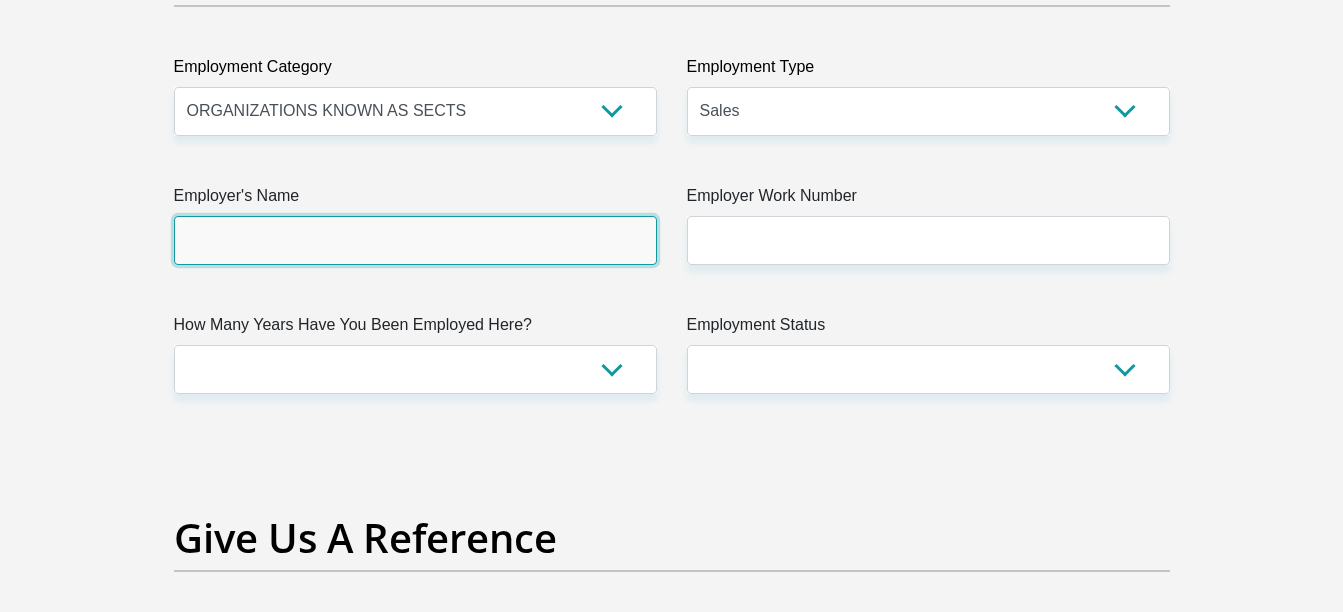 click on "Employer's Name" at bounding box center [415, 240] 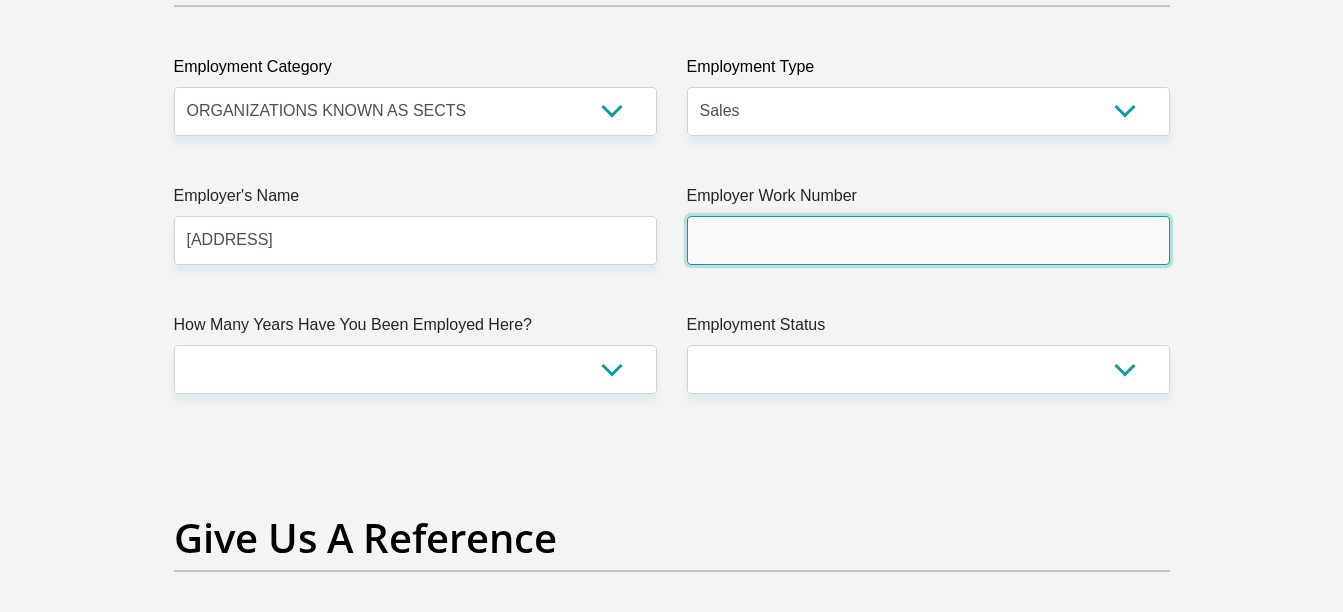 type on "[PHONE]" 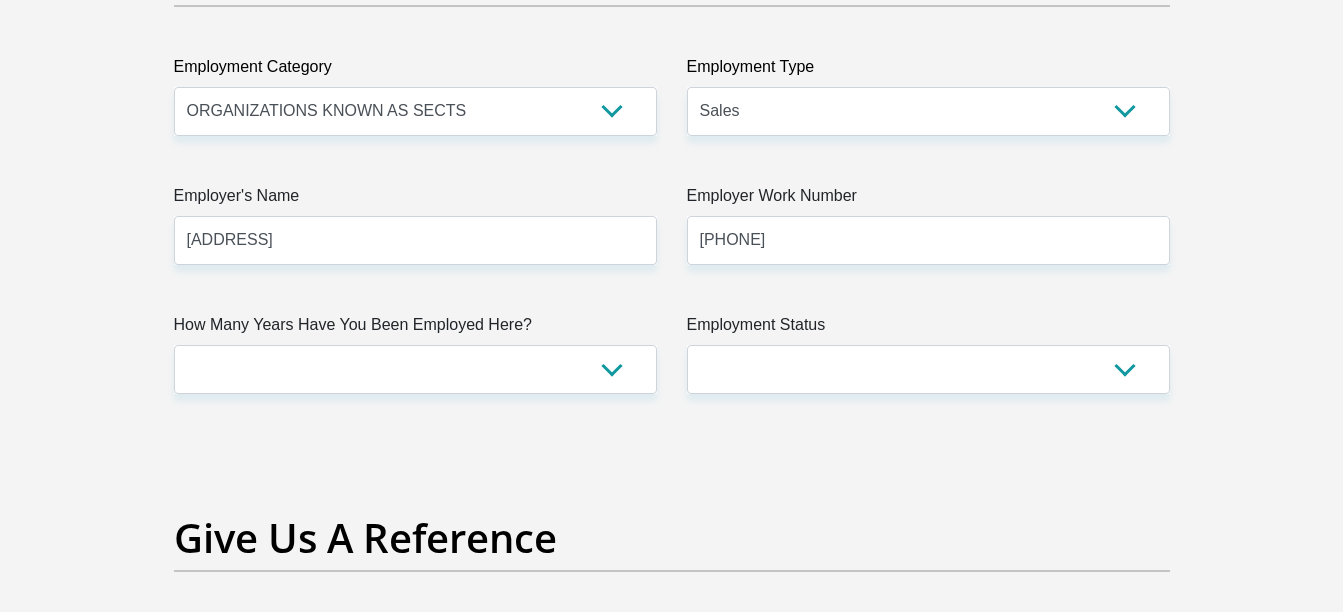 type on "Rose" 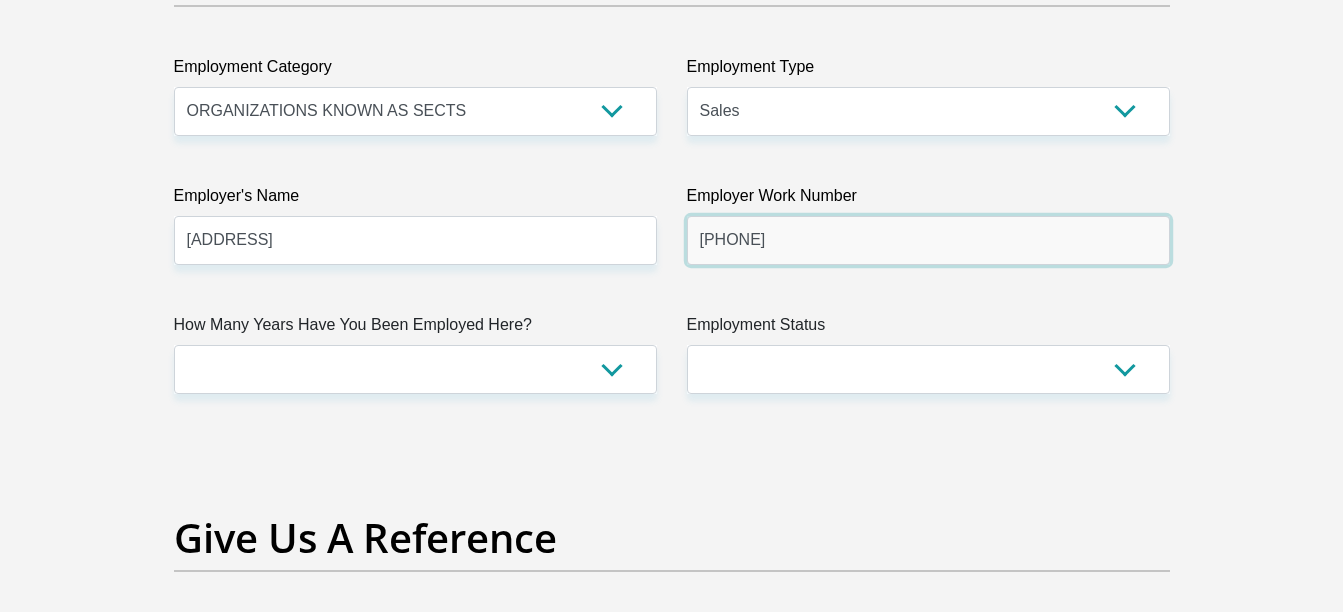 drag, startPoint x: 811, startPoint y: 230, endPoint x: 660, endPoint y: 236, distance: 151.11916 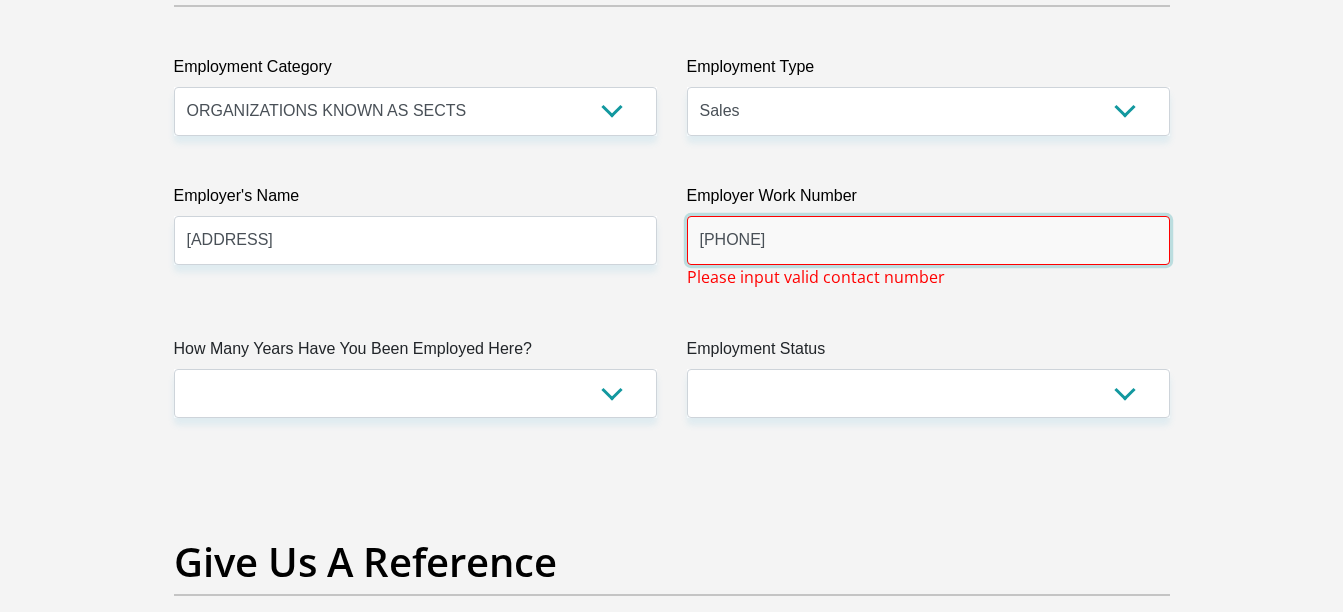 type on "[PHONE]" 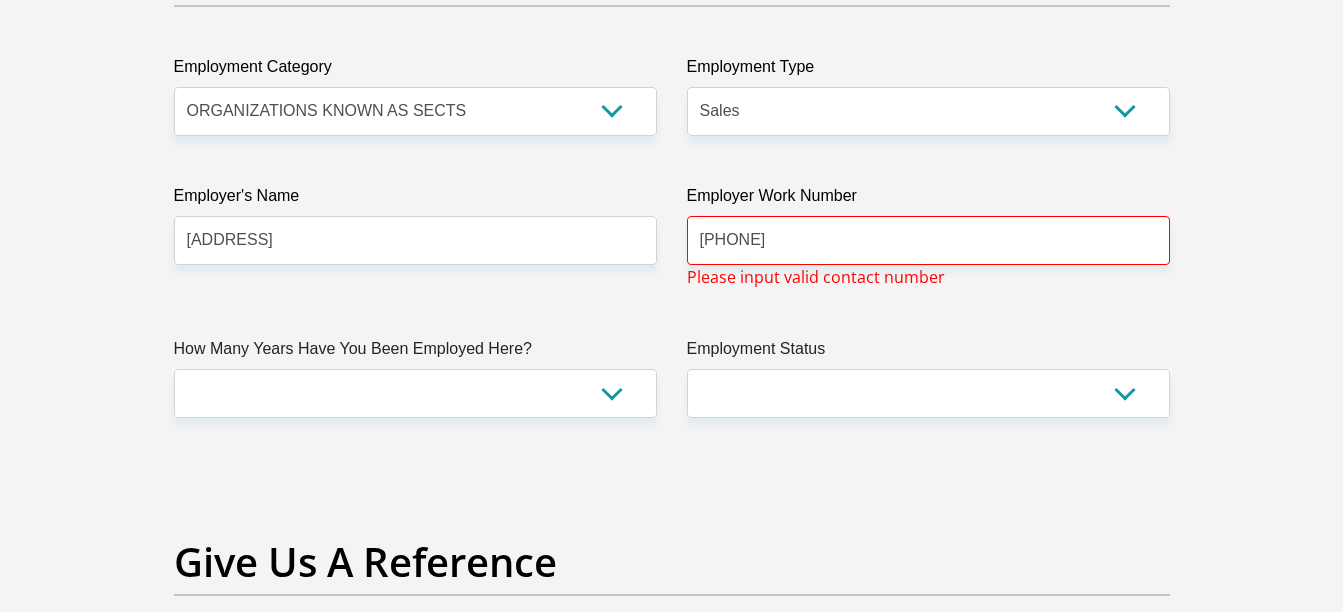 click on "Title
Mr
Ms
Mrs
Dr
Other
First Name
[NAME]
Surname
[NAME]
ID Number
[ID NUMBER]
Please input valid ID number
Race
Black
Coloured
Indian
White
Other
Contact Number
[PHONE]
Please input valid contact number
Nationality
[COUNTRY]
Afghanistan
Aland Islands  Albania  Algeria  Aruba" at bounding box center (672, -121) 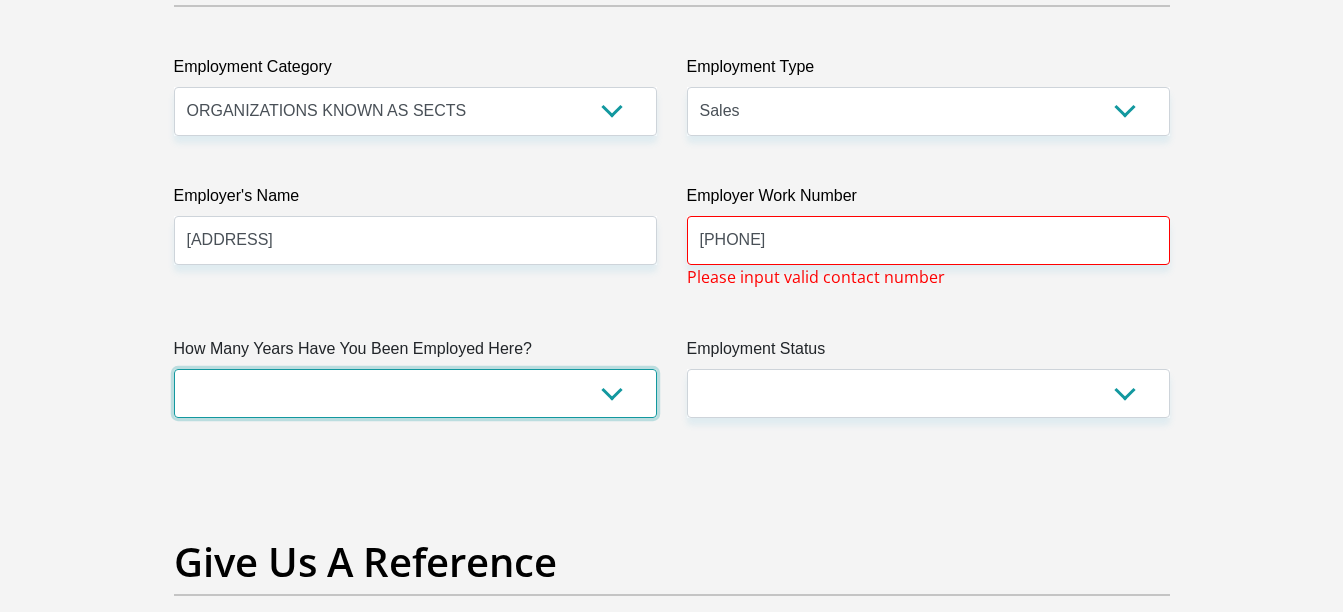 click on "less than 1 year
1-3 years
3-5 years
5+ years" at bounding box center [415, 393] 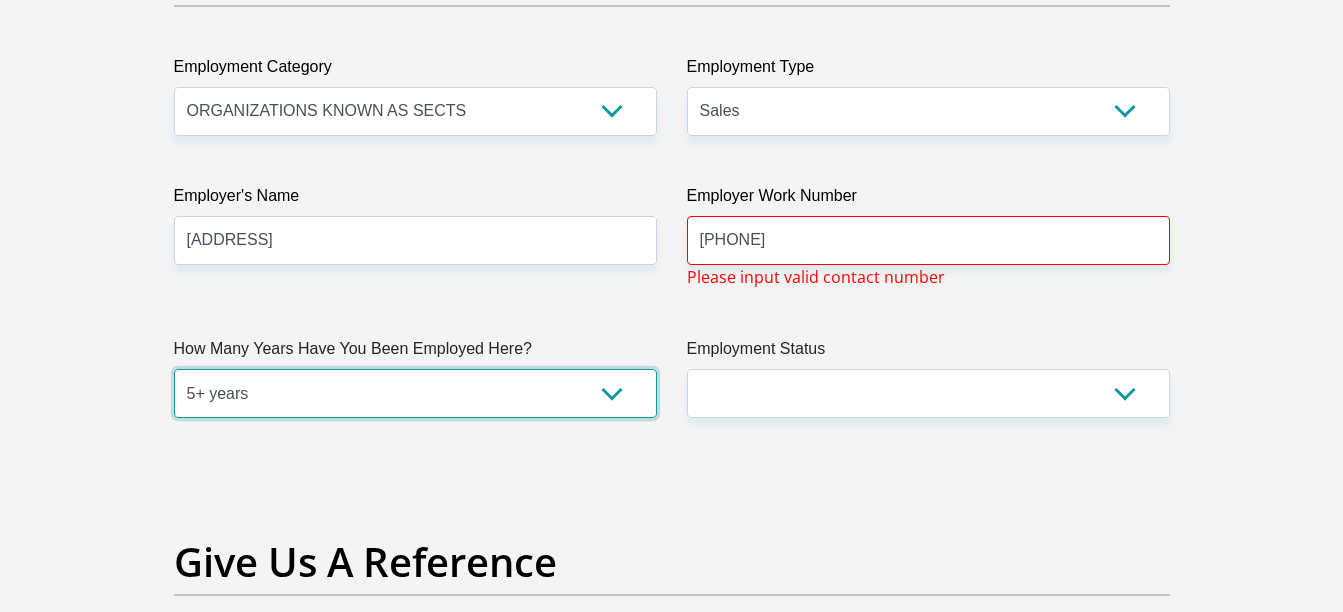 click on "less than 1 year
1-3 years
3-5 years
5+ years" at bounding box center [415, 393] 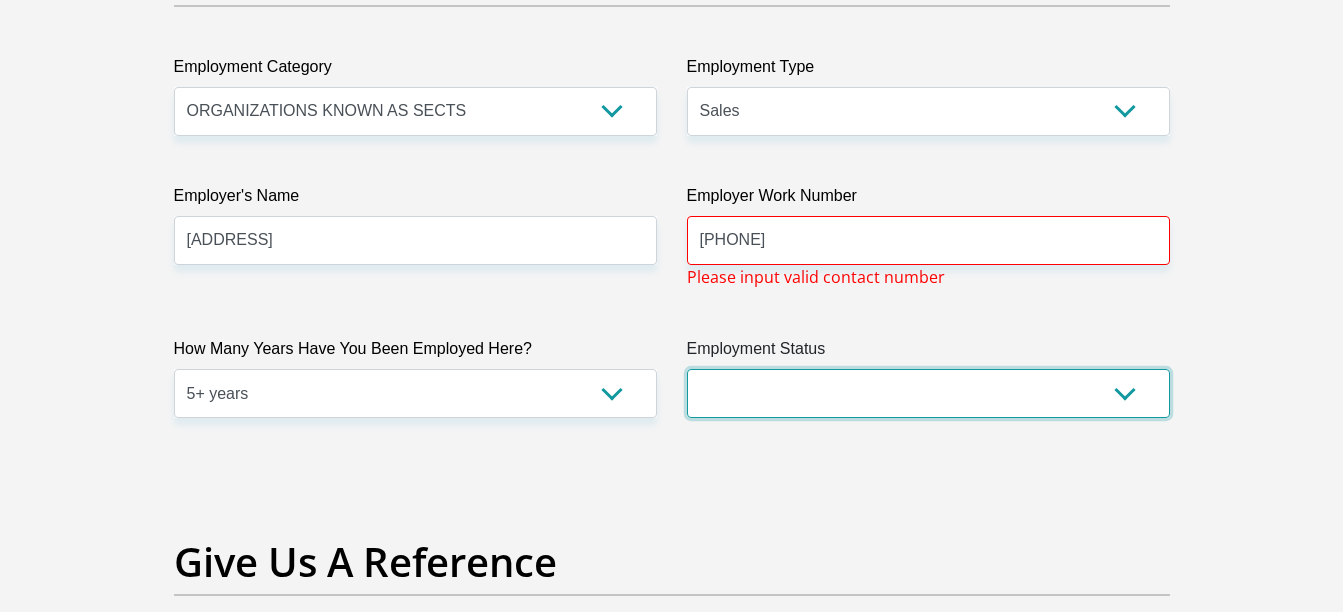 click on "Permanent/Full-time
Part-time/Casual
Contract Worker
Self-Employed
Housewife
Retired
Student
Medically Boarded
Disability
Unemployed" at bounding box center [928, 393] 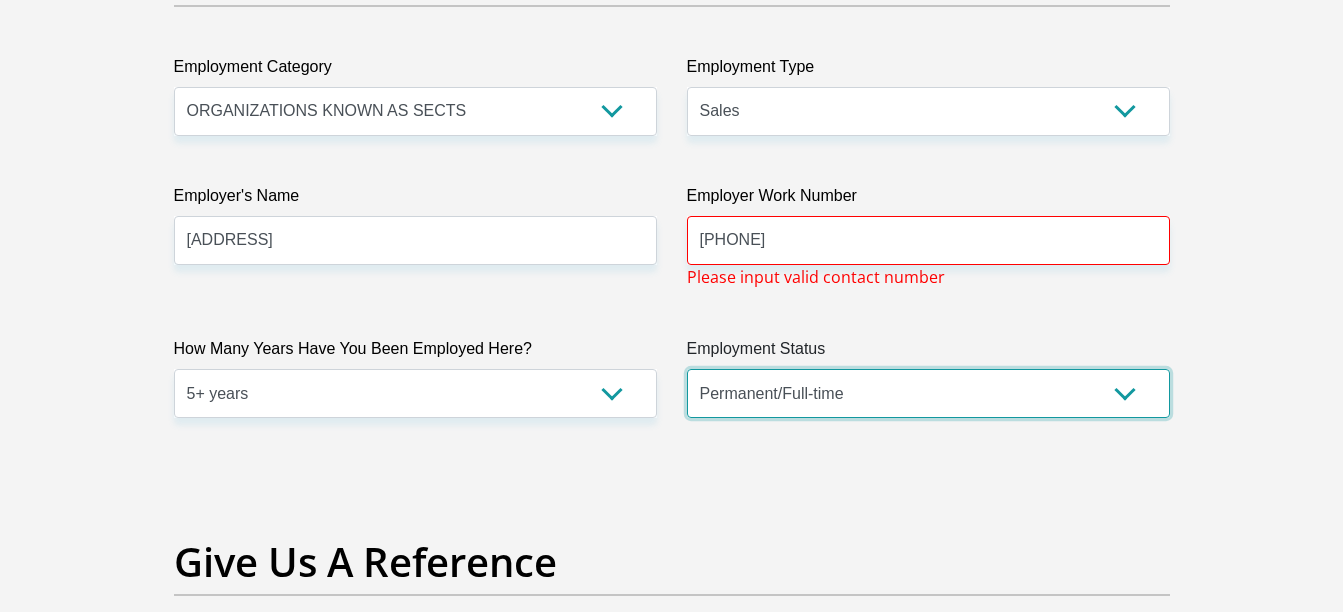 click on "Permanent/Full-time
Part-time/Casual
Contract Worker
Self-Employed
Housewife
Retired
Student
Medically Boarded
Disability
Unemployed" at bounding box center [928, 393] 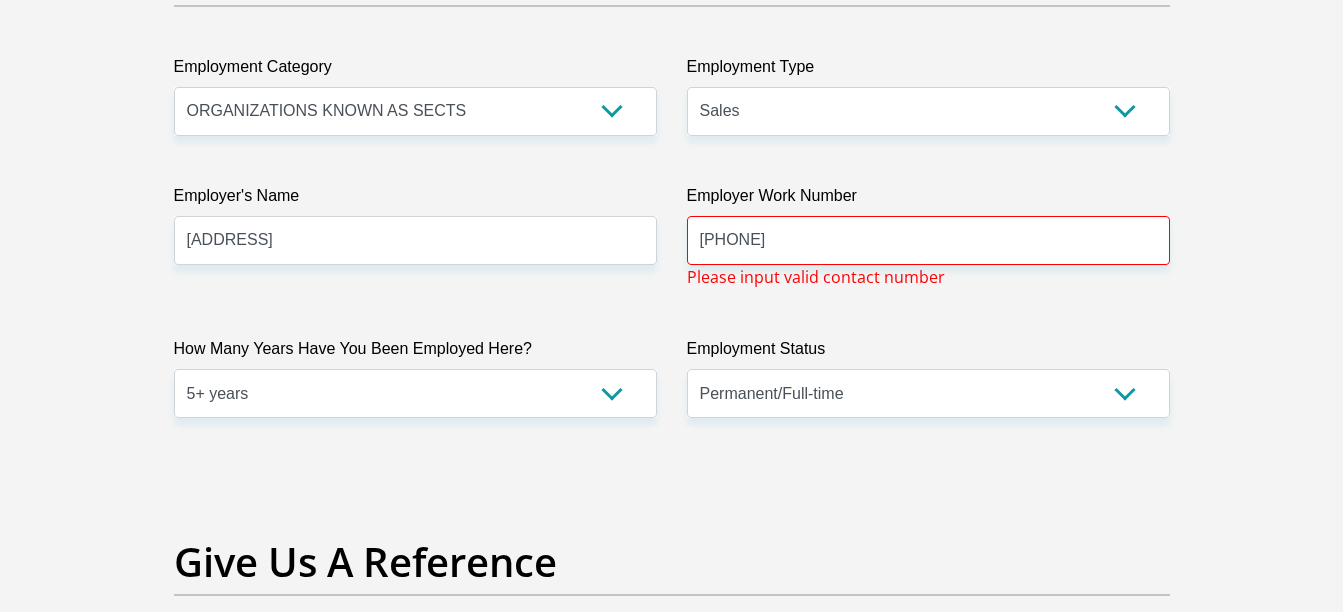 click on "Title
Mr
Ms
Mrs
Dr
Other
First Name
[NAME]
Surname
[NAME]
ID Number
[ID NUMBER]
Please input valid ID number
Race
Black
Coloured
Indian
White
Other
Contact Number
[PHONE]
Please input valid contact number
Nationality
[COUNTRY]
Afghanistan
Aland Islands  Albania  Algeria  Aruba" at bounding box center [672, -121] 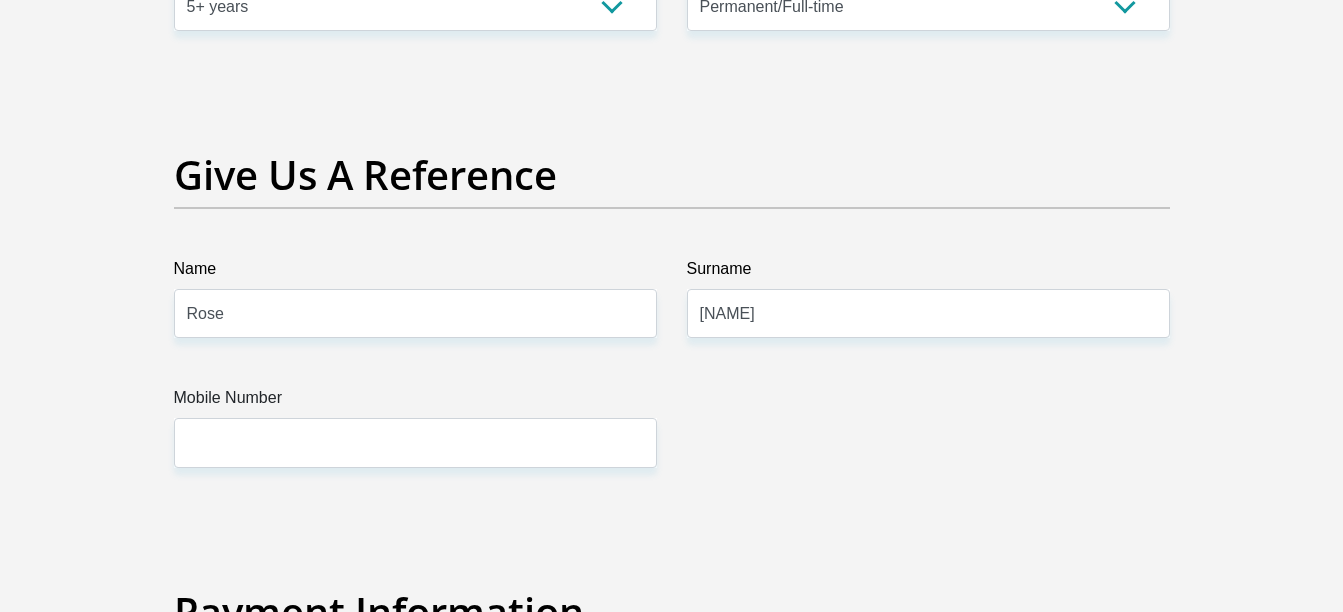 scroll, scrollTop: 4100, scrollLeft: 0, axis: vertical 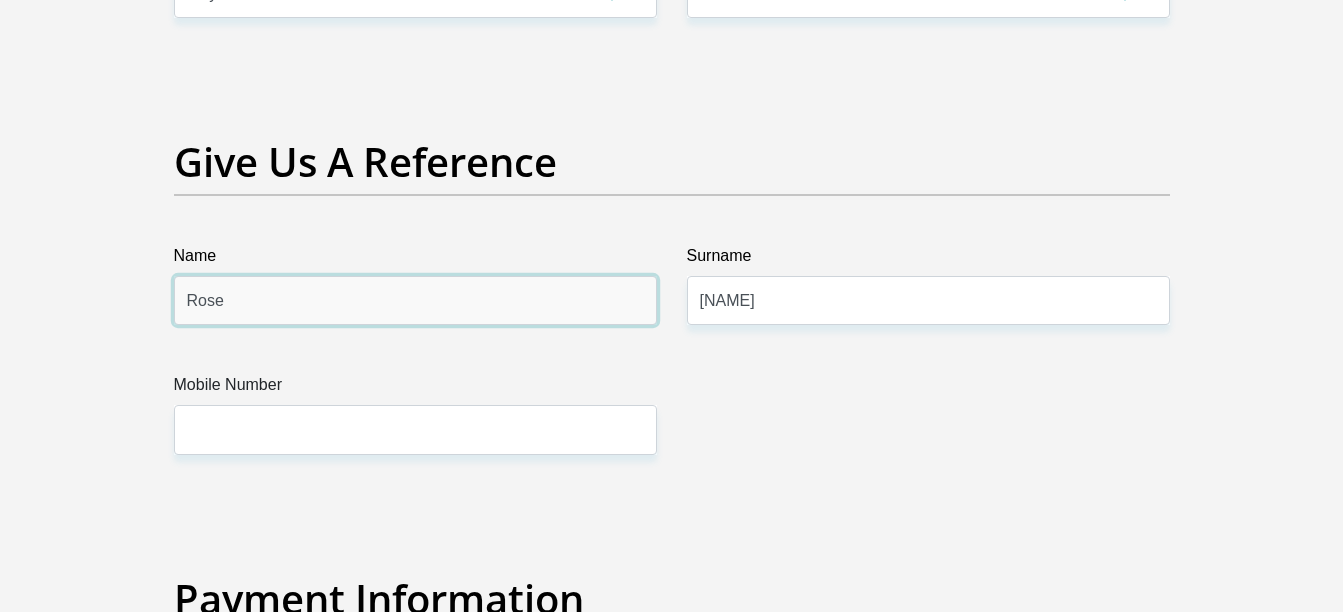click on "Rose" at bounding box center (415, 300) 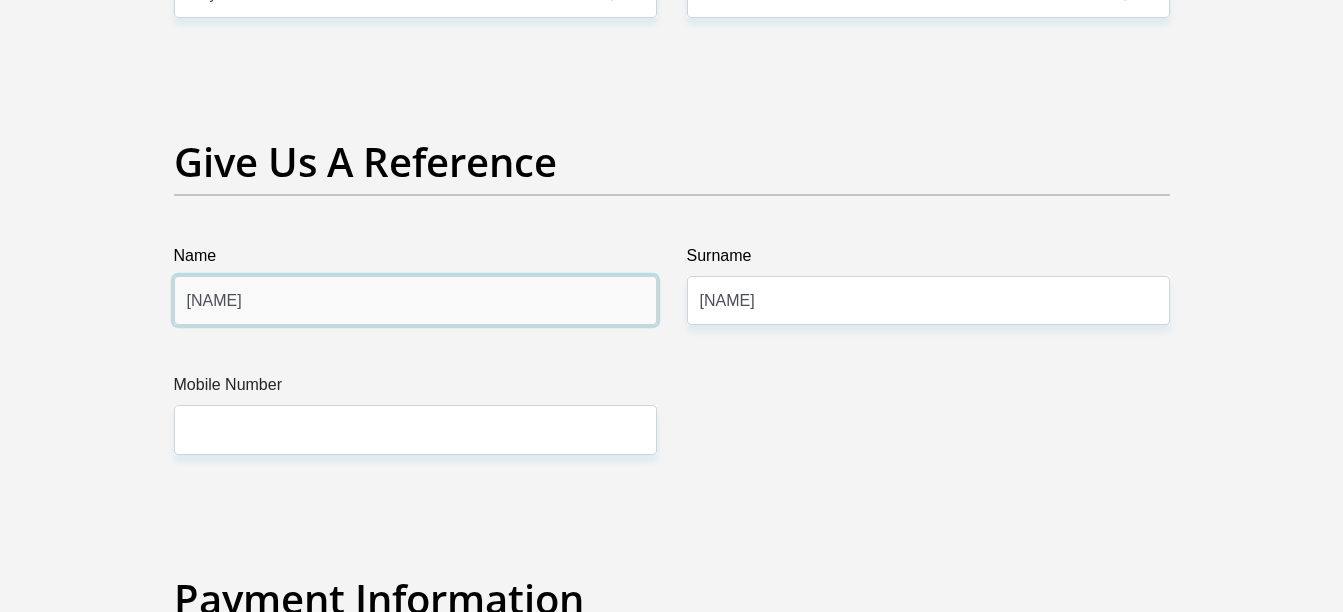 drag, startPoint x: 431, startPoint y: 320, endPoint x: 122, endPoint y: 300, distance: 309.64658 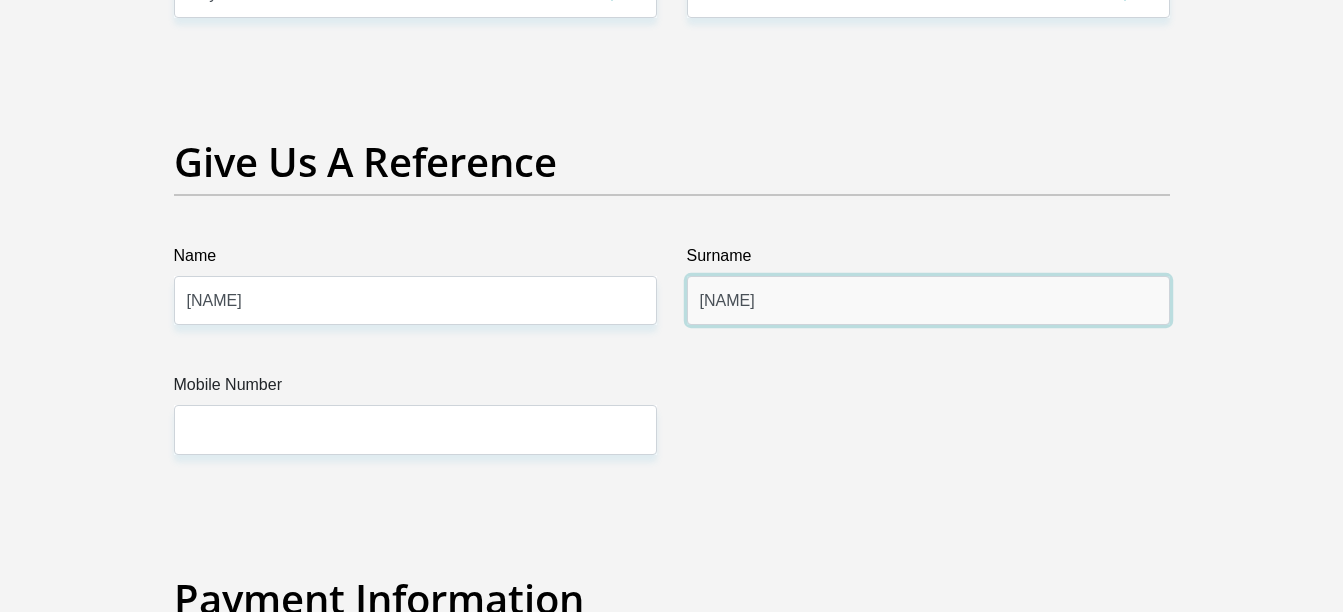 type on "N" 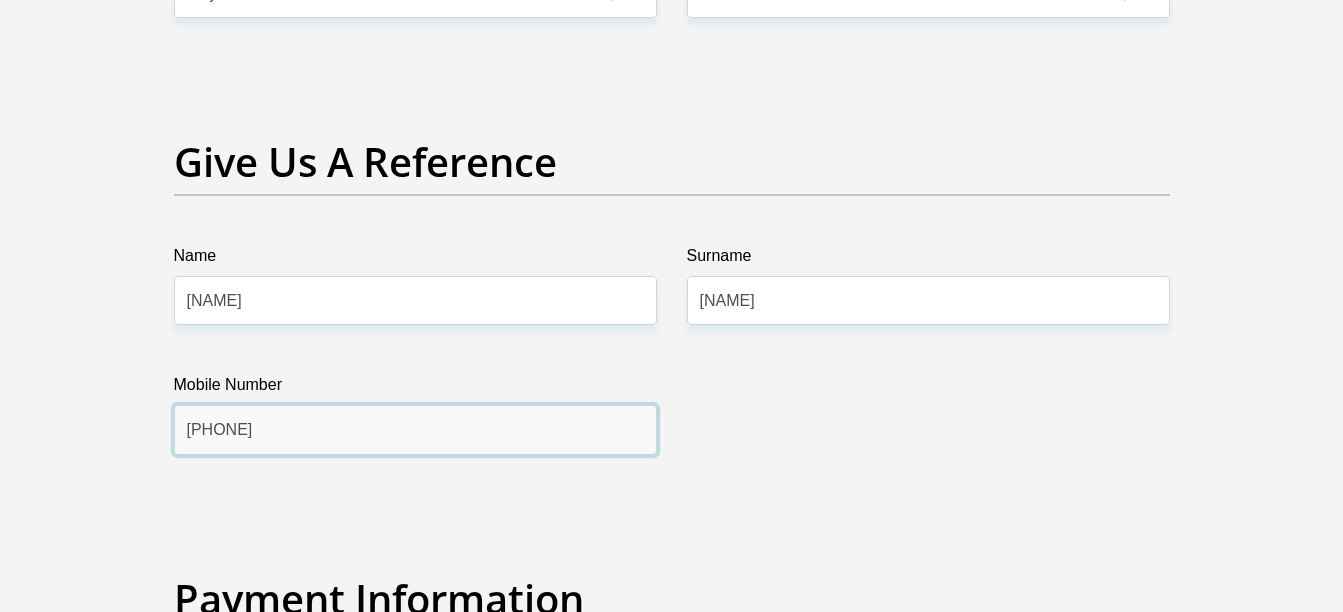 type on "[PHONE]" 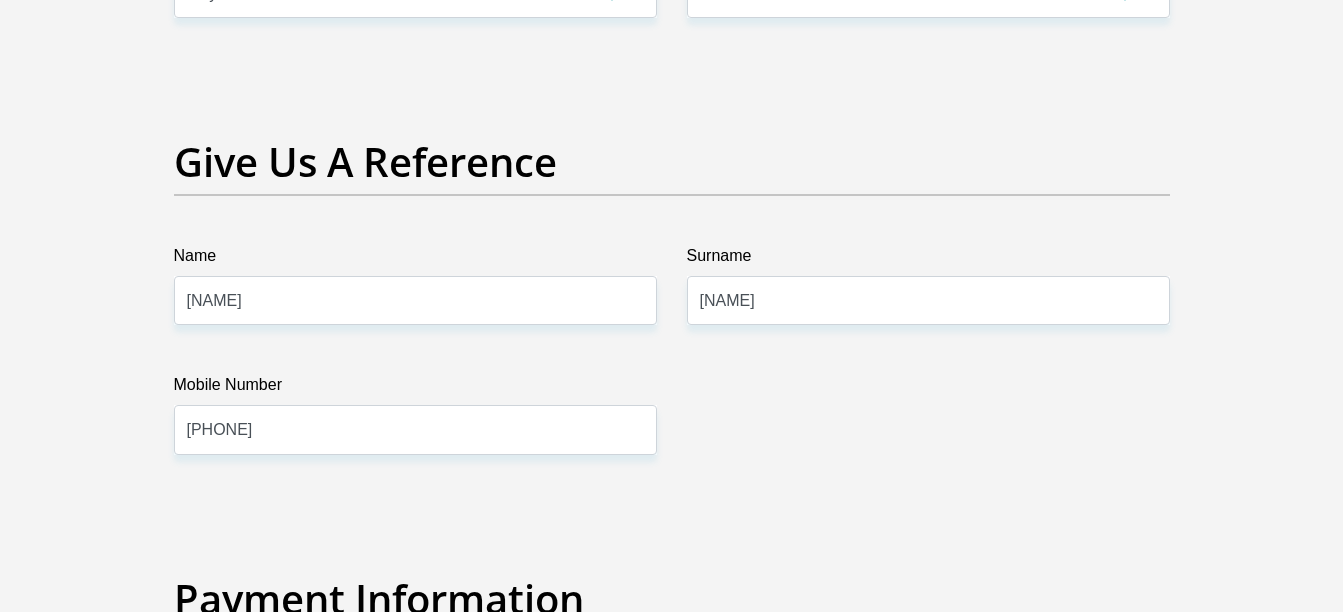 click on "Title
Mr
Ms
Mrs
Dr
Other
First Name
[NAME]
Surname
[NAME]
ID Number
[ID NUMBER]
Please input valid ID number
Race
Black
Coloured
Indian
White
Other
Contact Number
[PHONE]
Please input valid contact number
Nationality
[COUNTRY]
Afghanistan
Aland Islands  Albania  Algeria  Aruba" at bounding box center (672, -521) 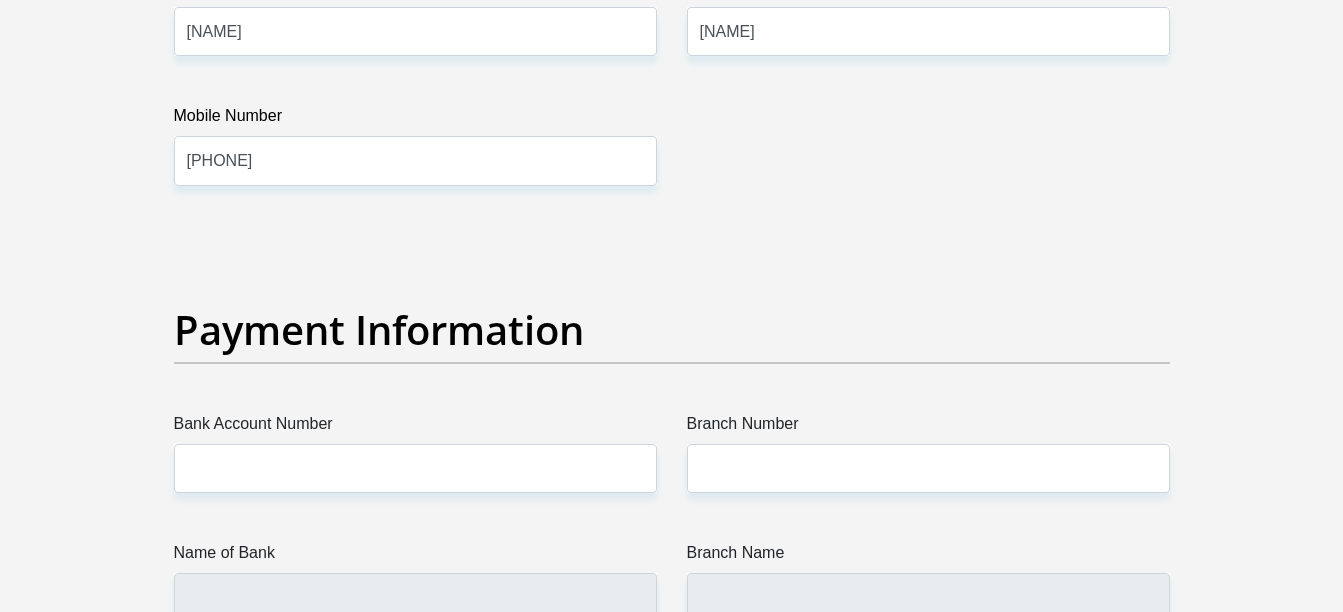 scroll, scrollTop: 4500, scrollLeft: 0, axis: vertical 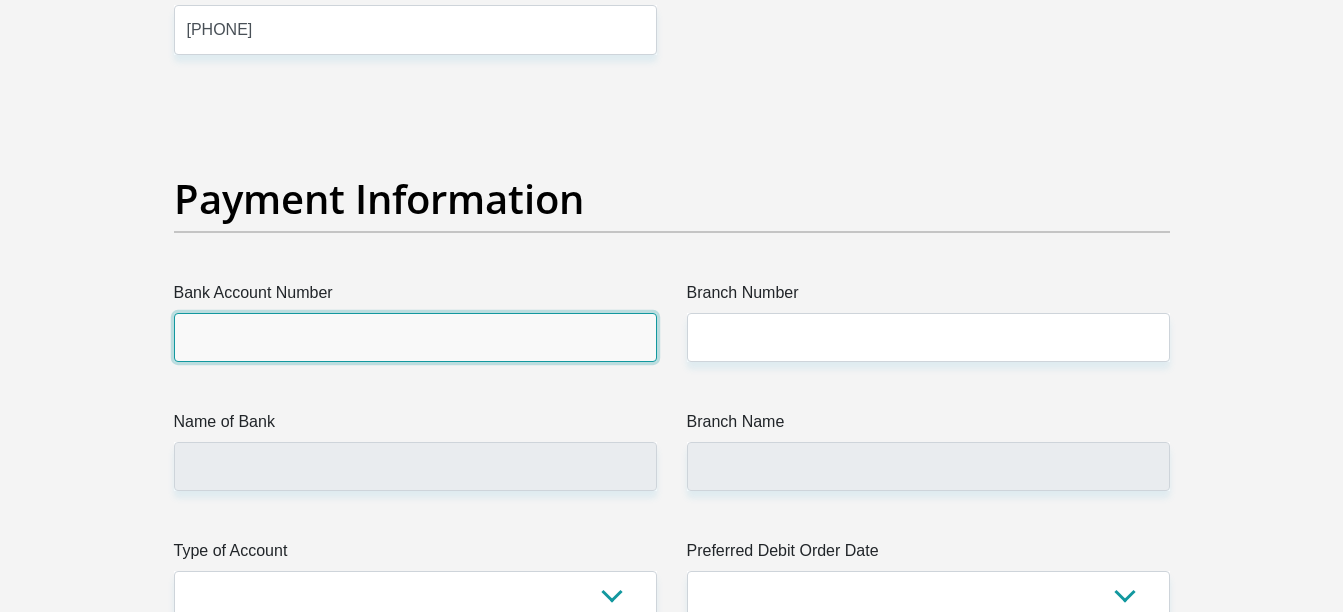 click on "Bank Account Number" at bounding box center [415, 337] 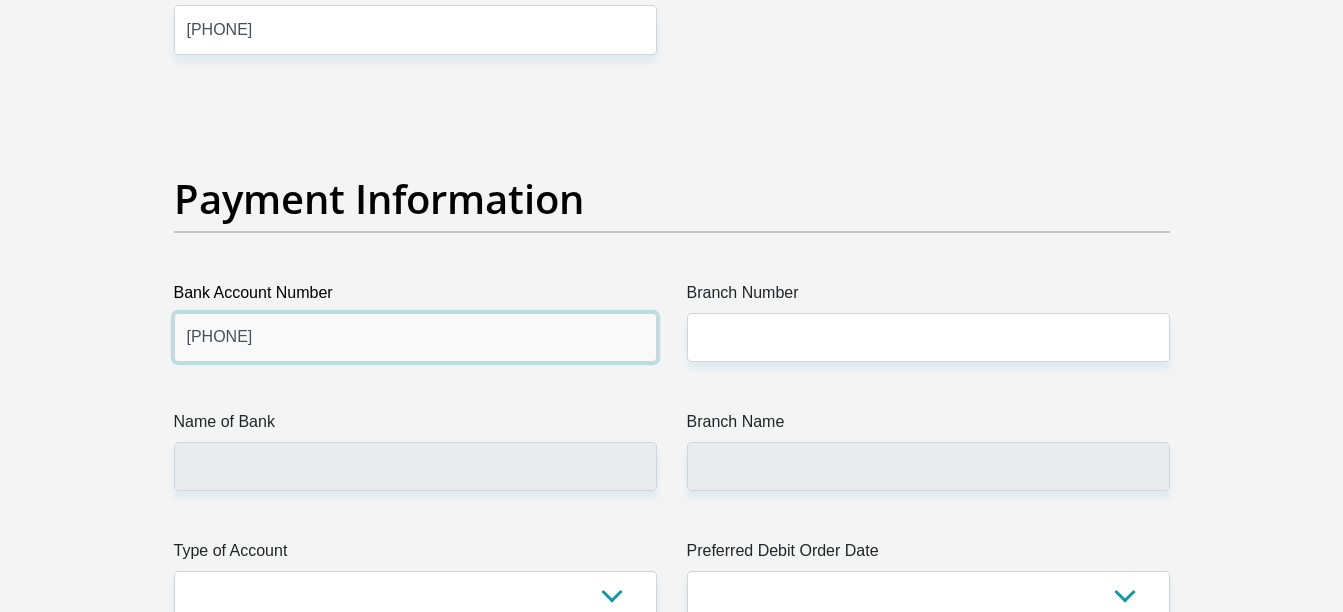 type on "[PHONE]" 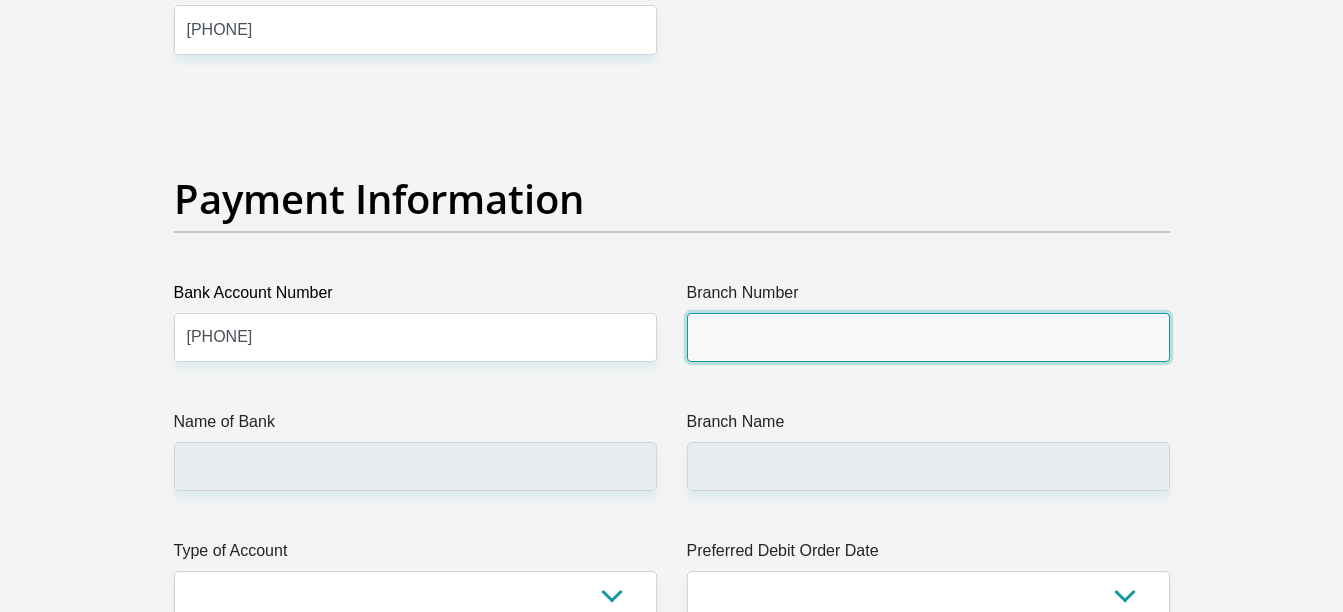 click on "Branch Number" at bounding box center (928, 337) 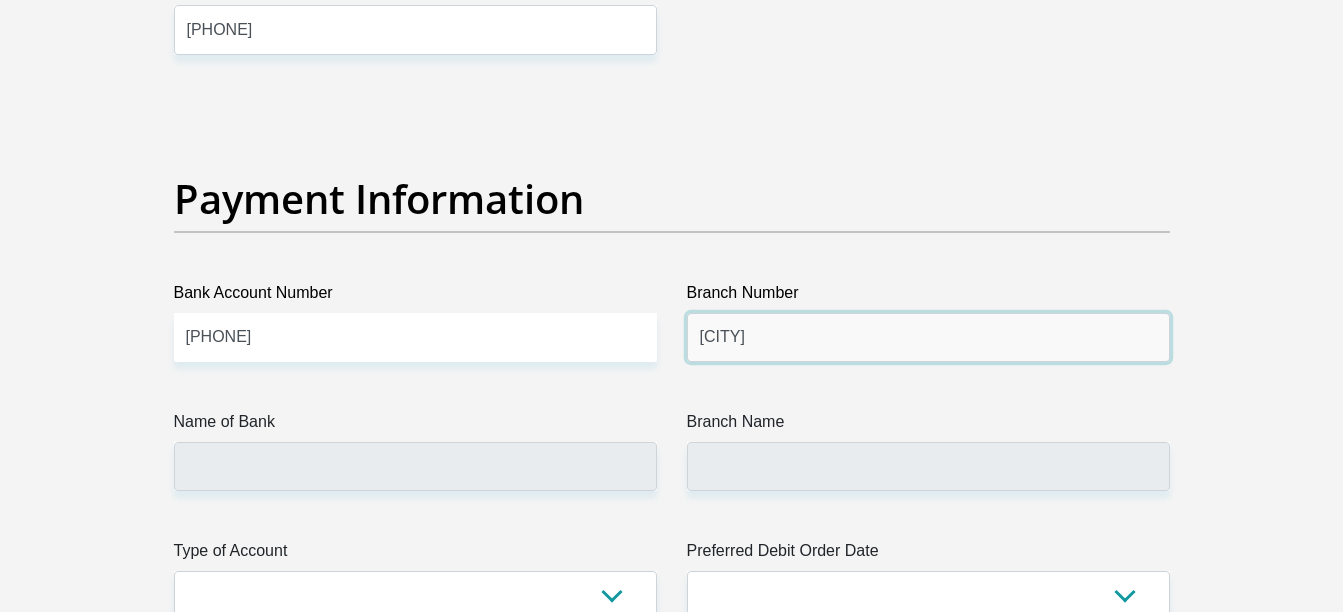type on "[CITY]" 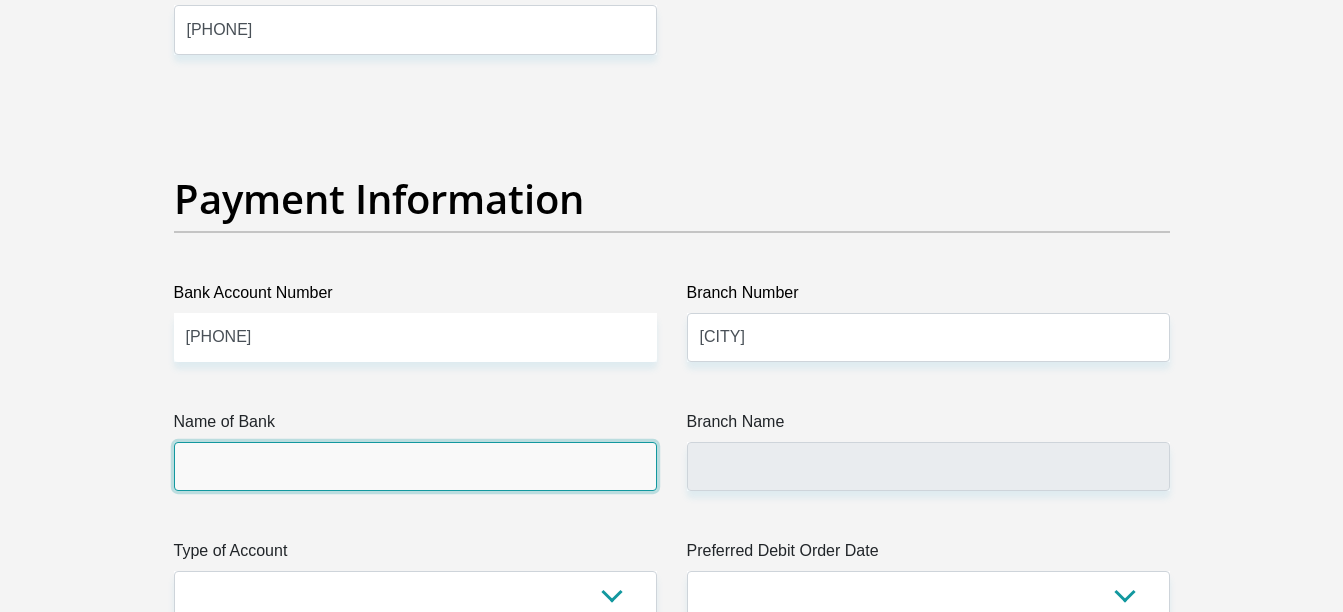 click on "Name of Bank" at bounding box center (415, 466) 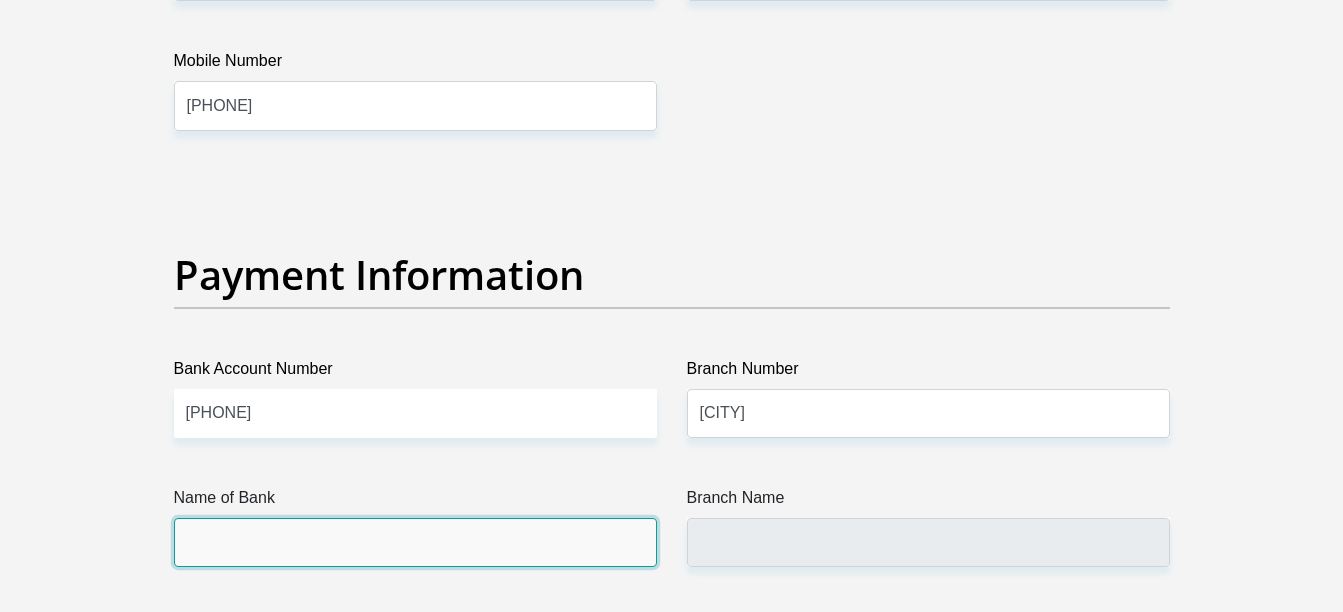 scroll, scrollTop: 4400, scrollLeft: 0, axis: vertical 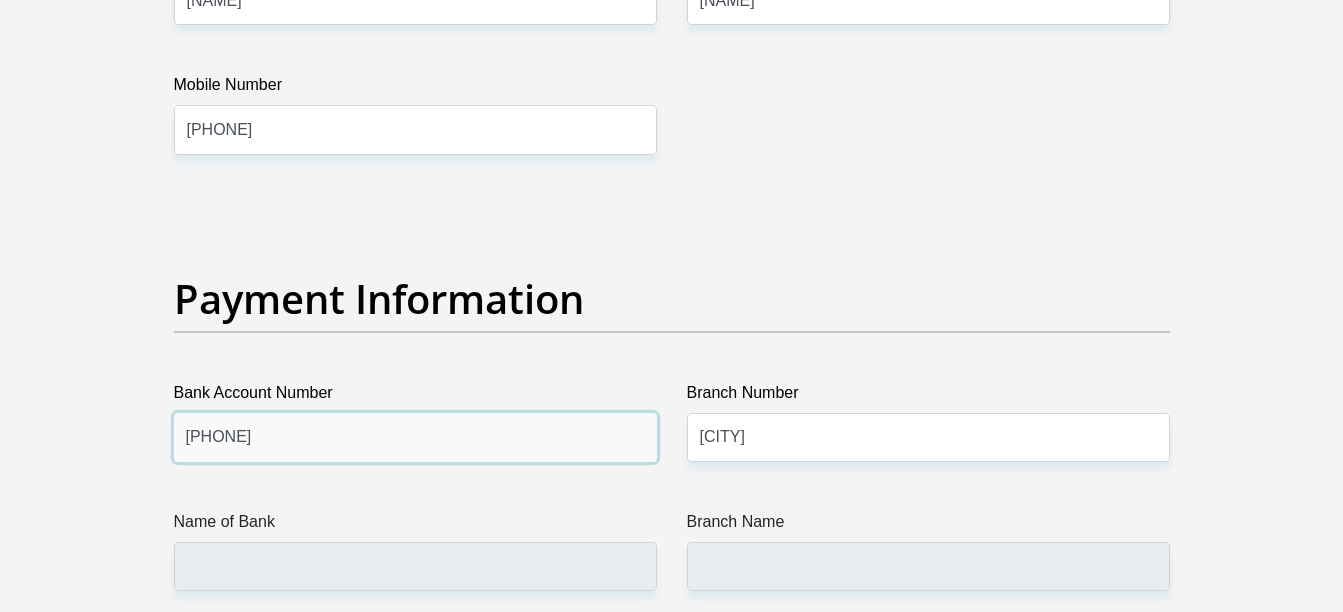 click on "[PHONE]" at bounding box center (415, 437) 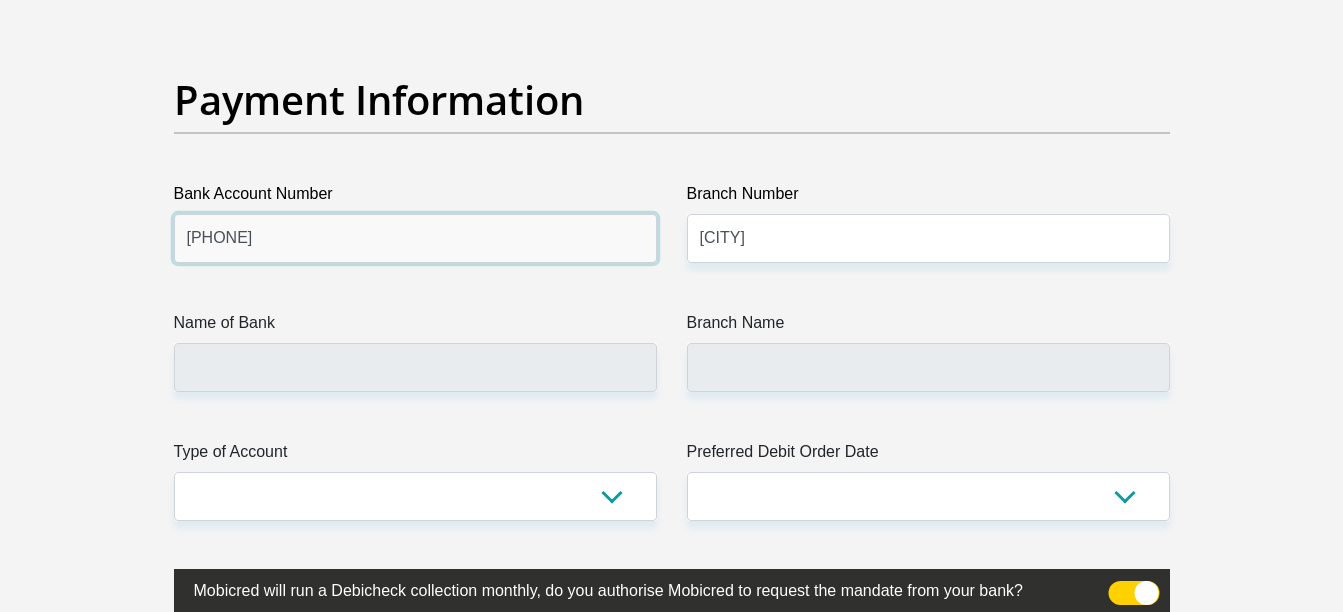 scroll, scrollTop: 4600, scrollLeft: 0, axis: vertical 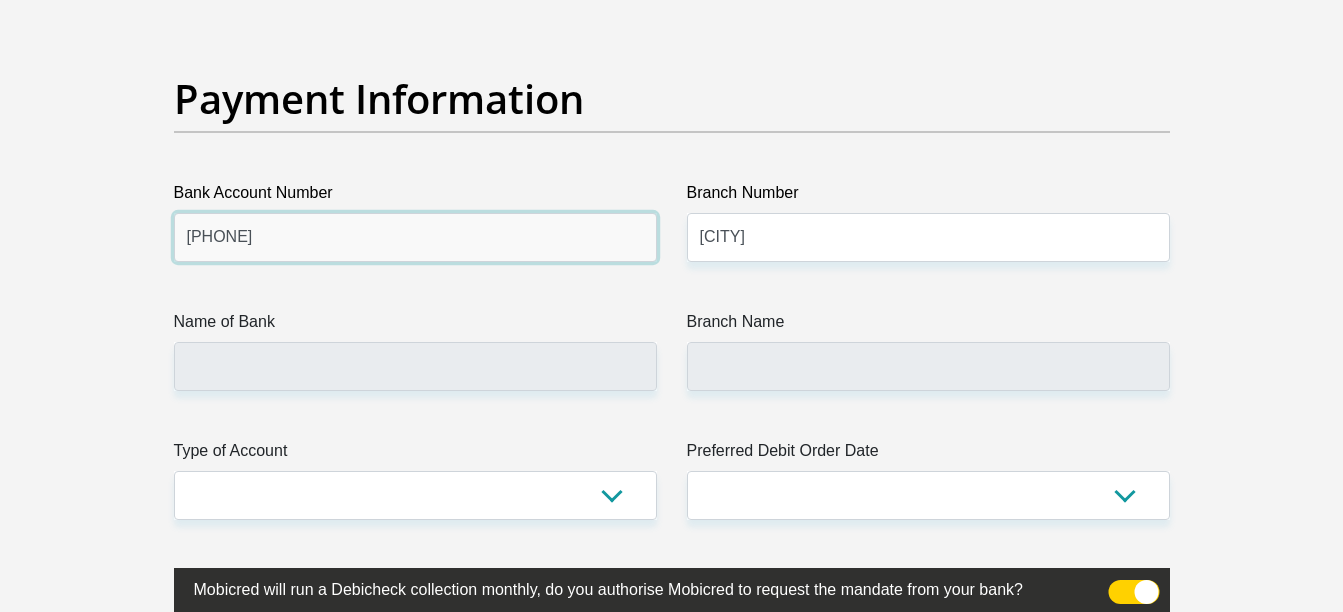 type on "[PHONE]" 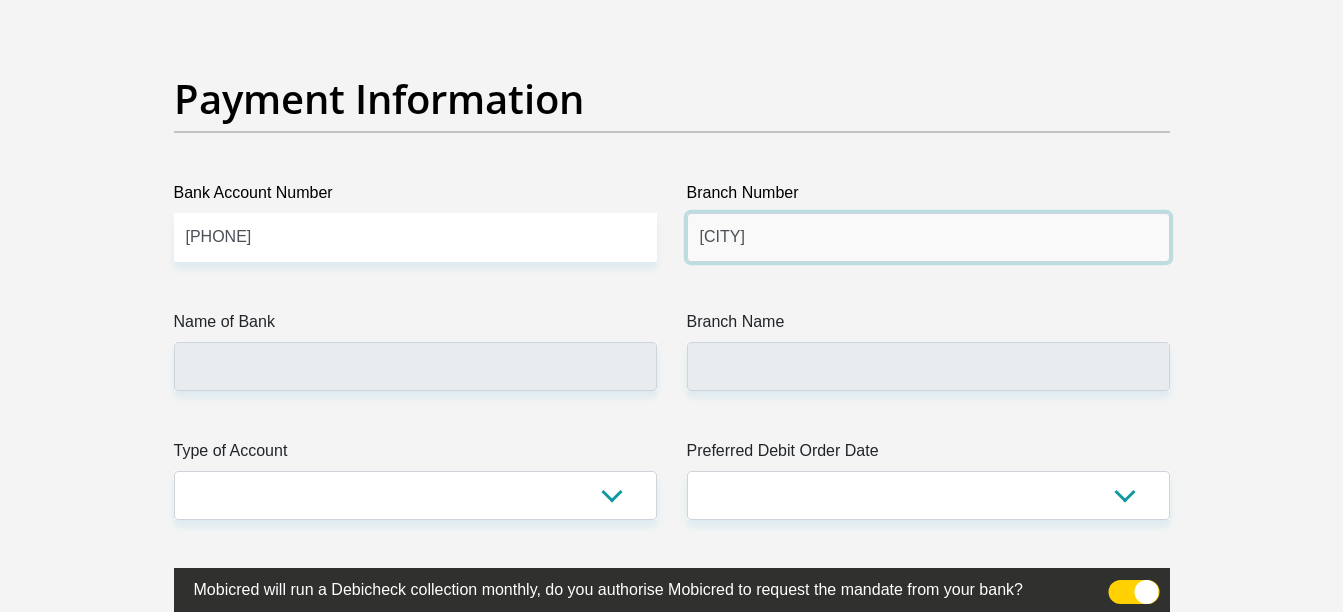 drag, startPoint x: 797, startPoint y: 239, endPoint x: 543, endPoint y: 213, distance: 255.32724 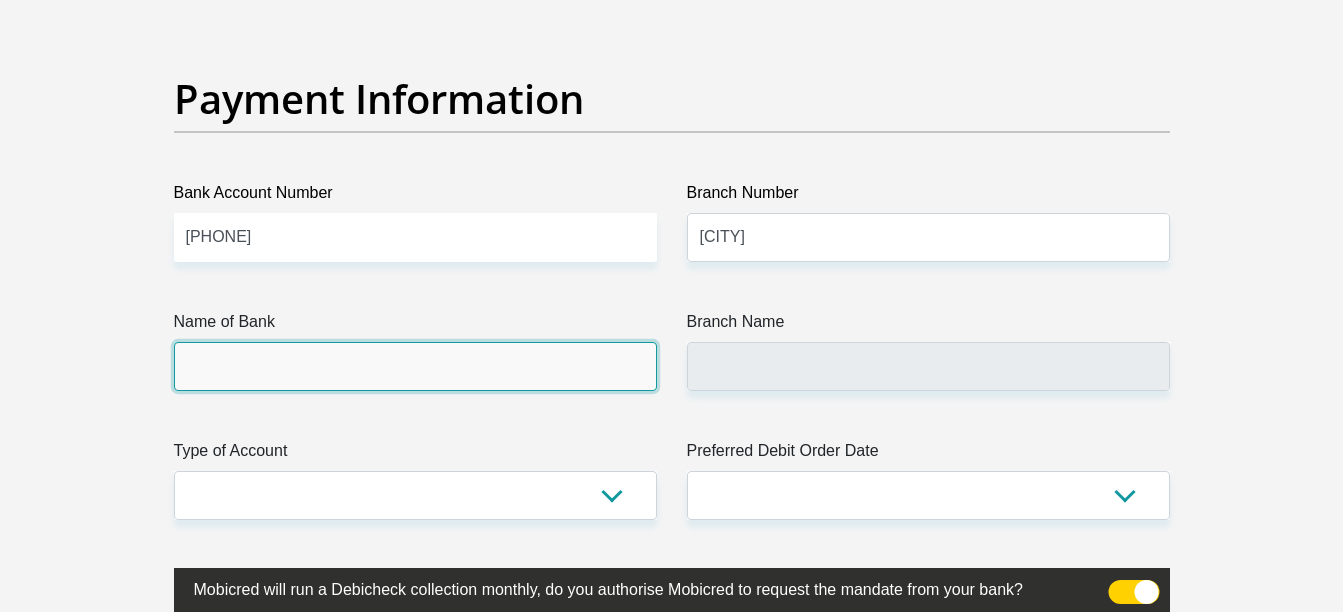 click on "Name of Bank" at bounding box center (415, 366) 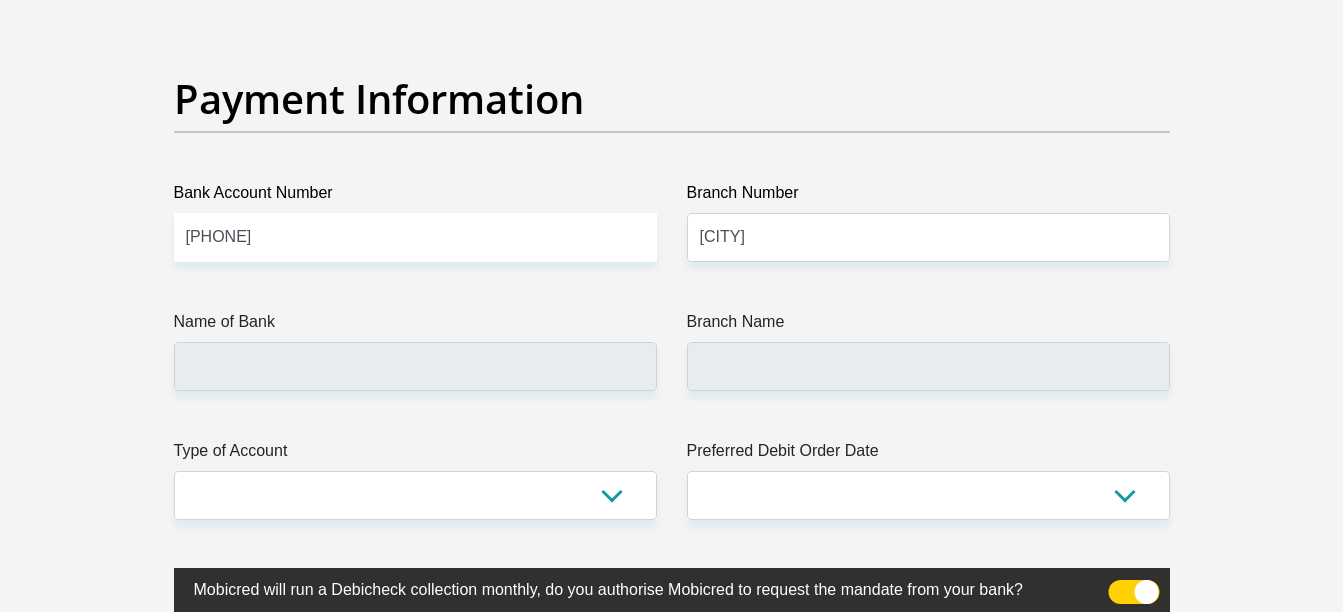 click on "Title
Mr
Ms
Mrs
Dr
Other
First Name
[NAME]
Surname
[NAME]
ID Number
[ID NUMBER]
Please input valid ID number
Race
Black
Coloured
Indian
White
Other
Contact Number
[PHONE]
Please input valid contact number
Nationality
[COUNTRY]
Afghanistan
Aland Islands  Albania  Algeria  Aruba" at bounding box center (672, -1021) 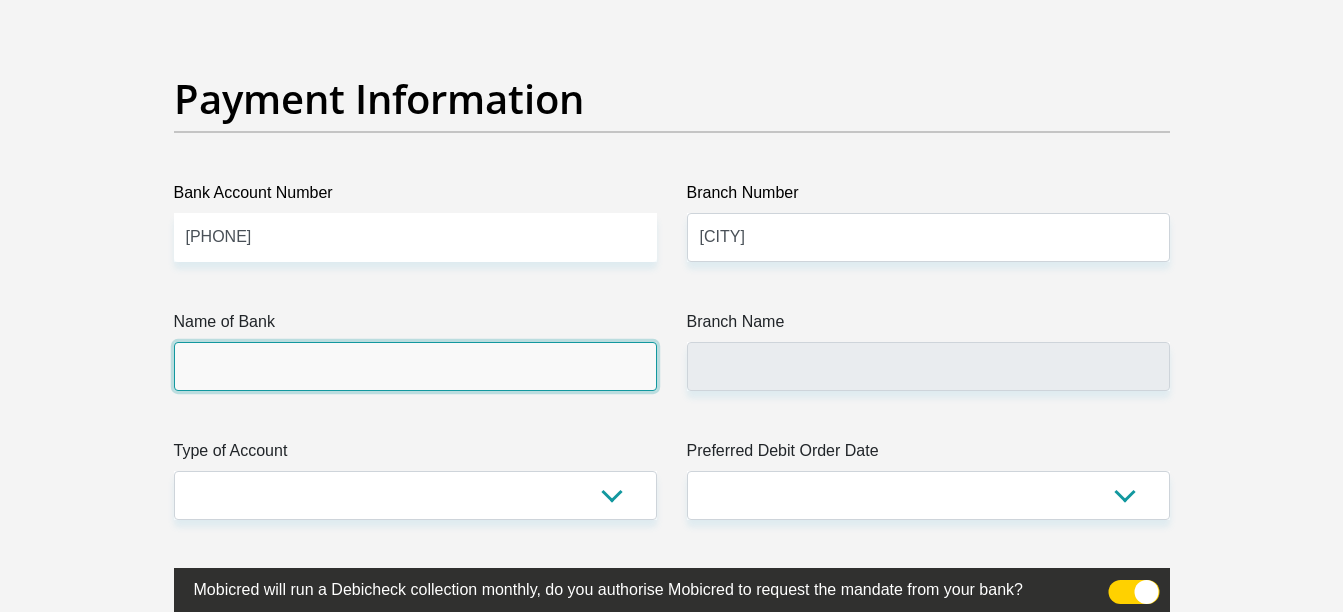 click on "Name of Bank" at bounding box center (415, 366) 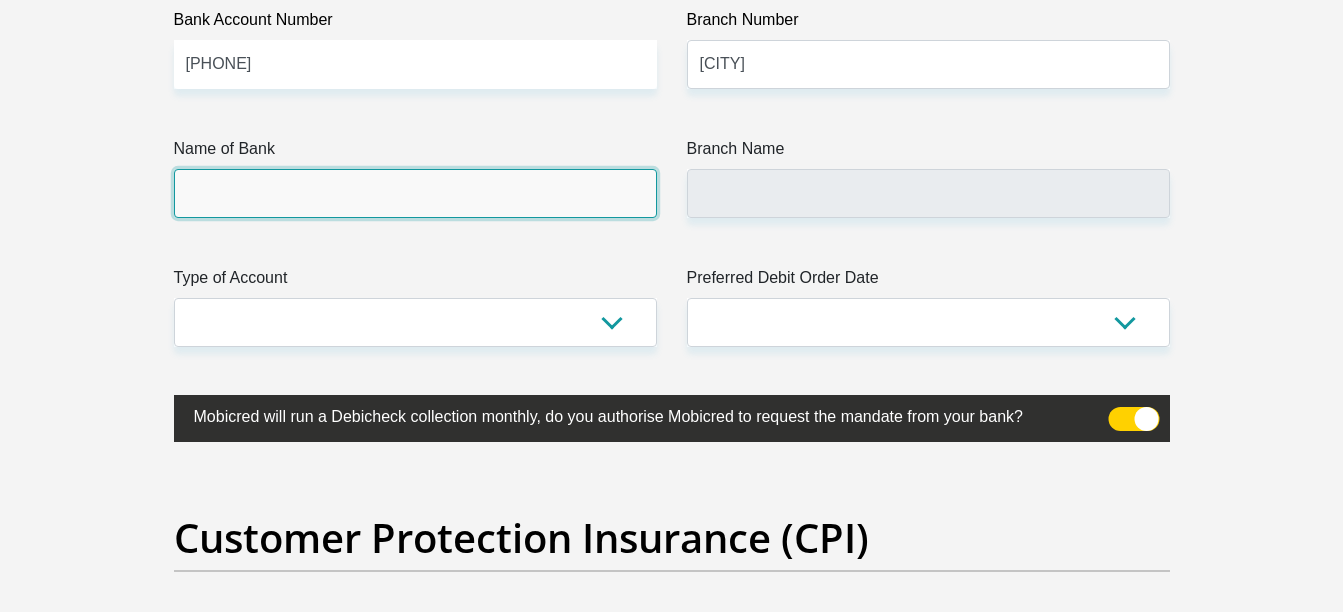 scroll, scrollTop: 4800, scrollLeft: 0, axis: vertical 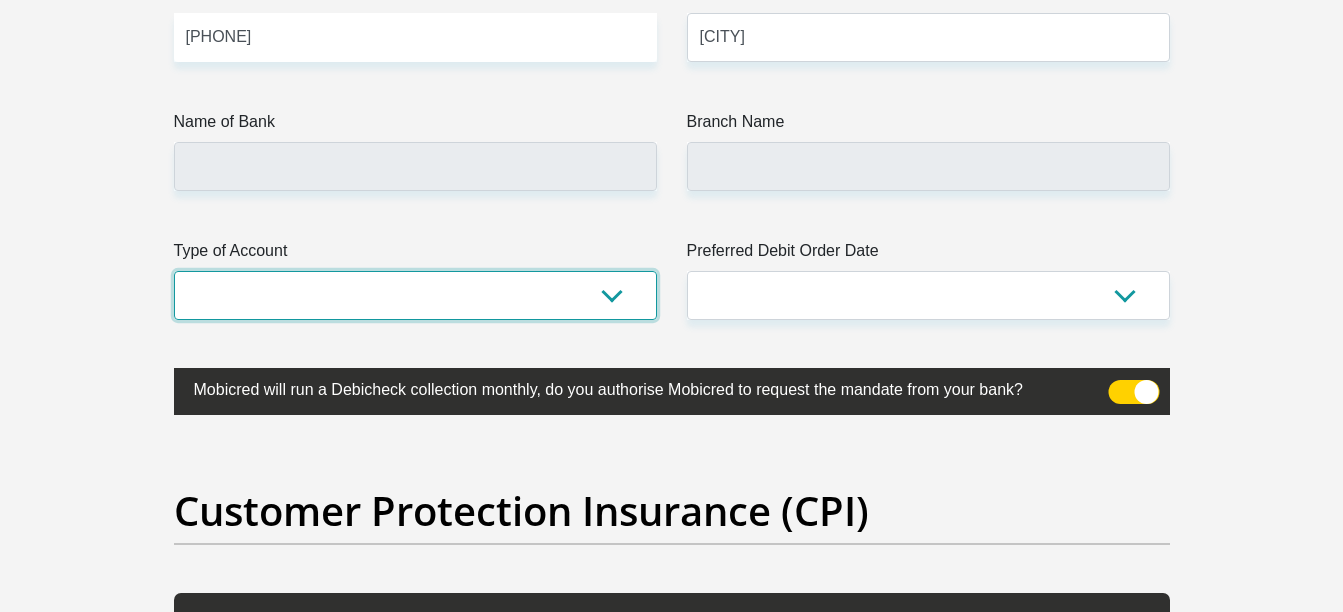 click on "Cheque
Savings" at bounding box center [415, 295] 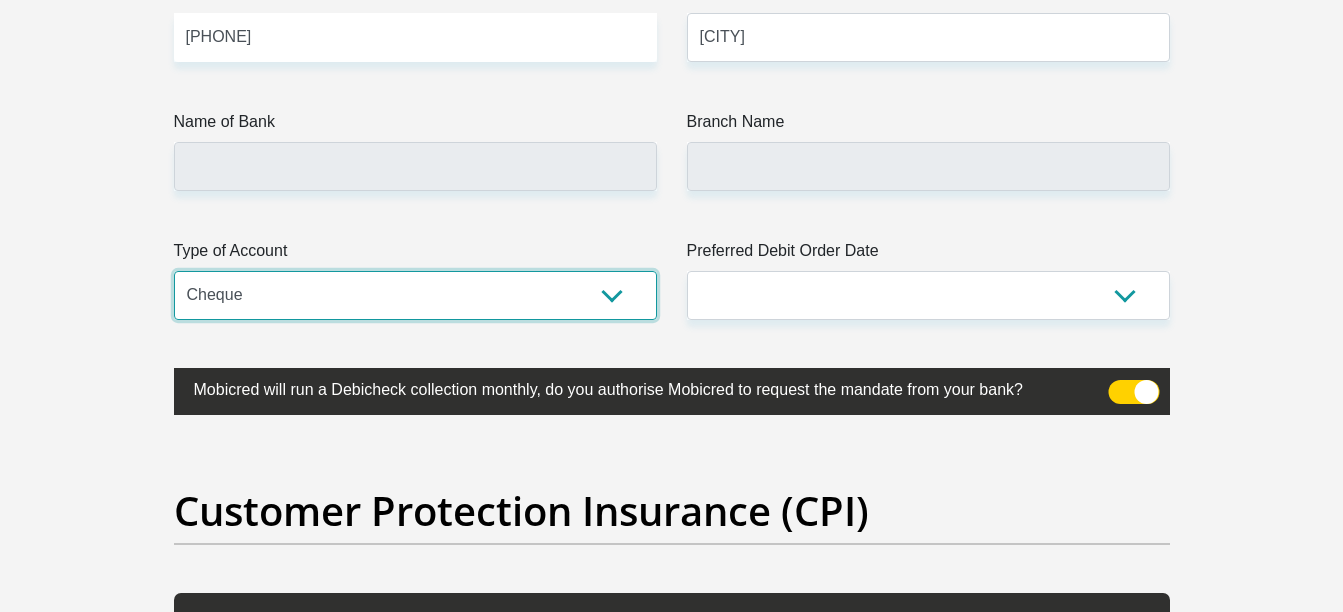 click on "Cheque
Savings" at bounding box center (415, 295) 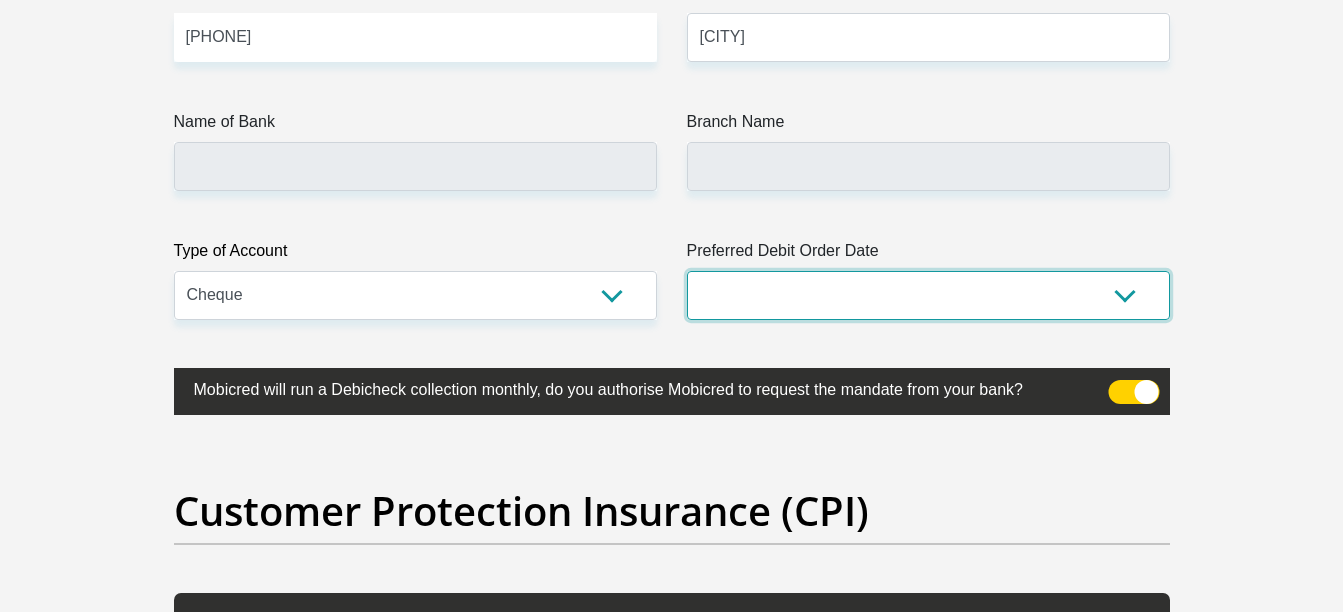 click on "1st
2nd
3rd
4th
5th
7th
18th
19th
20th
21st
22nd
23rd
24th
25th
26th
27th
28th
29th
30th" at bounding box center [928, 295] 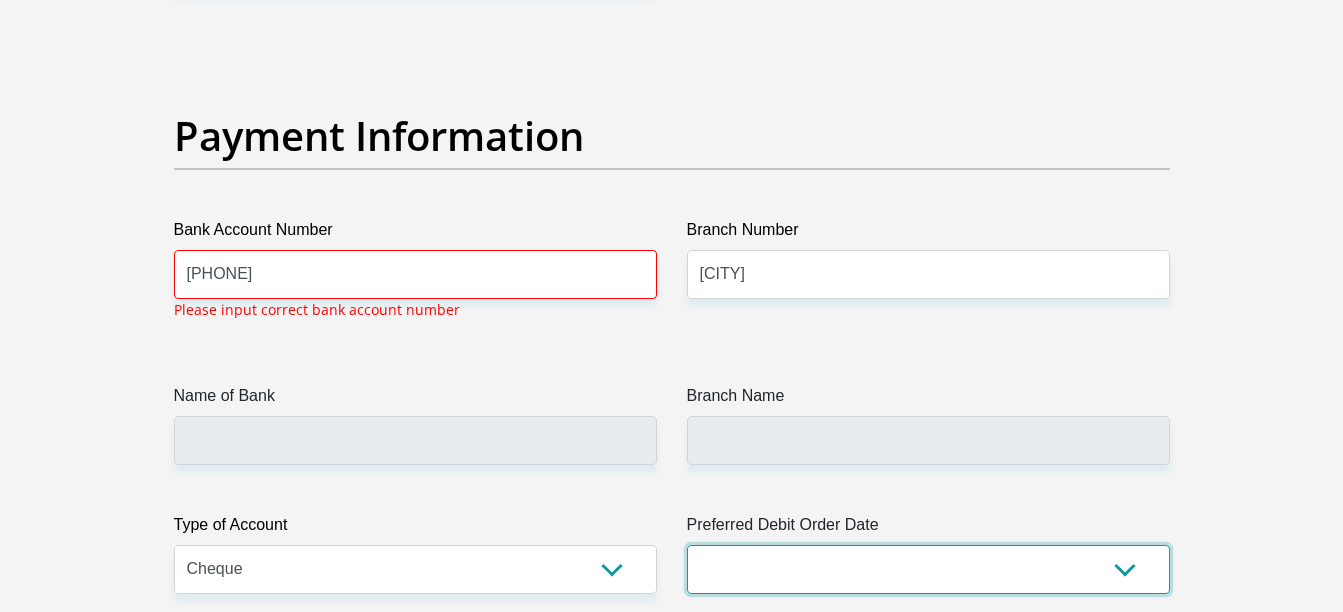 scroll, scrollTop: 4562, scrollLeft: 0, axis: vertical 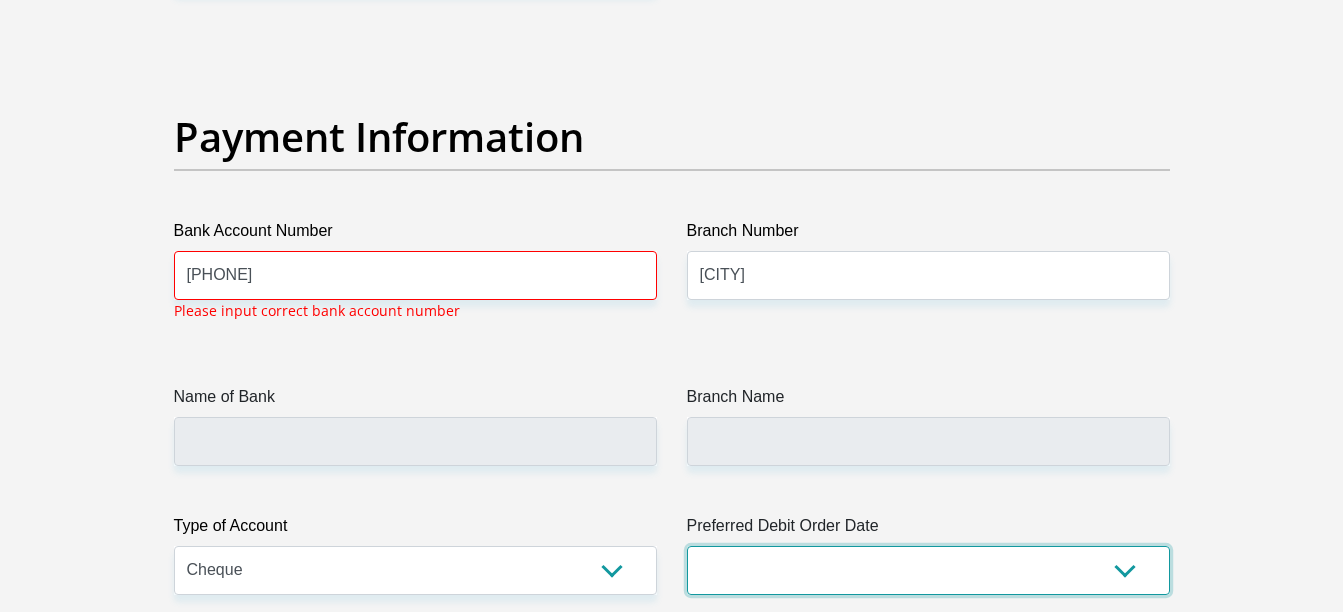 select on "30" 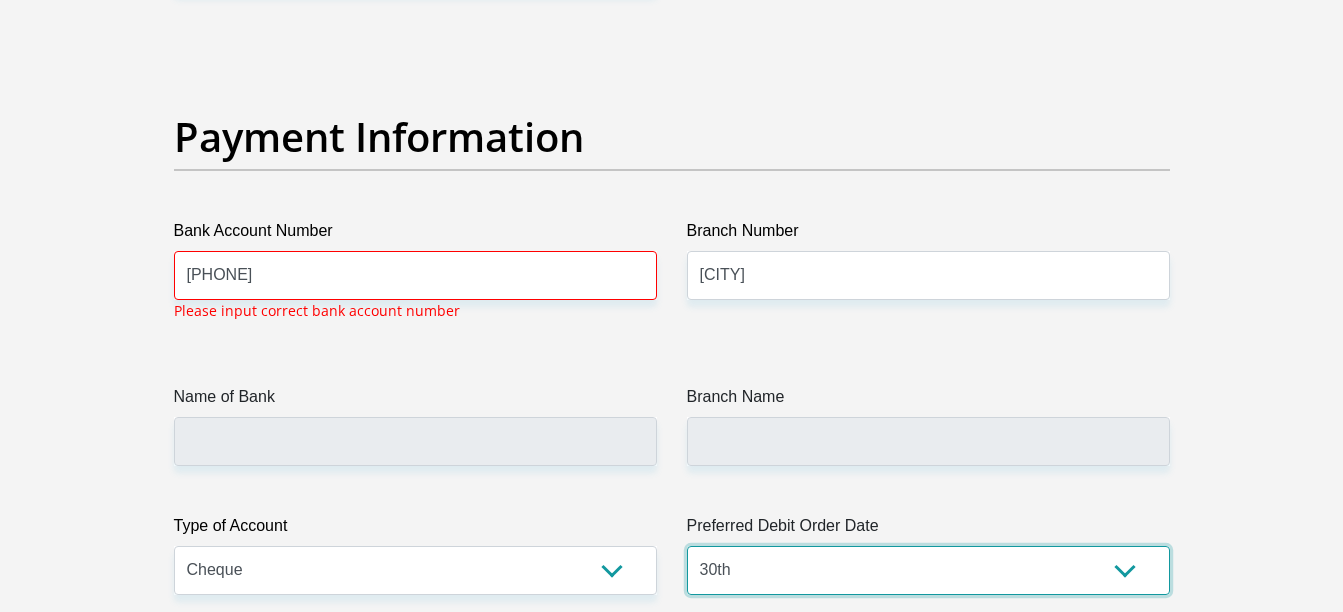 click on "1st
2nd
3rd
4th
5th
7th
18th
19th
20th
21st
22nd
23rd
24th
25th
26th
27th
28th
29th
30th" at bounding box center [928, 570] 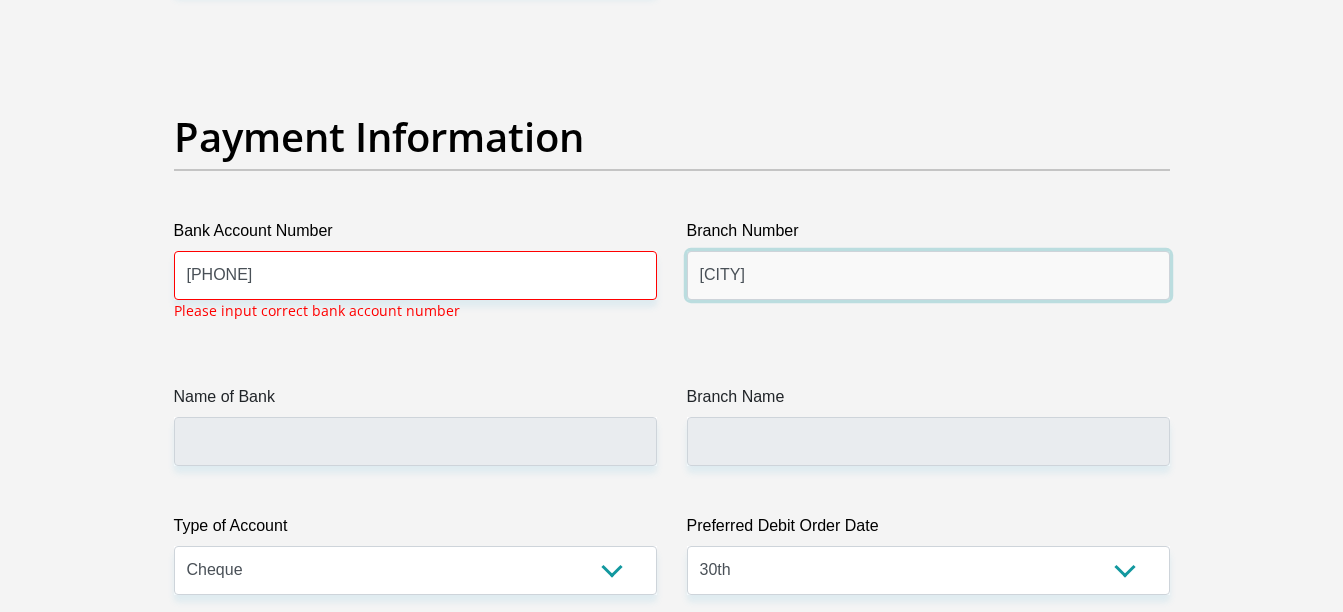click on "[CITY]" at bounding box center (928, 275) 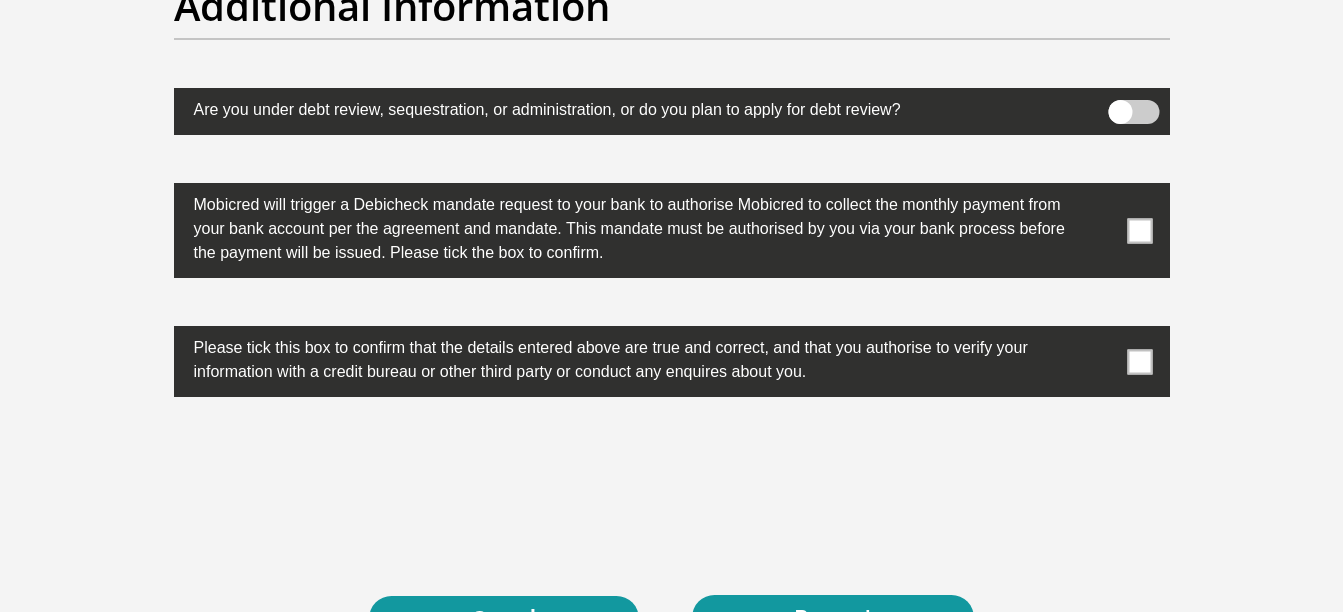 scroll, scrollTop: 6362, scrollLeft: 0, axis: vertical 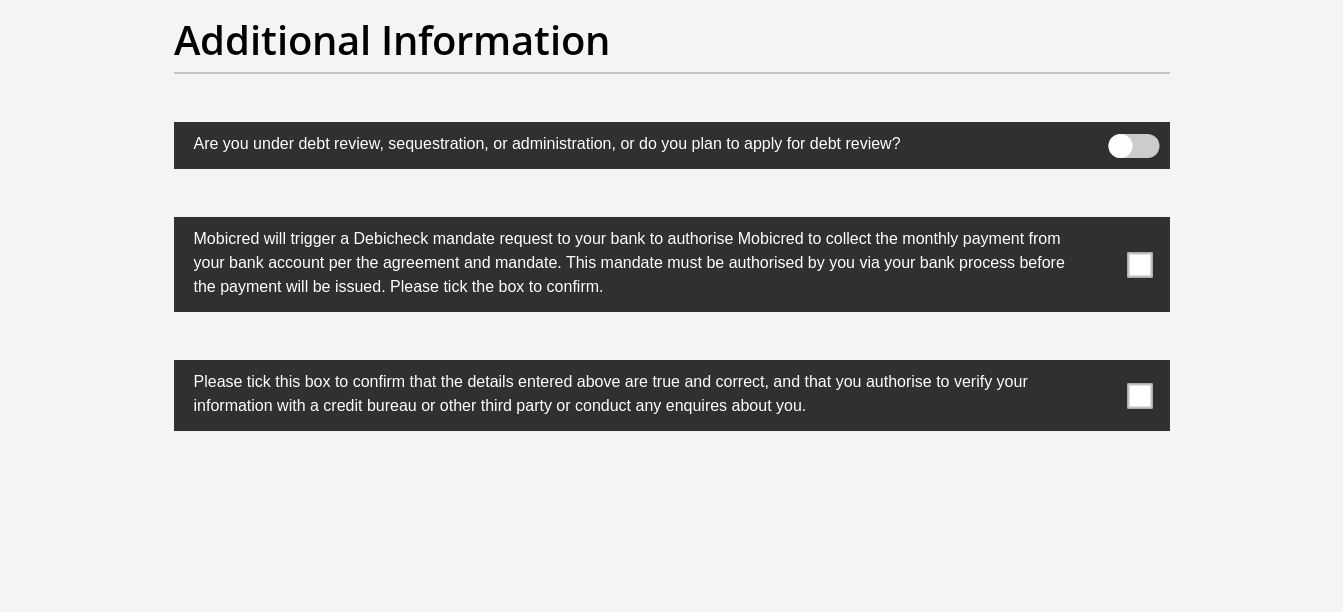 click at bounding box center (1139, 264) 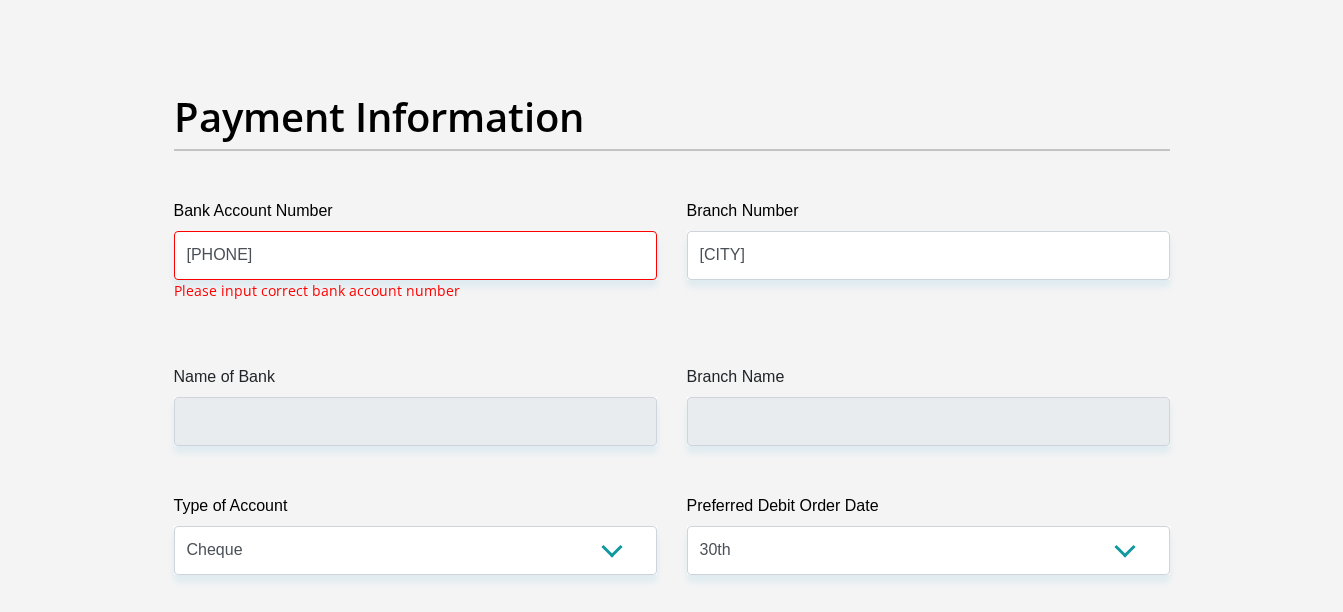 scroll, scrollTop: 4562, scrollLeft: 0, axis: vertical 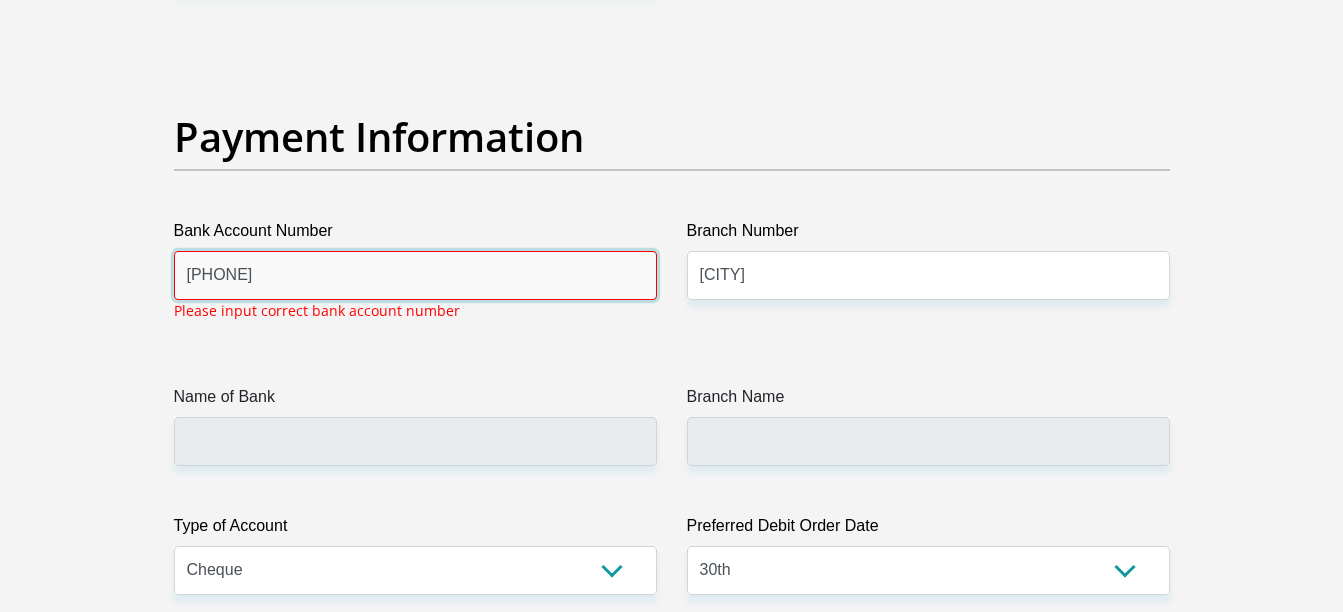 click on "[PHONE]" at bounding box center [415, 275] 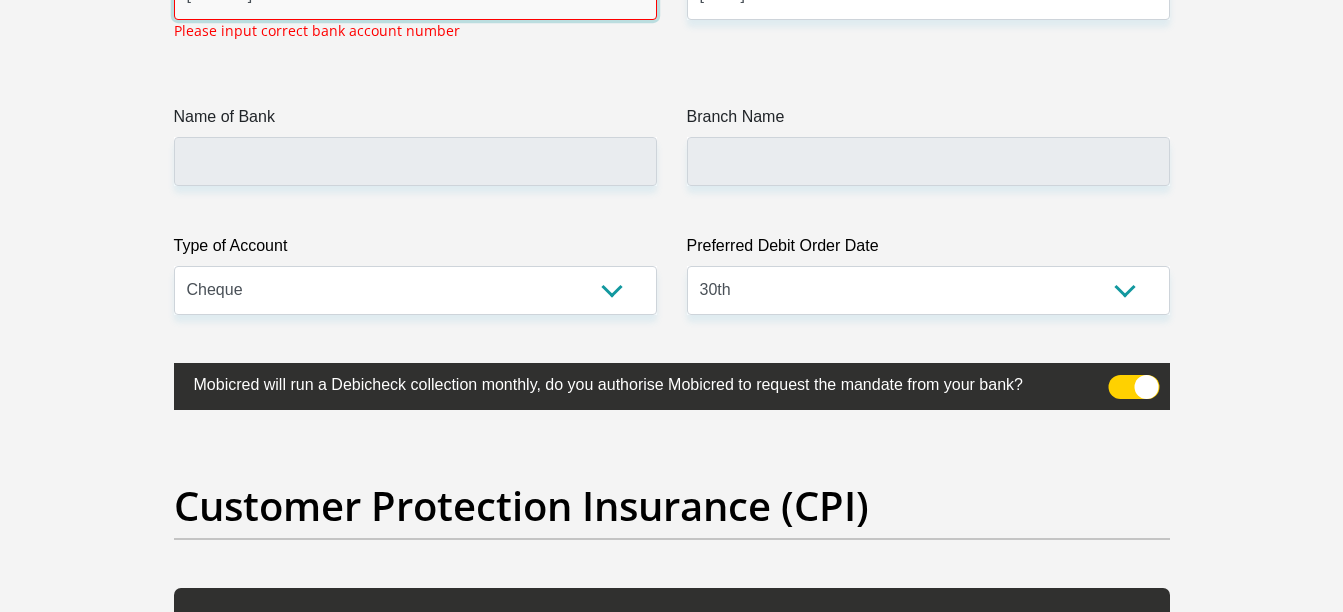 scroll, scrollTop: 4862, scrollLeft: 0, axis: vertical 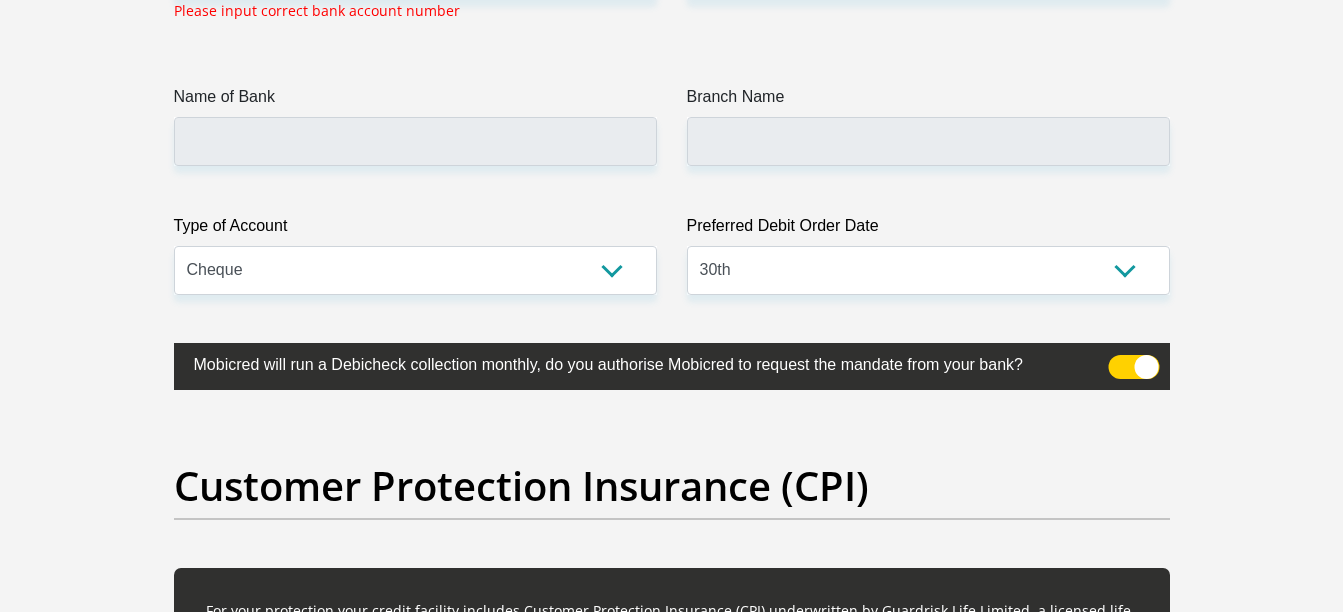click on "Name of Bank" at bounding box center (415, 125) 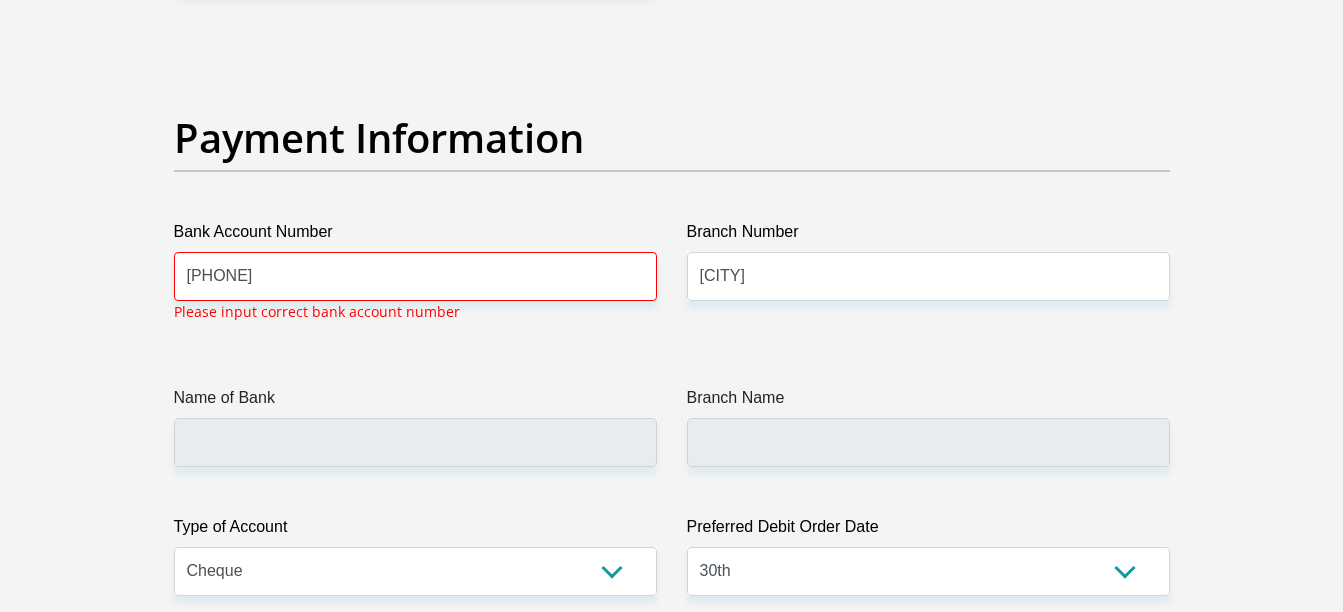scroll, scrollTop: 4562, scrollLeft: 0, axis: vertical 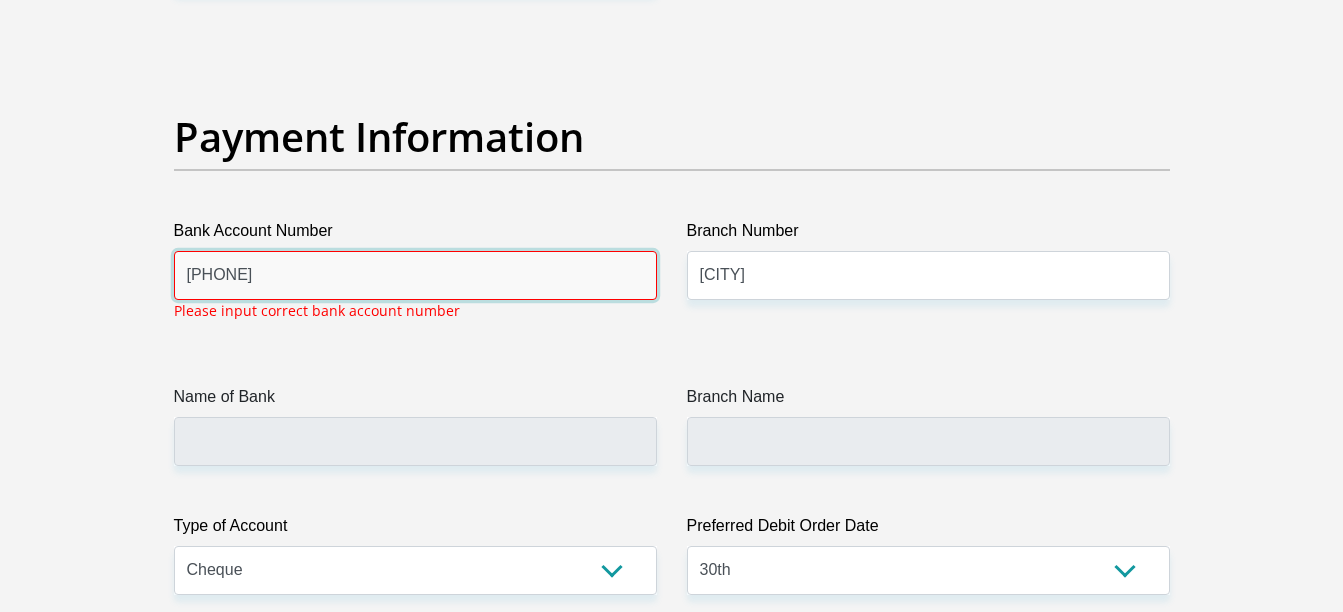 click on "[PHONE]" at bounding box center [415, 275] 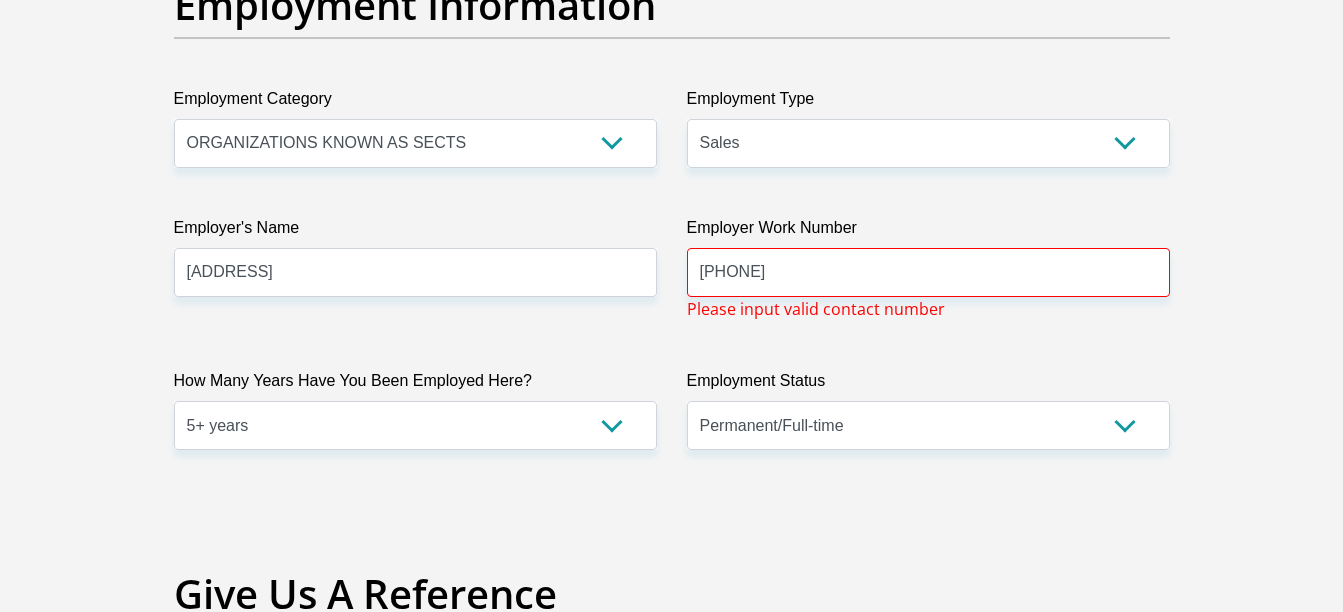 scroll, scrollTop: 3662, scrollLeft: 0, axis: vertical 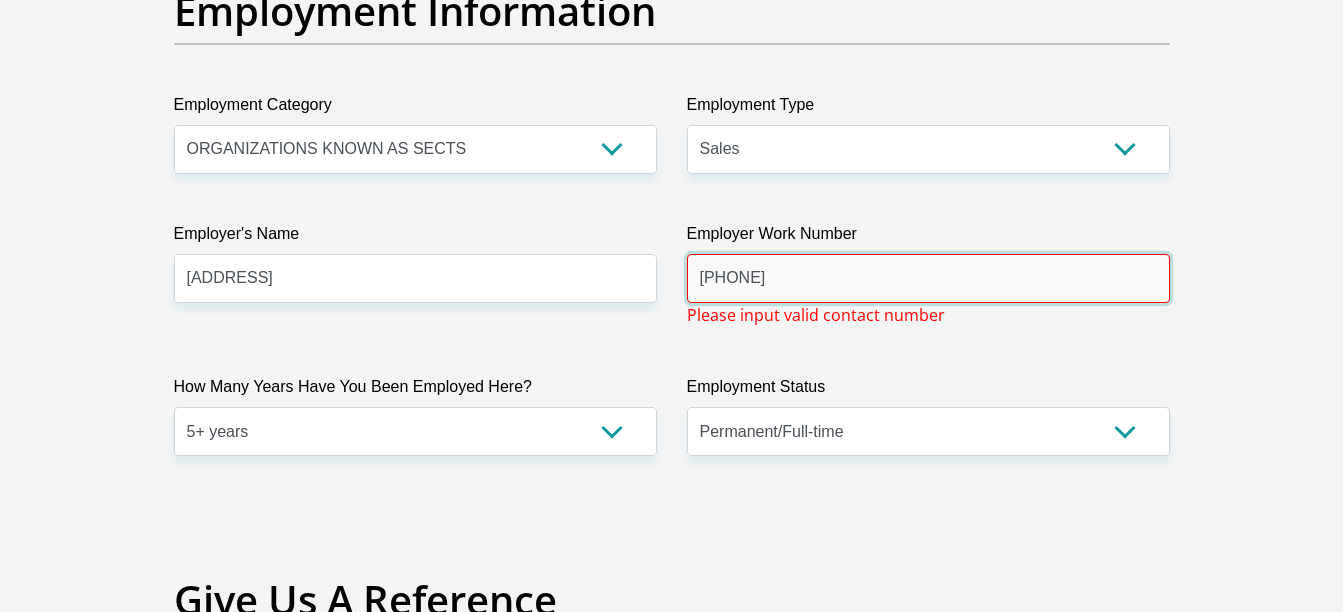 click on "[PHONE]" at bounding box center [928, 278] 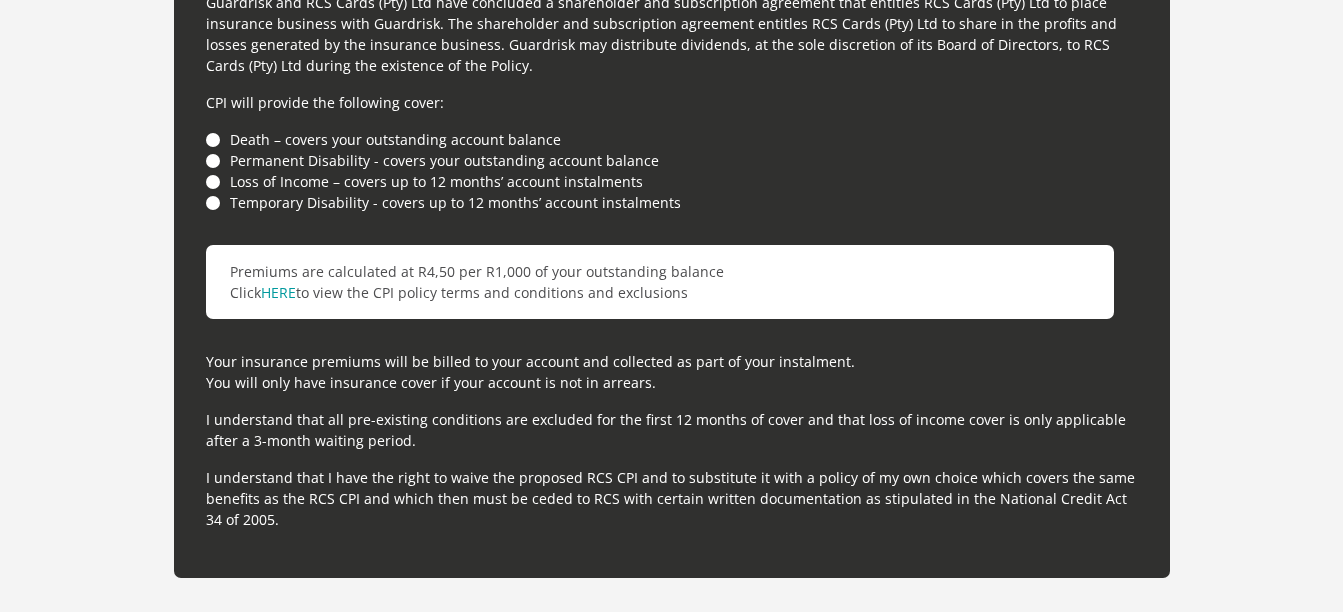 scroll, scrollTop: 5656, scrollLeft: 0, axis: vertical 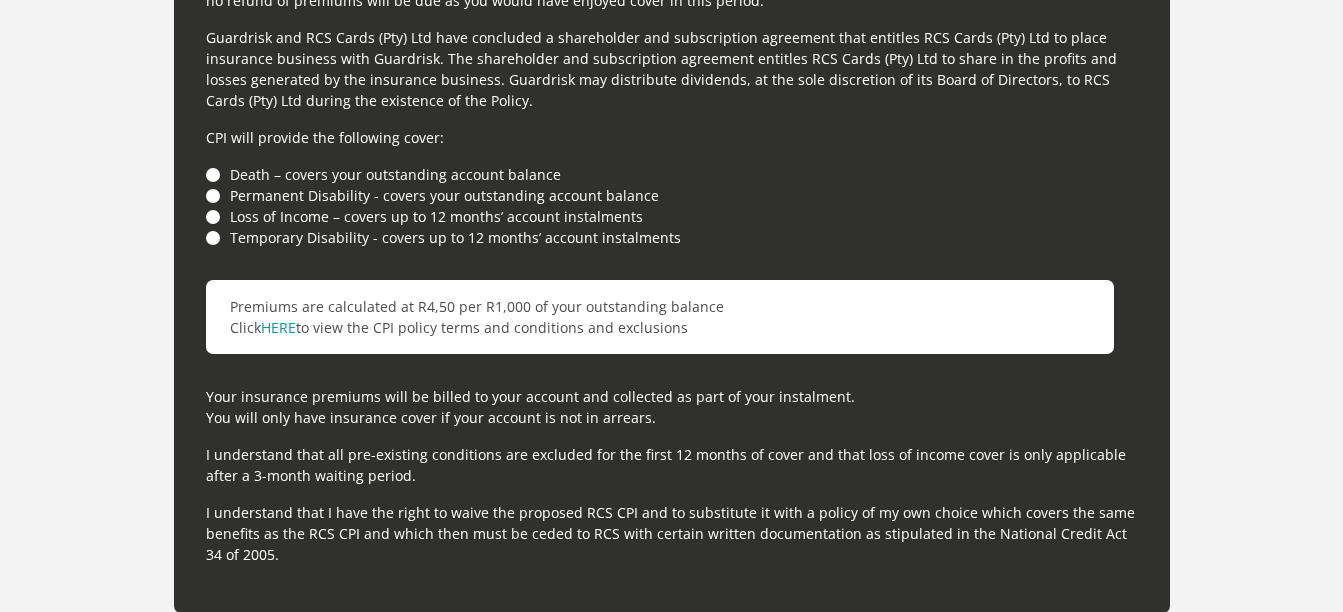 click on "Death – covers your outstanding account balance" at bounding box center [672, 174] 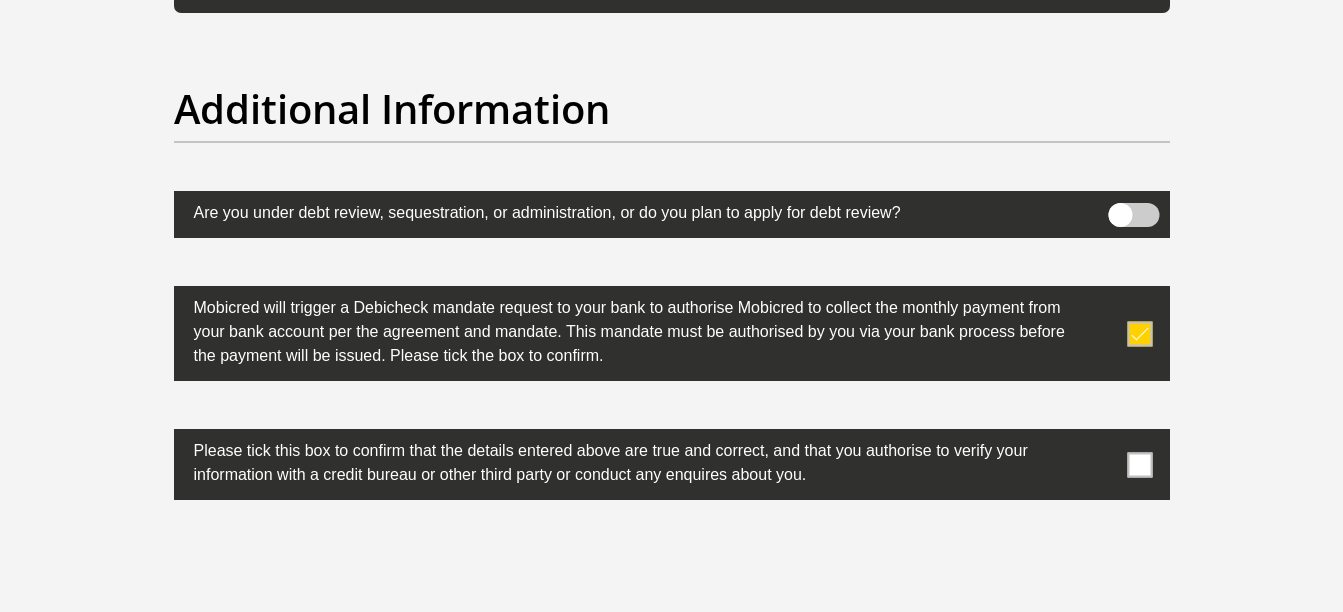 scroll, scrollTop: 6624, scrollLeft: 0, axis: vertical 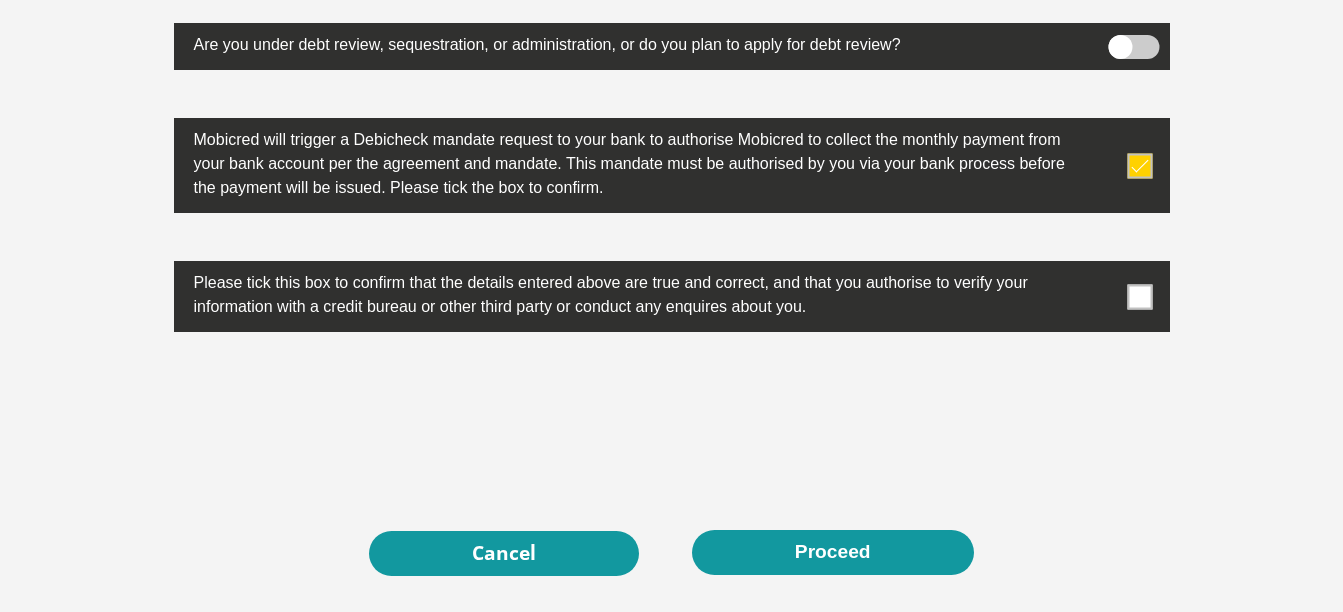 click at bounding box center (1139, 296) 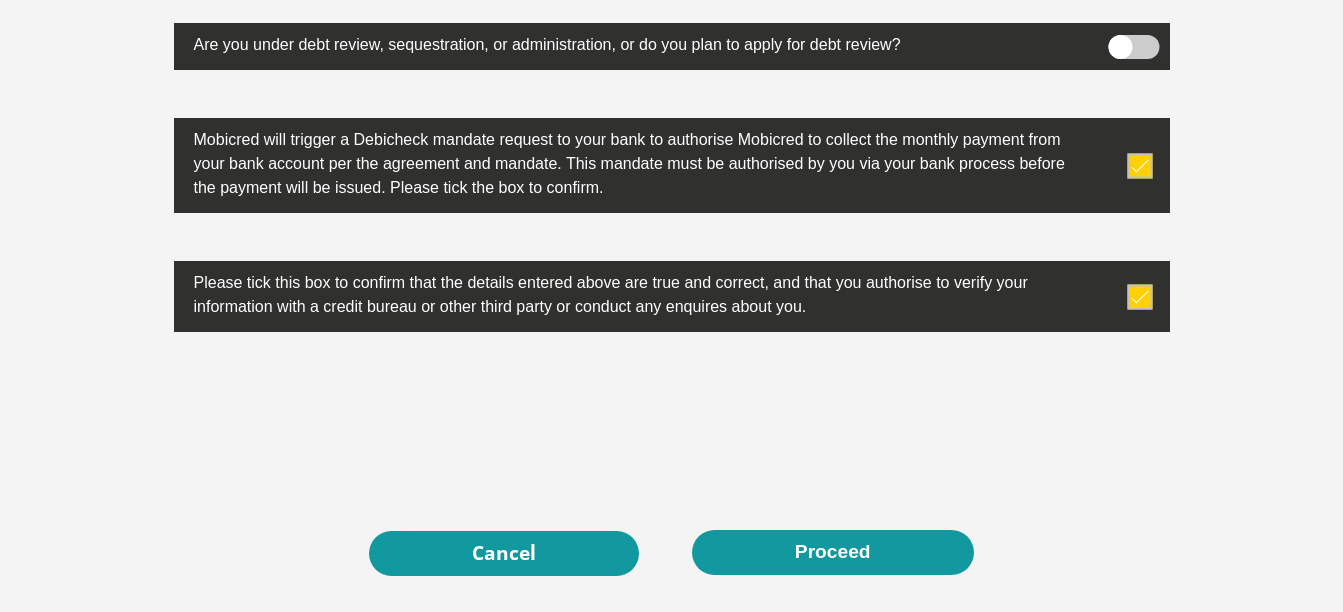 scroll, scrollTop: 6324, scrollLeft: 0, axis: vertical 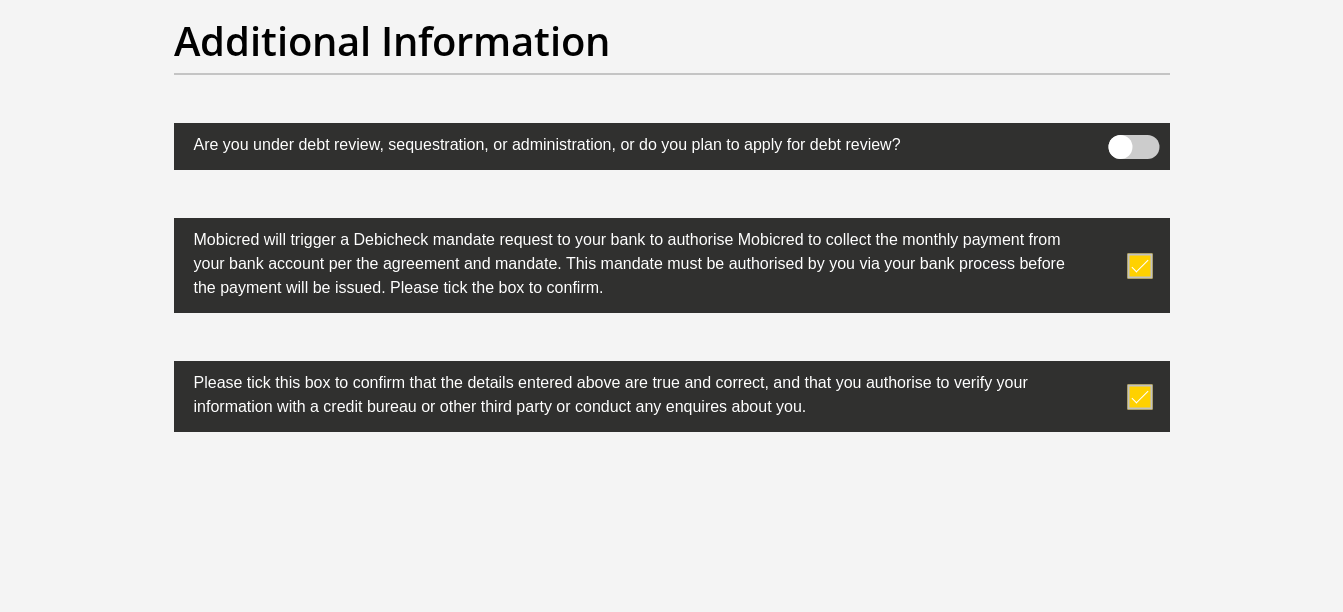 click on "[ALPHANUMERIC STRING]" at bounding box center (672, 519) 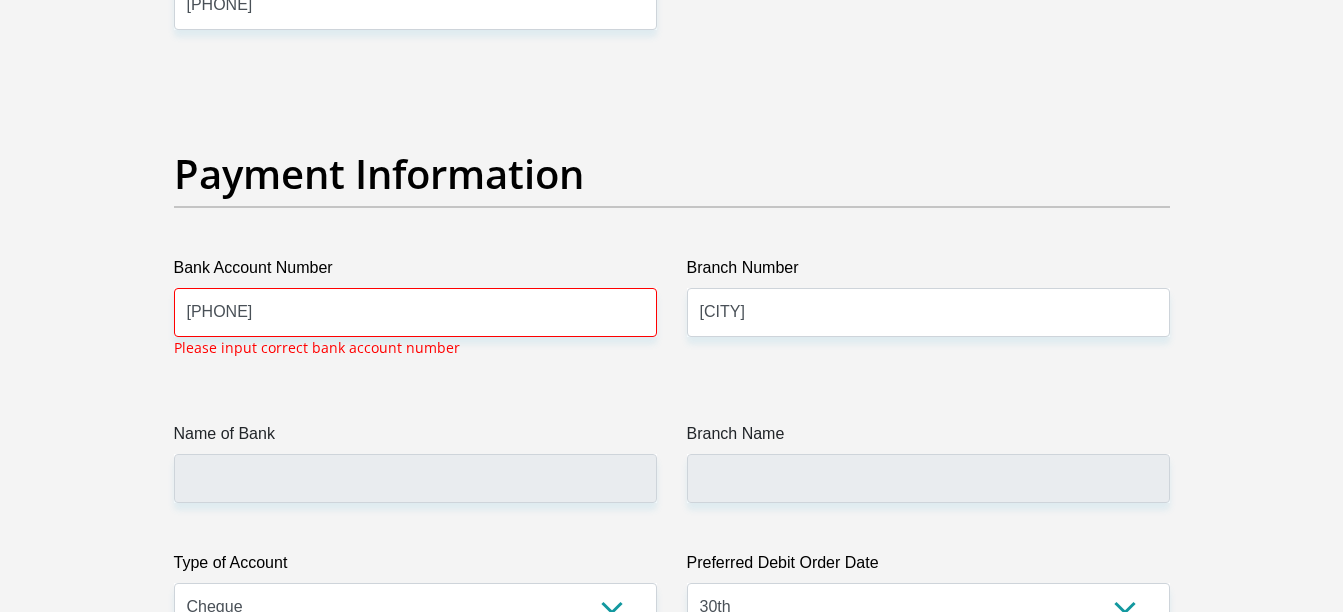 scroll, scrollTop: 4524, scrollLeft: 0, axis: vertical 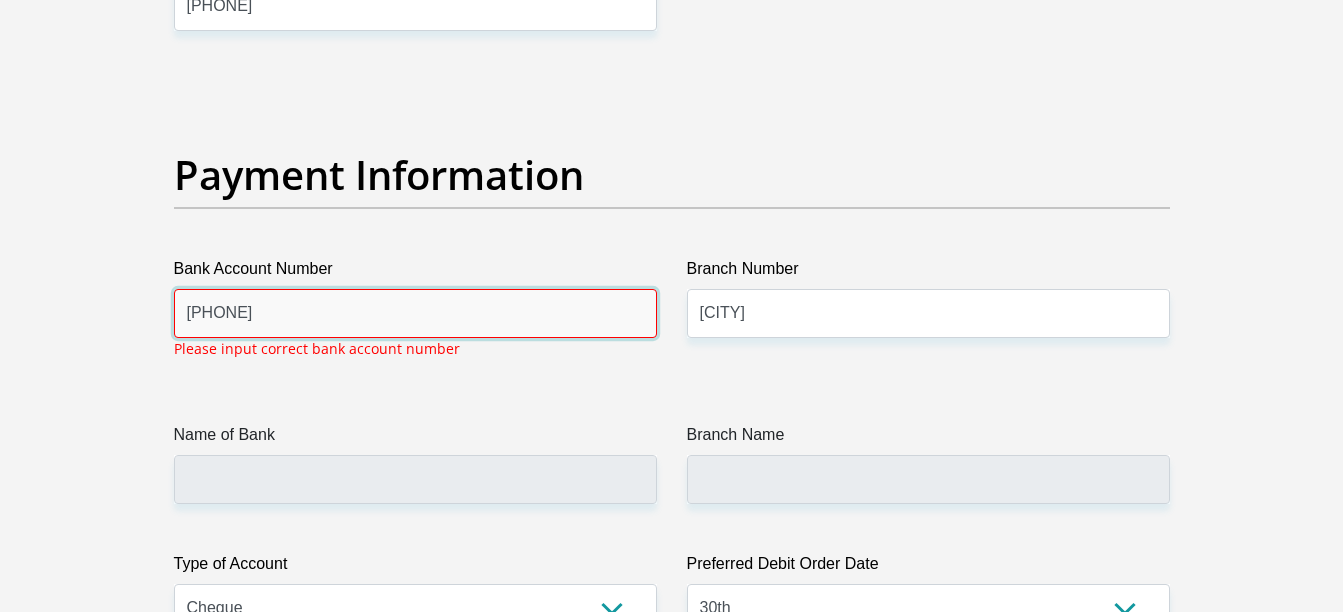 click on "[PHONE]" at bounding box center (415, 313) 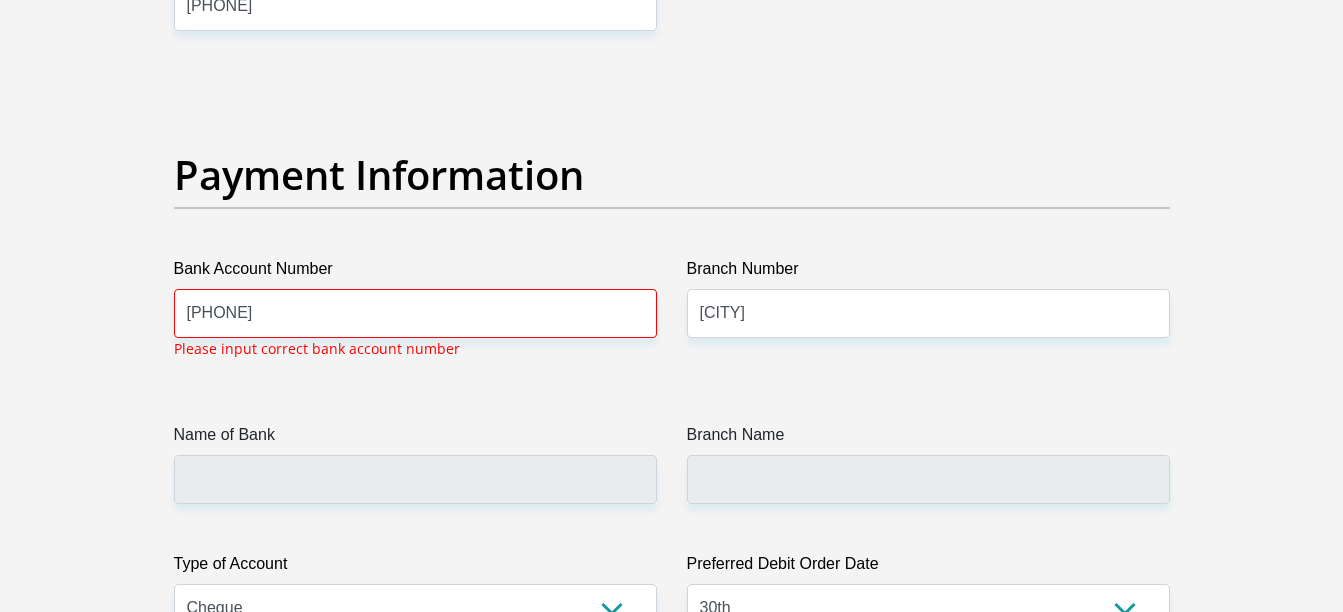 click on "Title
Mr
Ms
Mrs
Dr
Other
First Name
[NAME]
Surname
[NAME]
ID Number
[ID NUMBER]
Please input valid ID number
Race
Black
Coloured
Indian
White
Other
Contact Number
[PHONE]
Please input valid contact number
Nationality
[COUNTRY]
Afghanistan
Aland Islands  Albania  Algeria  Aruba" at bounding box center [672, -926] 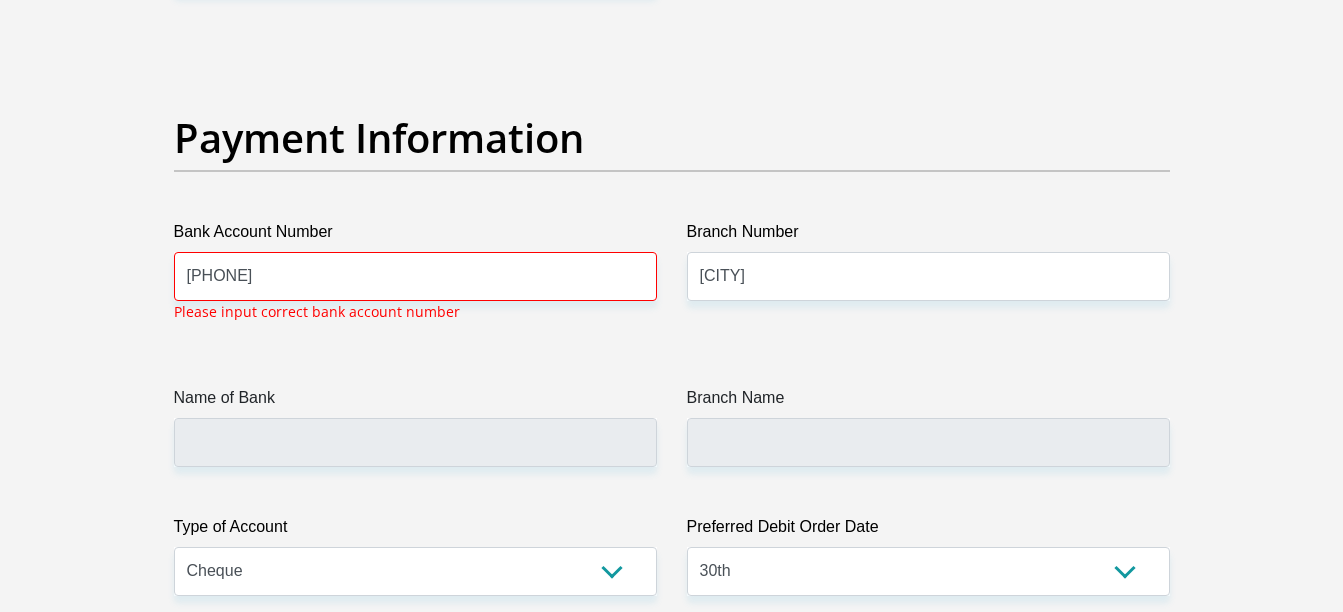 scroll, scrollTop: 4562, scrollLeft: 0, axis: vertical 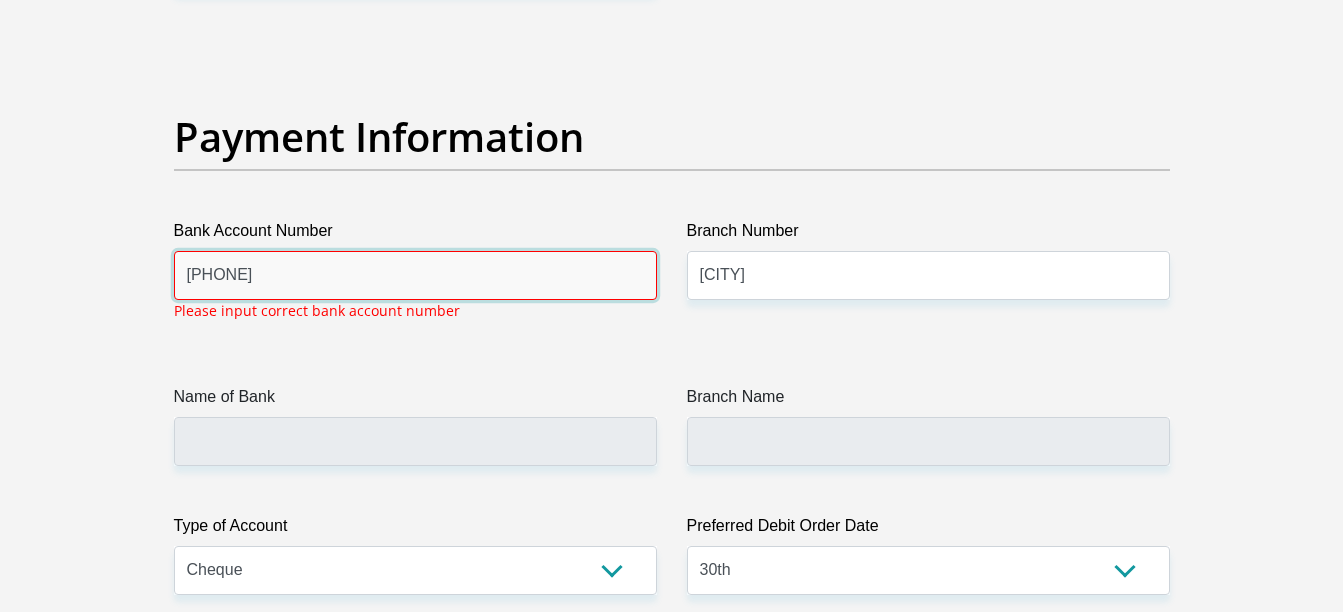 click on "[PHONE]" at bounding box center [415, 275] 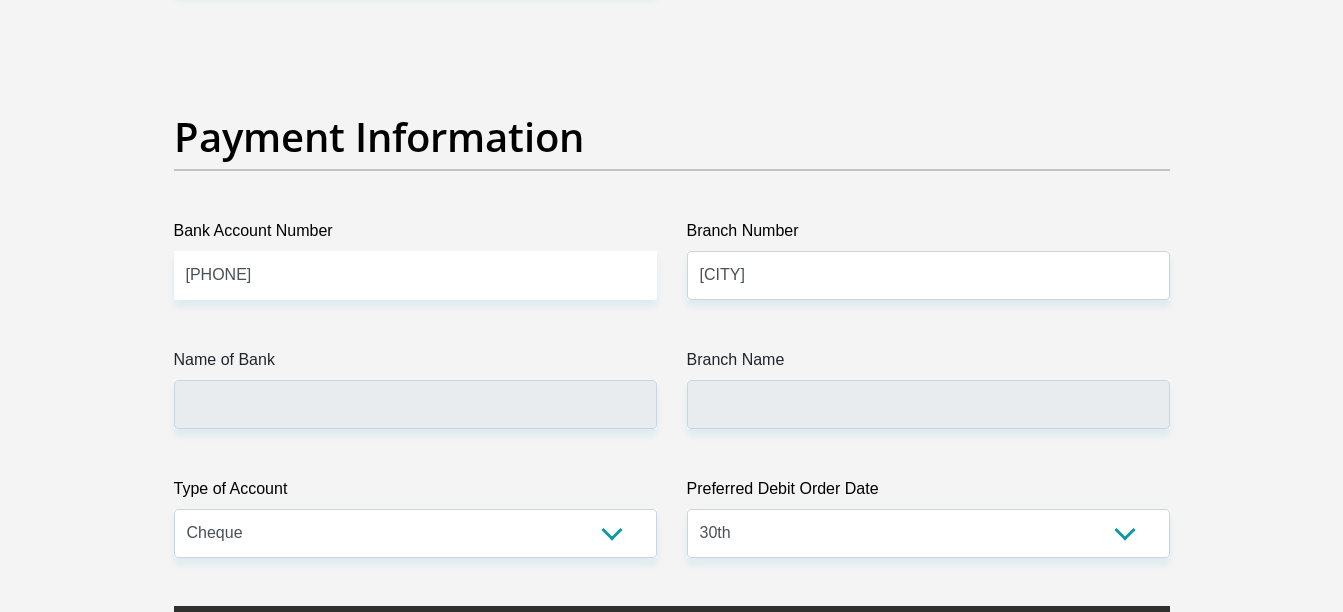 click on "Title
Mr
Ms
Mrs
Dr
Other
First Name
[NAME]
Surname
[NAME]
ID Number
[ID NUMBER]
Please input valid ID number
Race
Black
Coloured
Indian
White
Other
Contact Number
[PHONE]
Please input valid contact number
Nationality
[COUNTRY]
Afghanistan
Aland Islands  Albania  Algeria  Aruba" at bounding box center [672, -983] 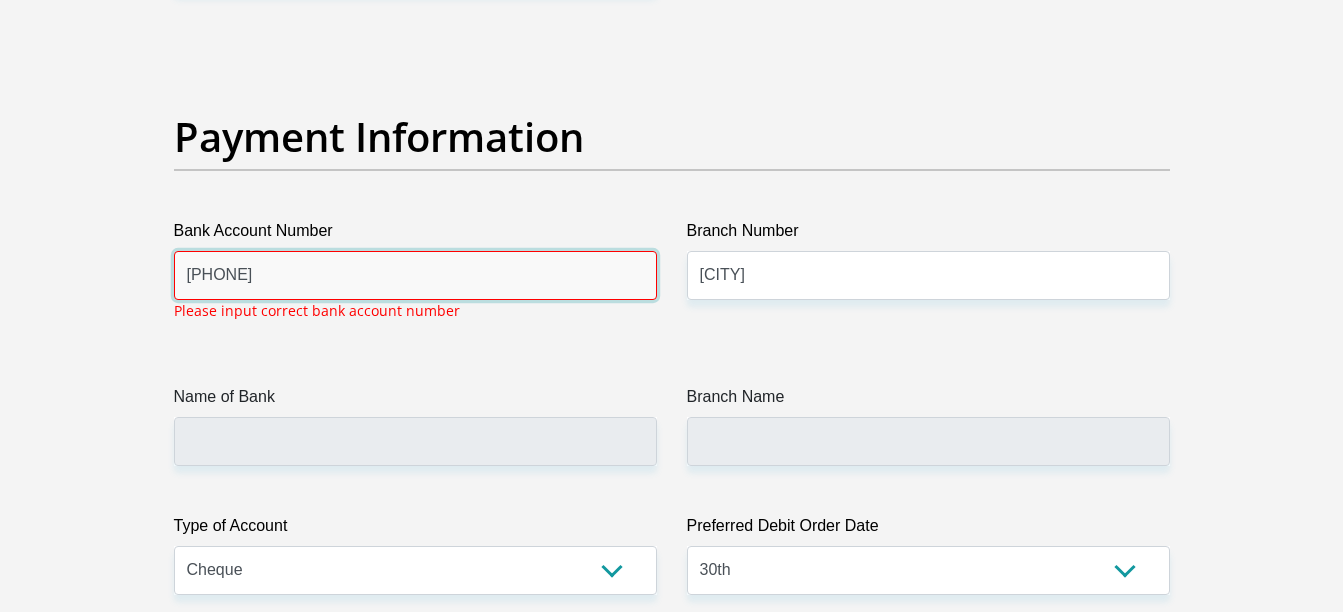 click on "[PHONE]" at bounding box center (415, 275) 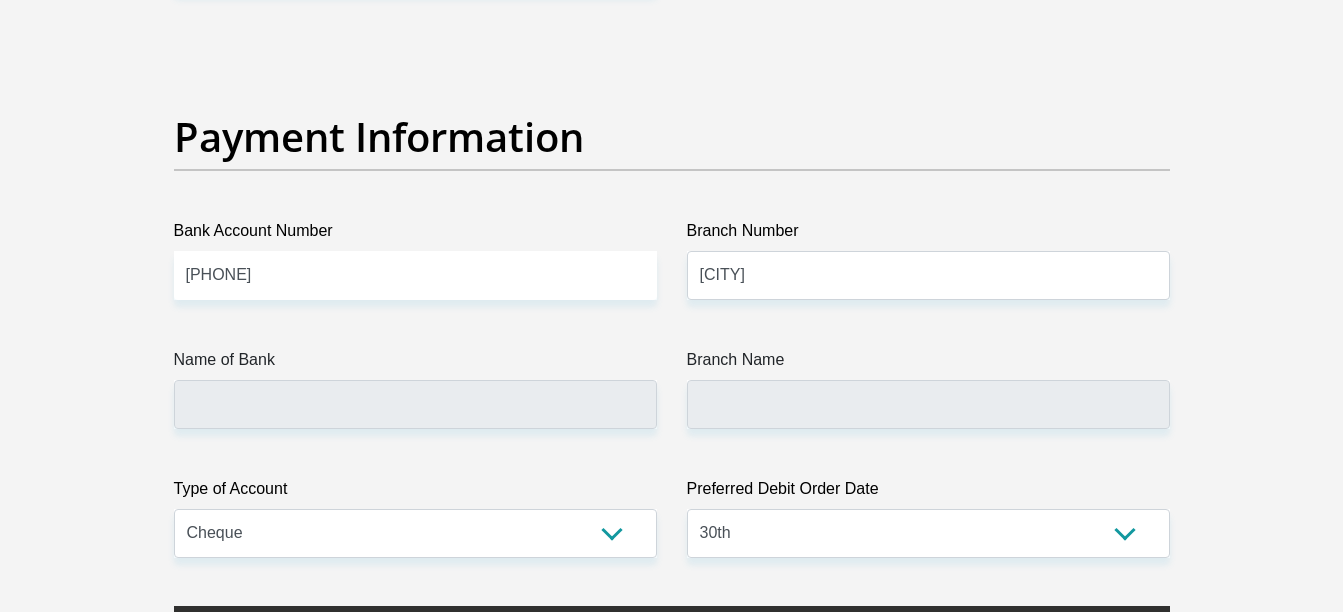 click on "Title
Mr
Ms
Mrs
Dr
Other
First Name
[NAME]
Surname
[NAME]
ID Number
[ID NUMBER]
Please input valid ID number
Race
Black
Coloured
Indian
White
Other
Contact Number
[PHONE]
Please input valid contact number
Nationality
[COUNTRY]
Afghanistan
Aland Islands  Albania  Algeria  Aruba" at bounding box center [672, -983] 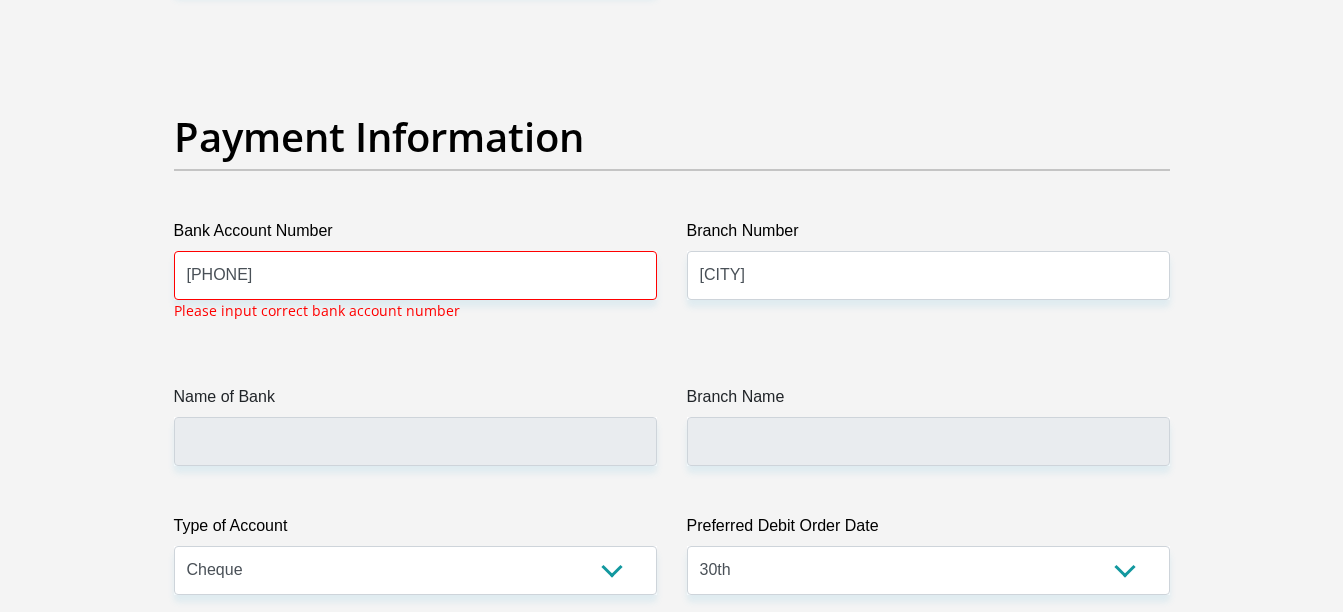 click on "Title
Mr
Ms
Mrs
Dr
Other
First Name
[NAME]
Surname
[NAME]
ID Number
[ID NUMBER]
Please input valid ID number
Race
Black
Coloured
Indian
White
Other
Contact Number
[PHONE]
Please input valid contact number
Nationality
[COUNTRY]
Afghanistan
Aland Islands  Albania  Algeria  Aruba" at bounding box center (672, -964) 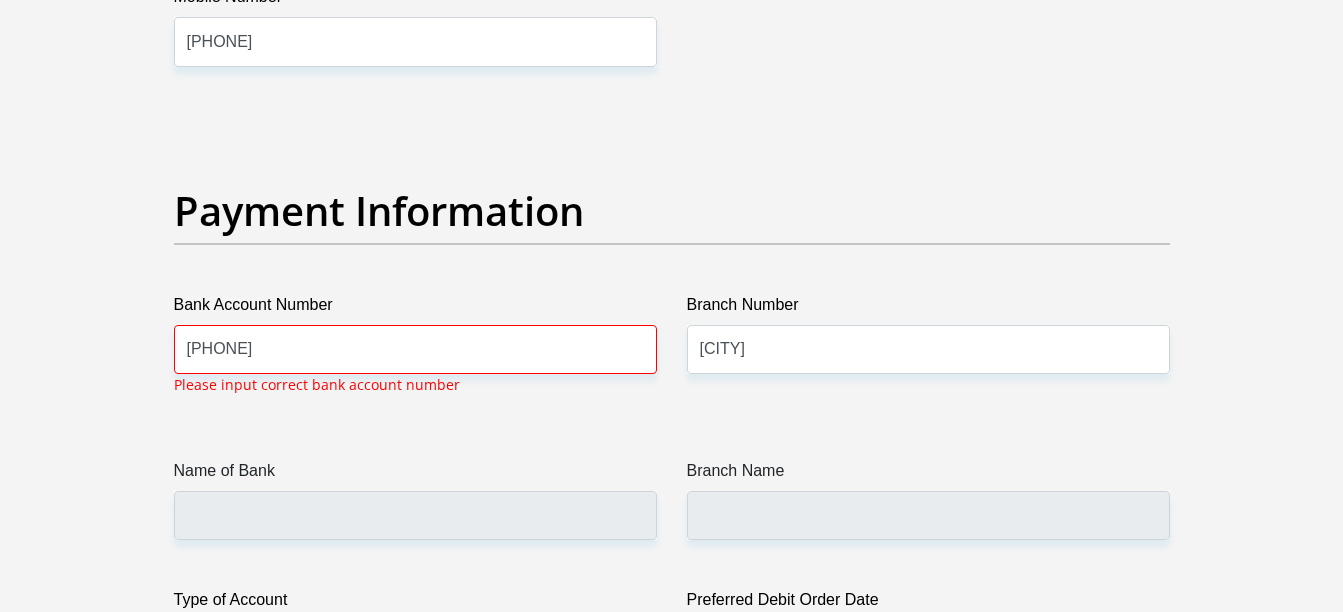 scroll, scrollTop: 4445, scrollLeft: 0, axis: vertical 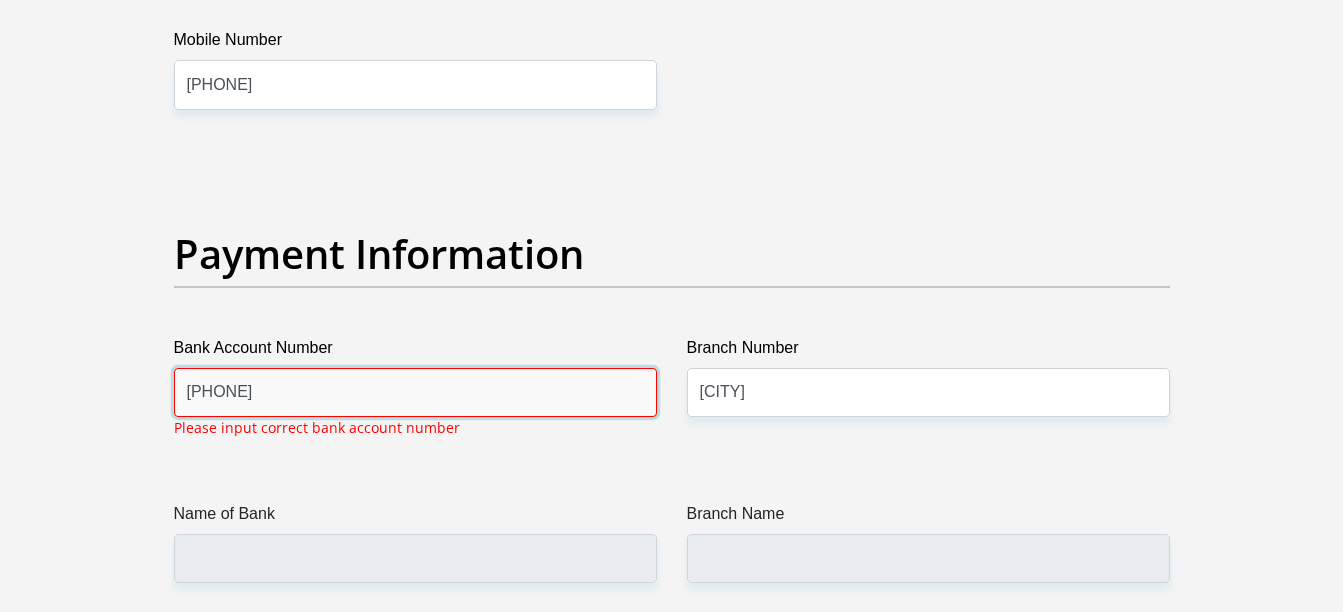 click on "[PHONE]" at bounding box center (415, 392) 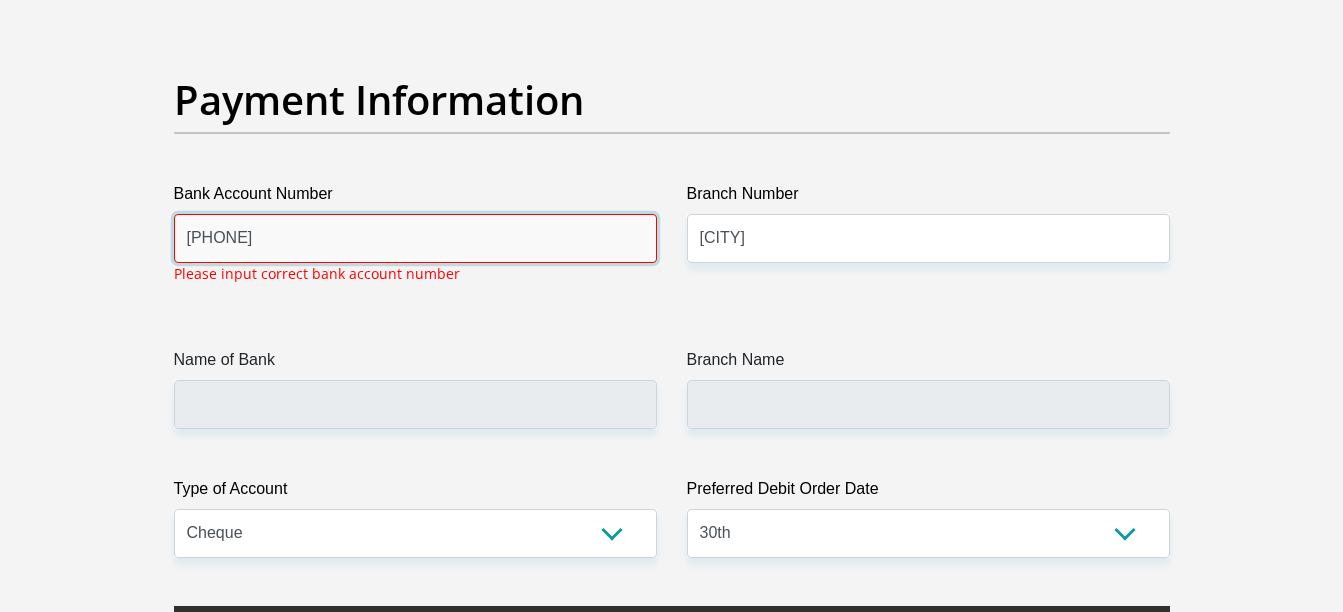 scroll, scrollTop: 4645, scrollLeft: 0, axis: vertical 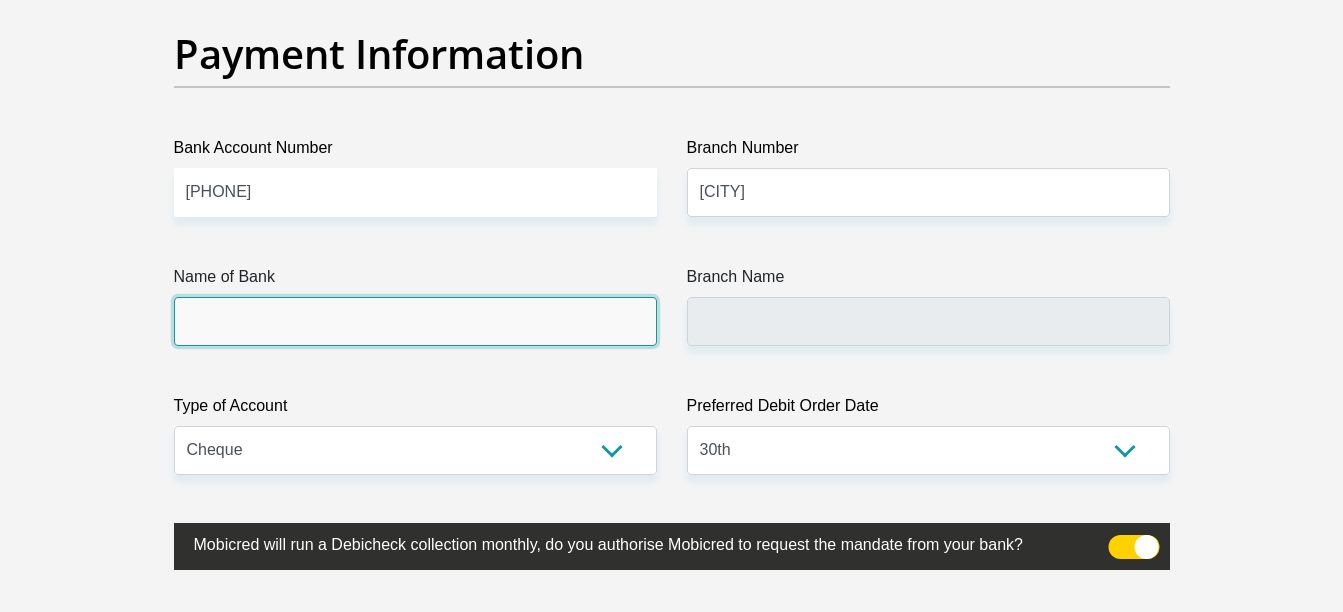 click on "Title
Mr
Ms
Mrs
Dr
Other
First Name
[NAME]
Surname
[NAME]
ID Number
[ID NUMBER]
Please input valid ID number
Race
Black
Coloured
Indian
White
Other
Contact Number
[PHONE]
Please input valid contact number
Nationality
[COUNTRY]
Afghanistan
Aland Islands  Albania  Algeria  Aruba" at bounding box center [672, -1066] 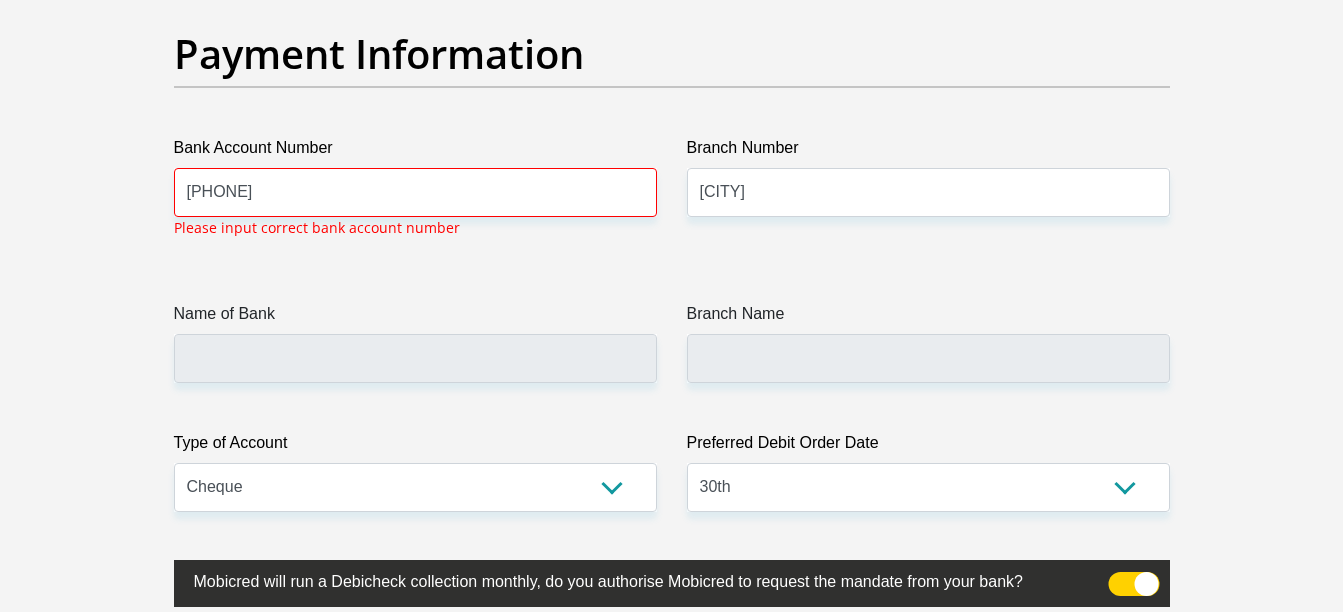 click on "Name of Bank" at bounding box center (415, 318) 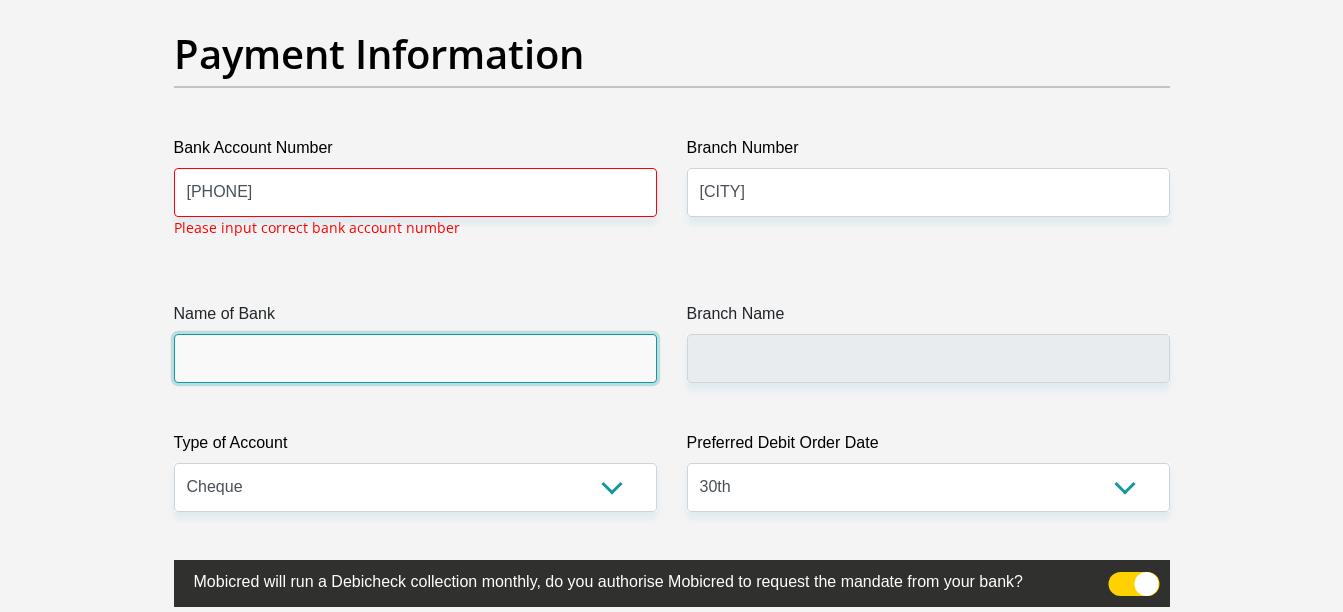 click on "Name of Bank" at bounding box center [415, 358] 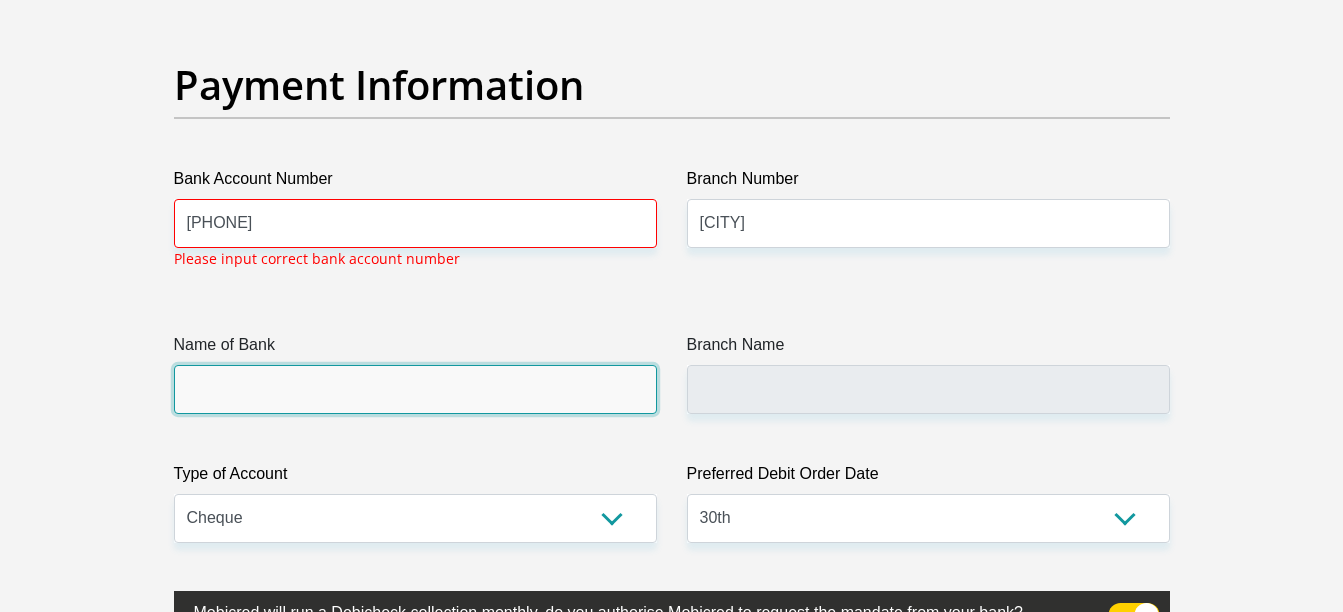 click on "Name of Bank" at bounding box center [415, 389] 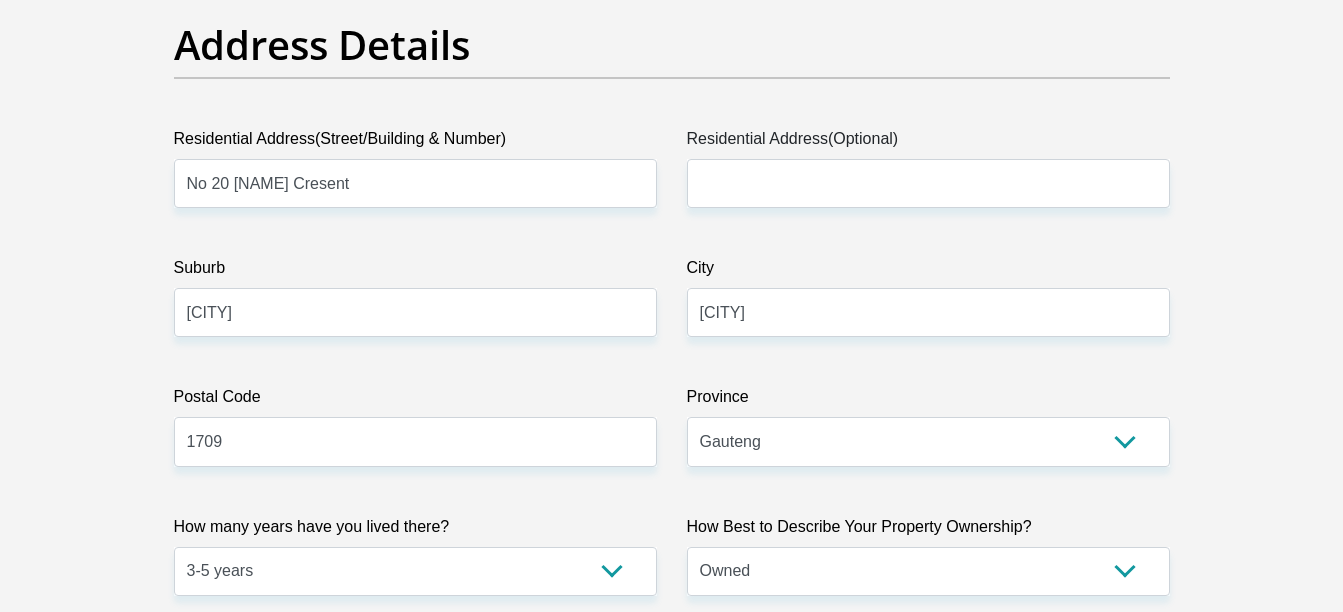 scroll, scrollTop: 1000, scrollLeft: 0, axis: vertical 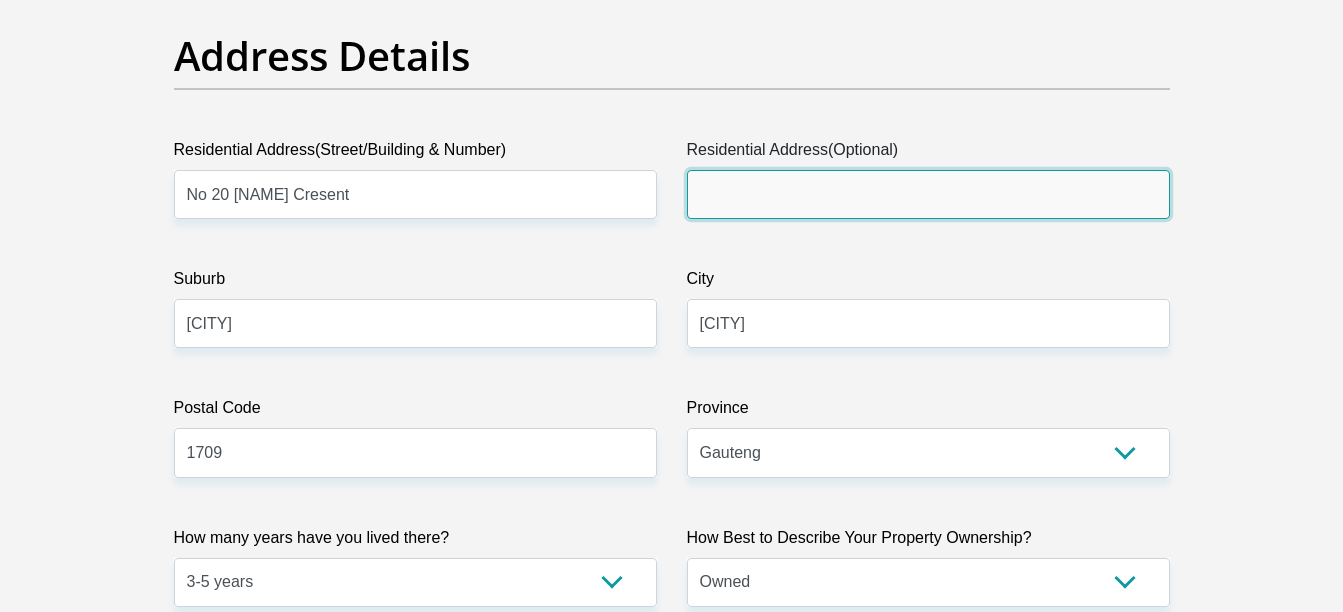 click on "Residential Address(Optional)" at bounding box center [928, 194] 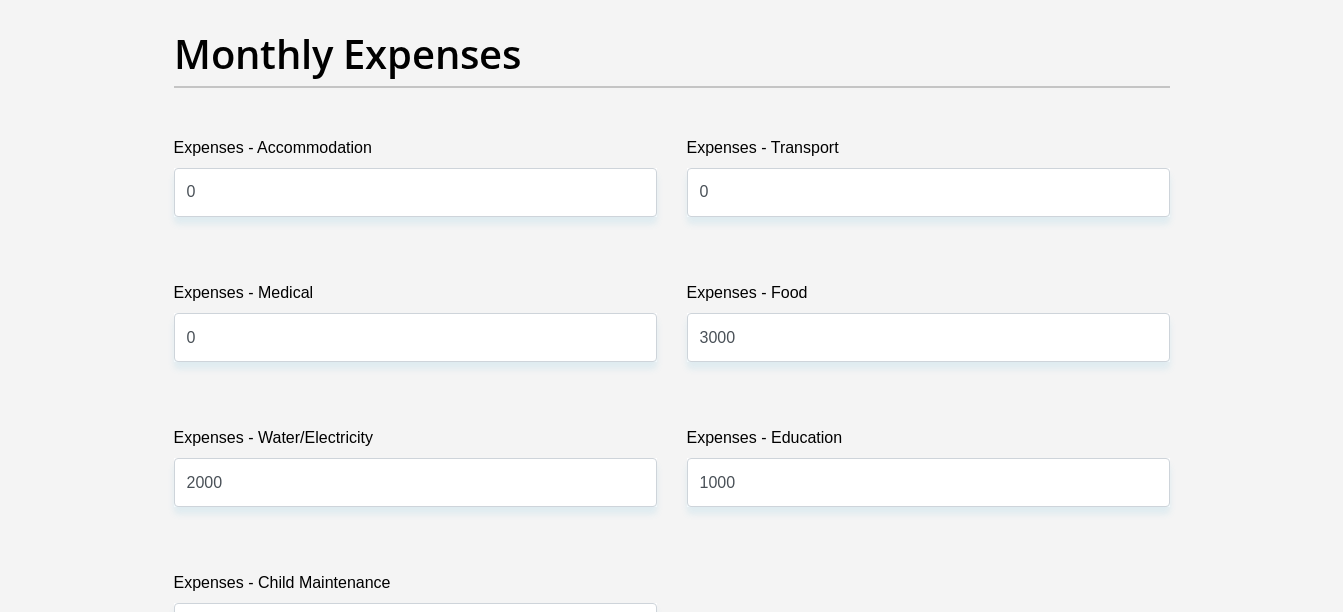 scroll, scrollTop: 3100, scrollLeft: 0, axis: vertical 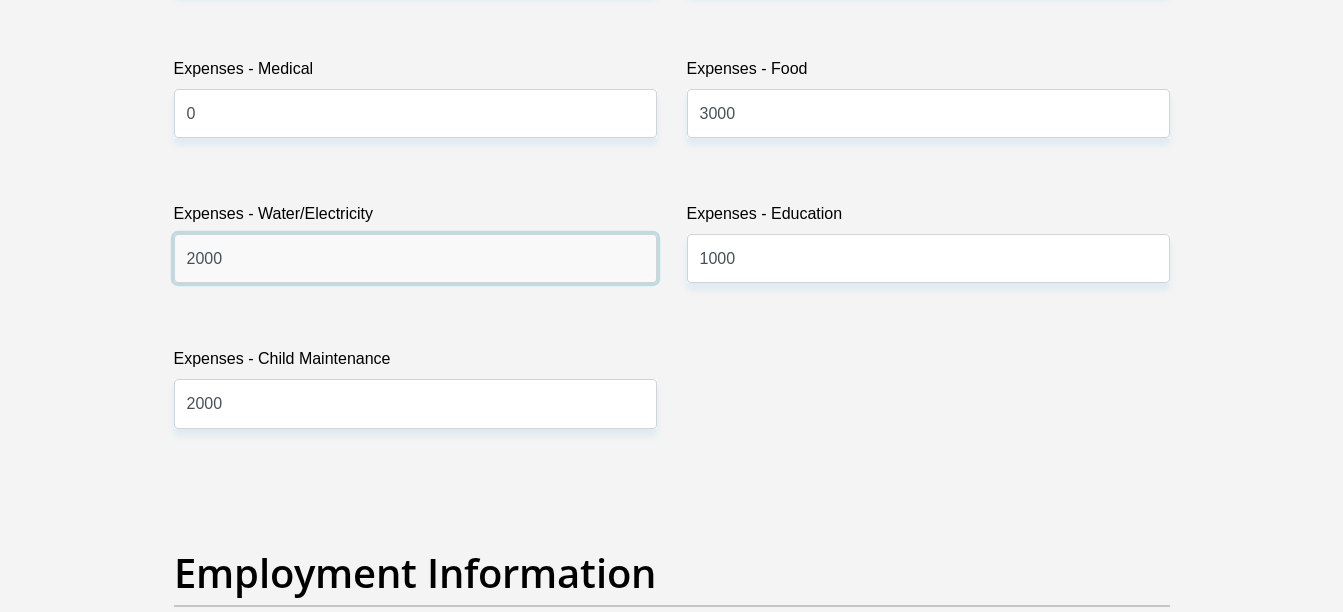 click on "2000" at bounding box center (415, 258) 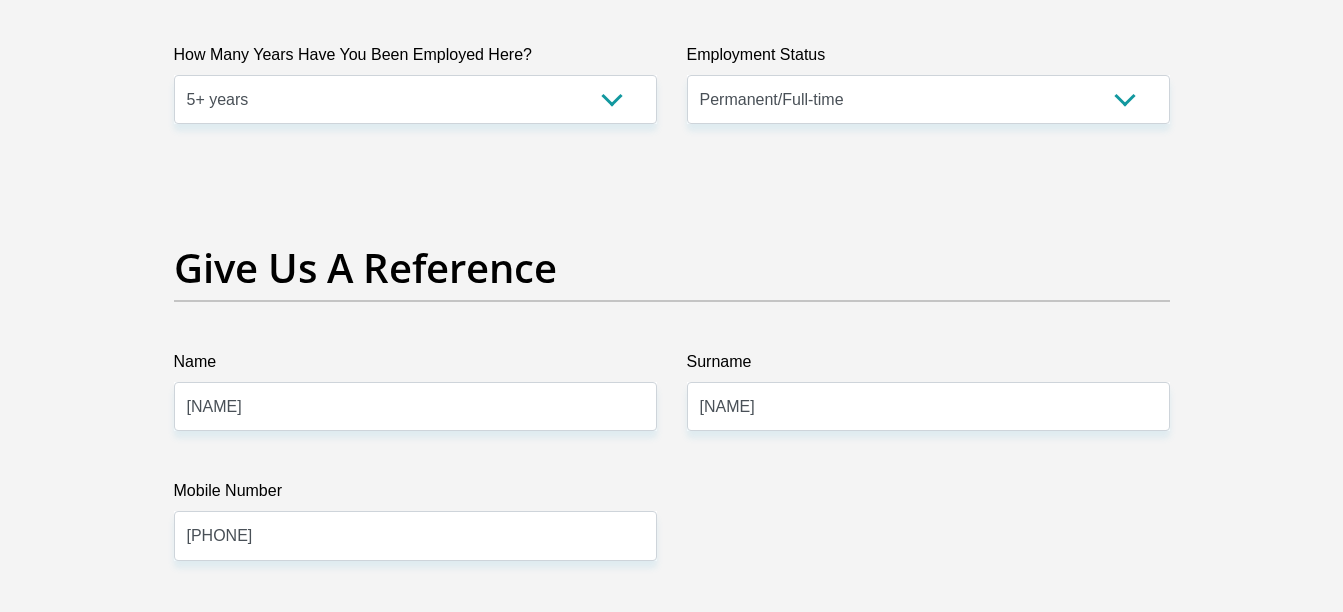 scroll, scrollTop: 4000, scrollLeft: 0, axis: vertical 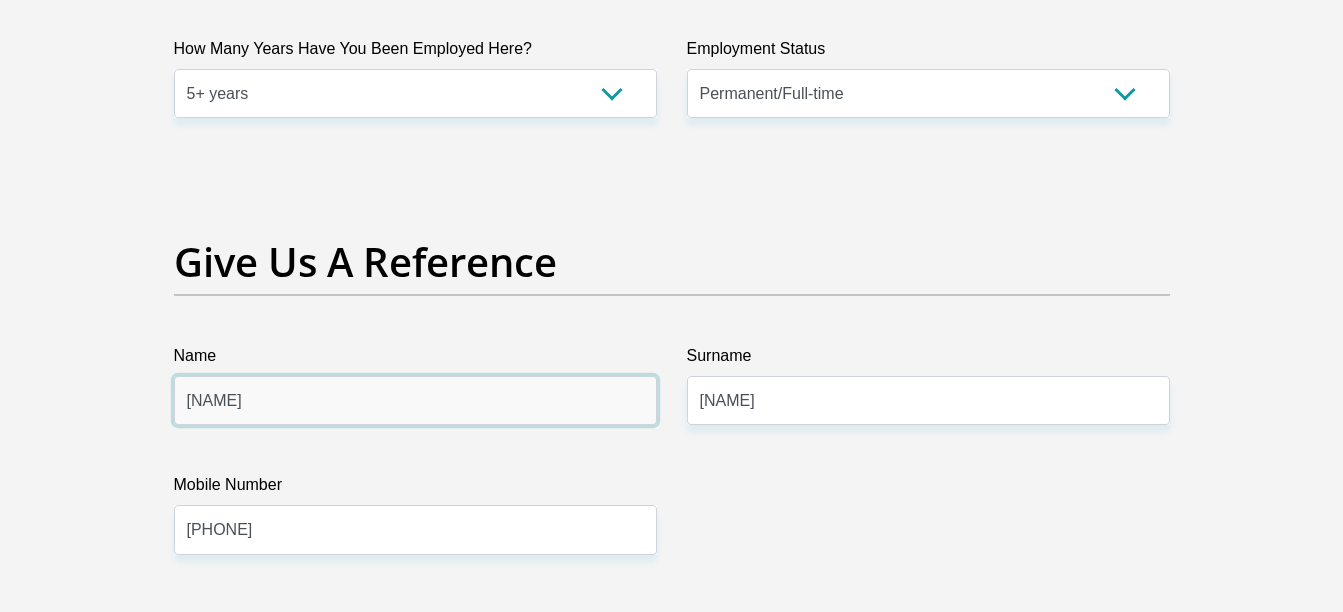 click on "[NAME]" at bounding box center [415, 400] 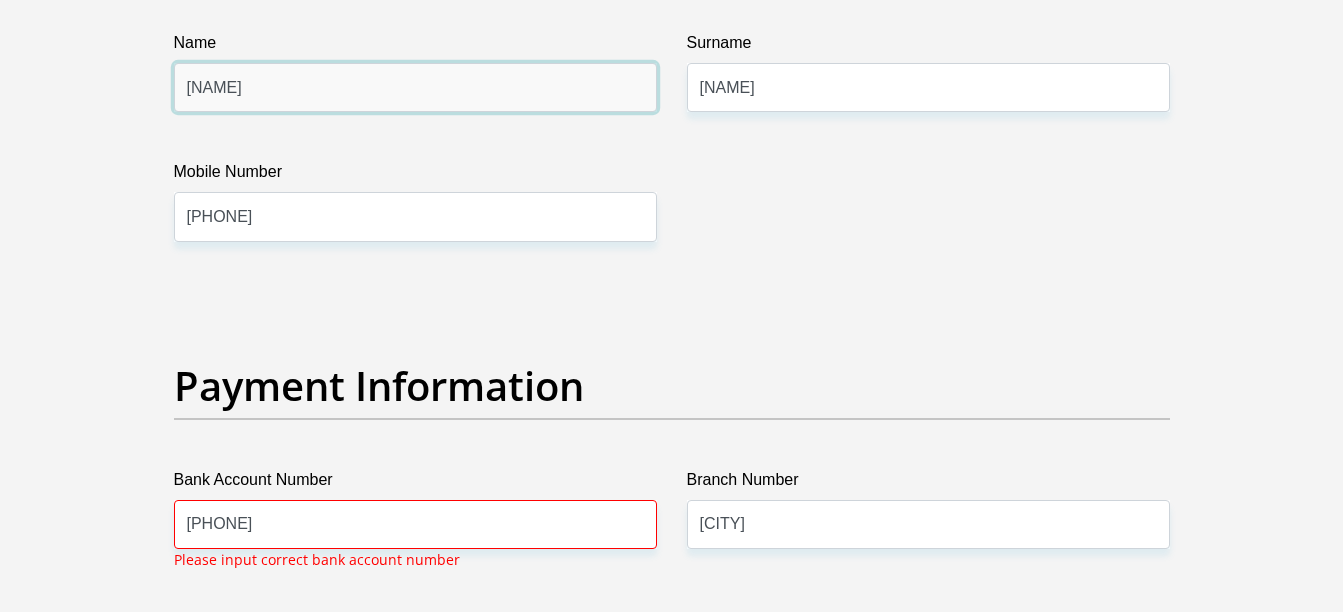 scroll, scrollTop: 4400, scrollLeft: 0, axis: vertical 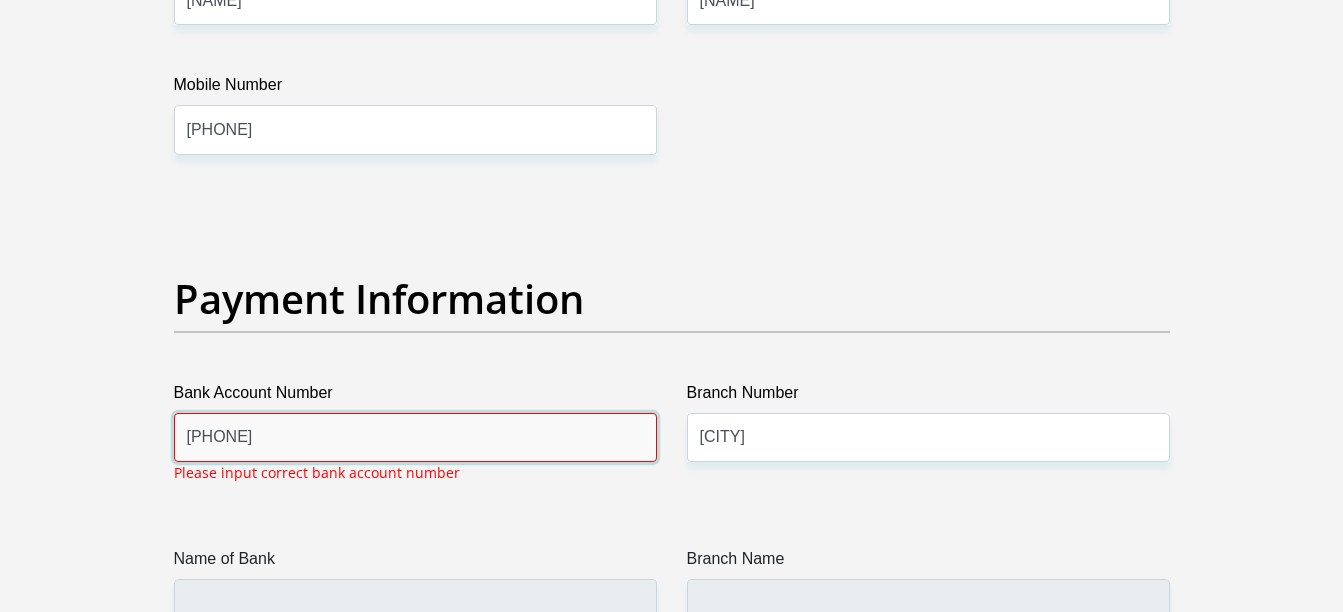 click on "[PHONE]" at bounding box center (415, 437) 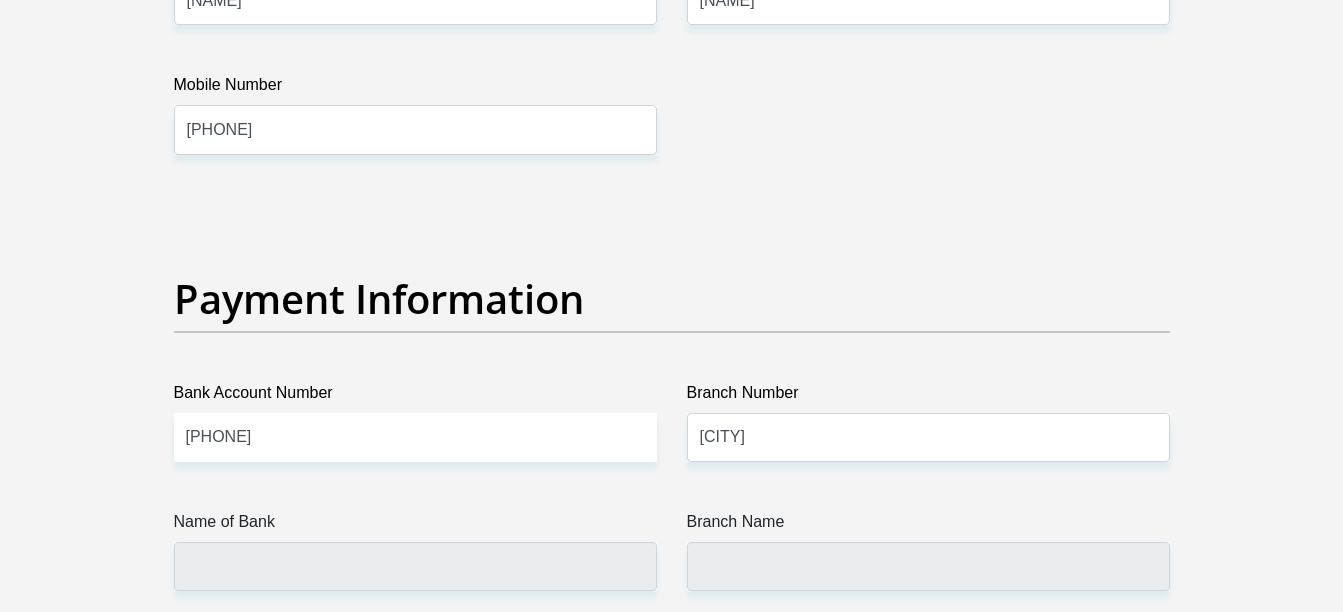 scroll, scrollTop: 6508, scrollLeft: 0, axis: vertical 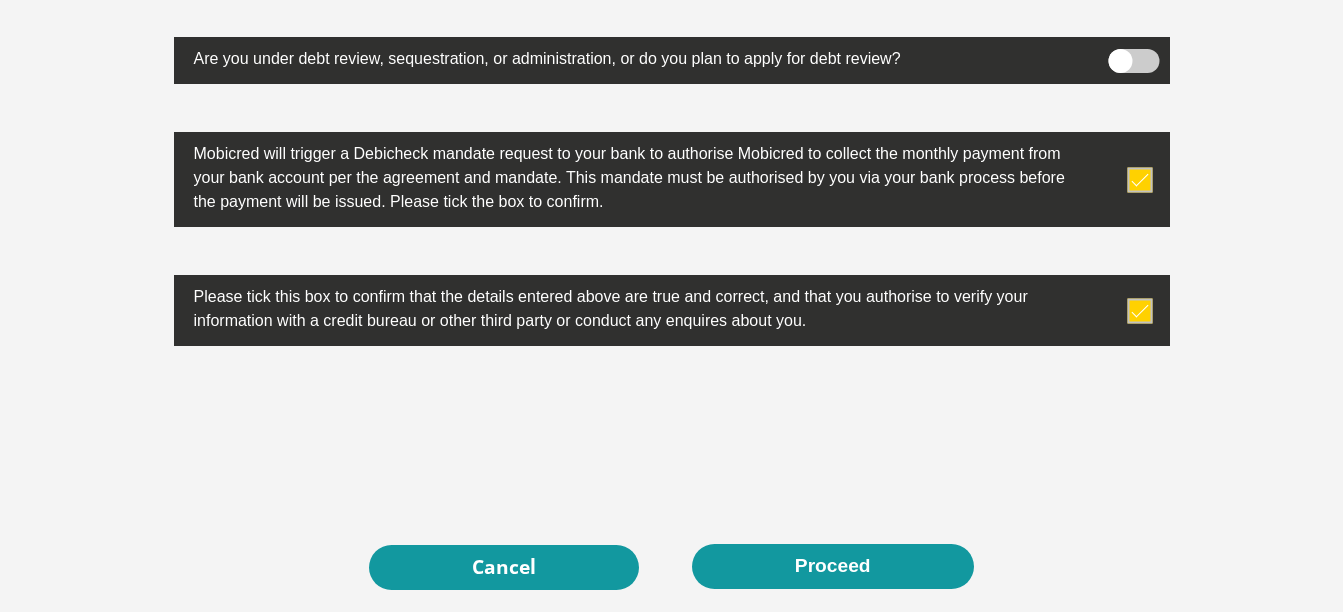 drag, startPoint x: 548, startPoint y: 336, endPoint x: 546, endPoint y: 300, distance: 36.05551 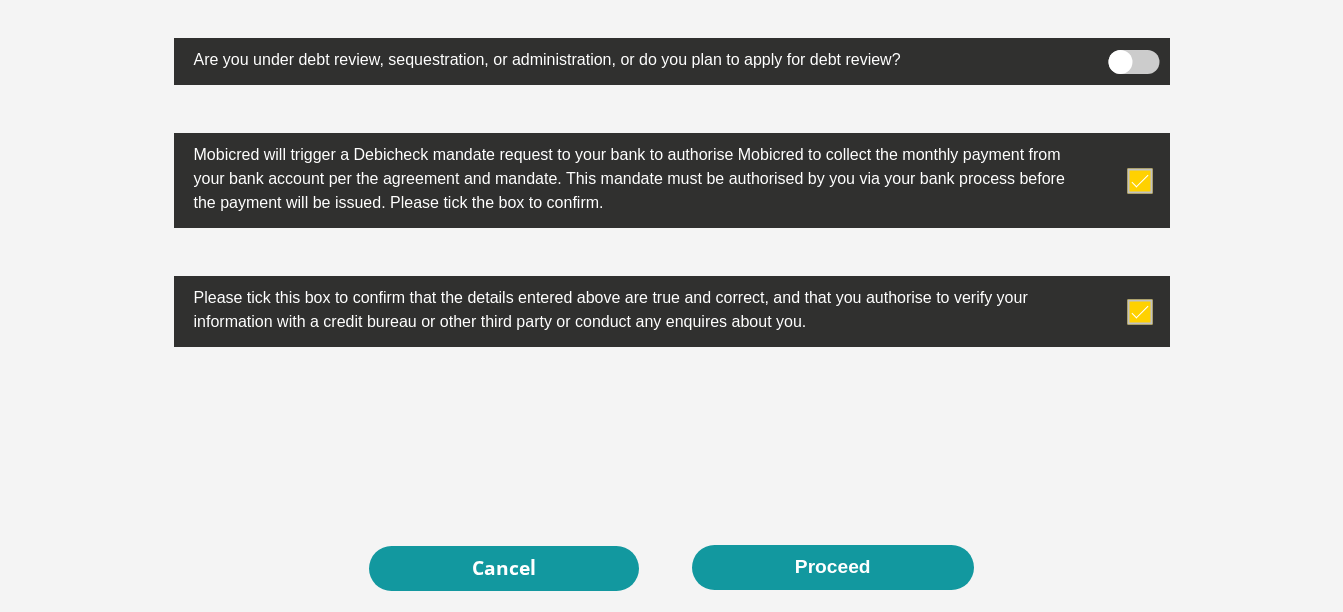 click on "Title
Mr
Ms
Mrs
Dr
Other
First Name
[NAME]
Surname
[NAME]
ID Number
[ID NUMBER]
Please input valid ID number
Race
Black
Coloured
Indian
White
Other
Contact Number
[PHONE]
Please input valid contact number
Nationality
[COUNTRY]
Afghanistan
Aland Islands  Albania  Algeria  Aruba" at bounding box center [672, -2811] 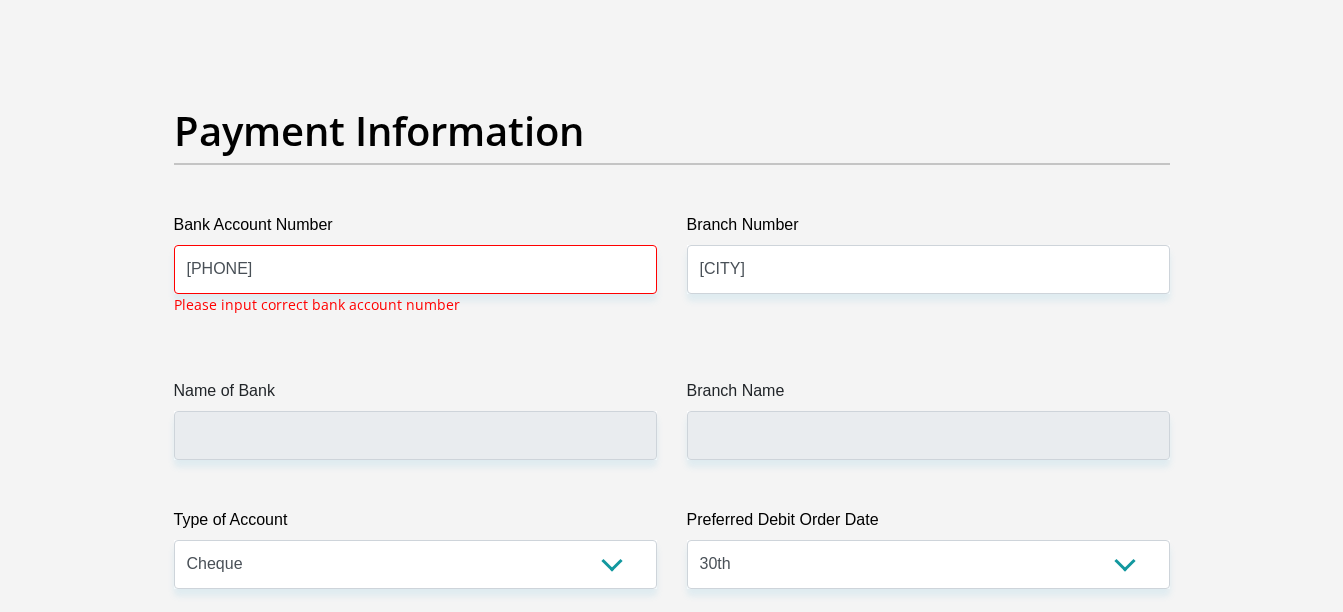 scroll, scrollTop: 4562, scrollLeft: 0, axis: vertical 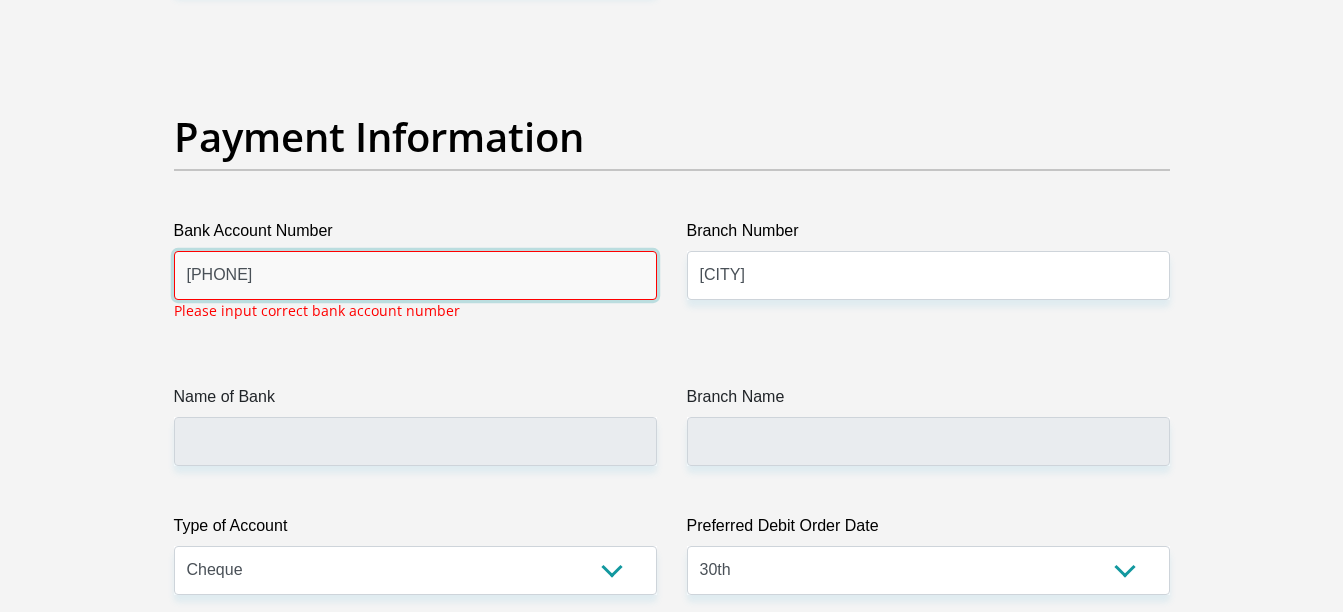 click on "[PHONE]" at bounding box center [415, 275] 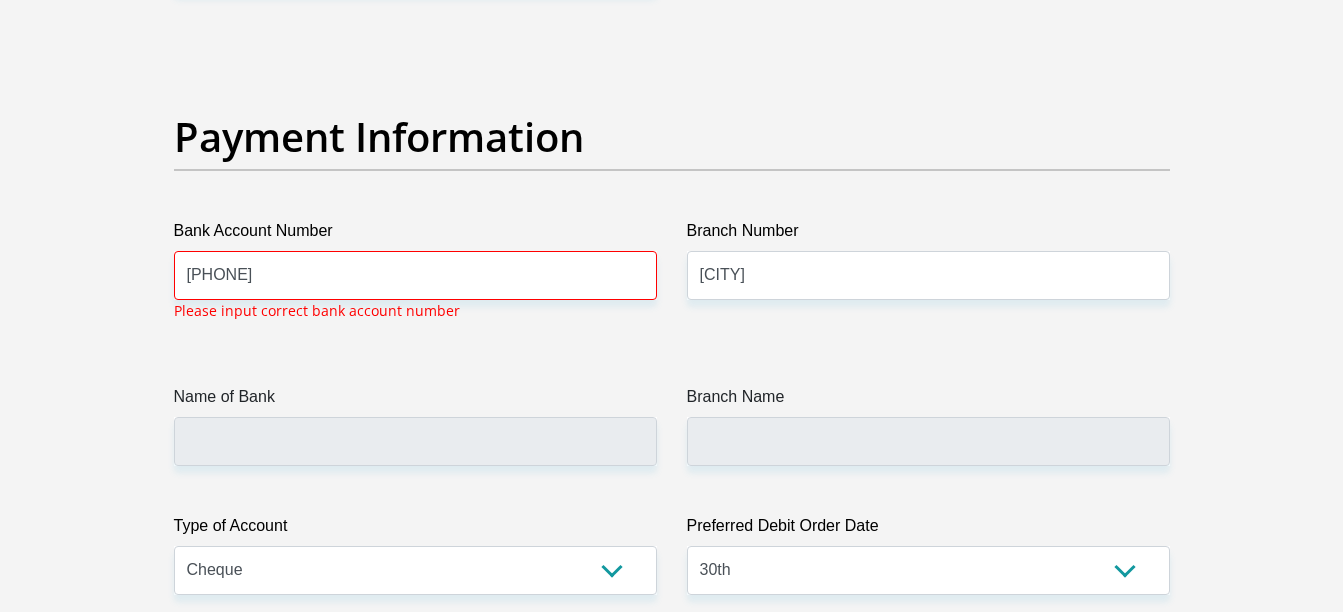 click on "Title
Mr
Ms
Mrs
Dr
Other
First Name
[NAME]
Surname
[NAME]
ID Number
[ID NUMBER]
Please input valid ID number
Race
Black
Coloured
Indian
White
Other
Contact Number
[PHONE]
Please input valid contact number
Nationality
[COUNTRY]
Afghanistan
Aland Islands  Albania  Algeria  Aruba" at bounding box center (672, -964) 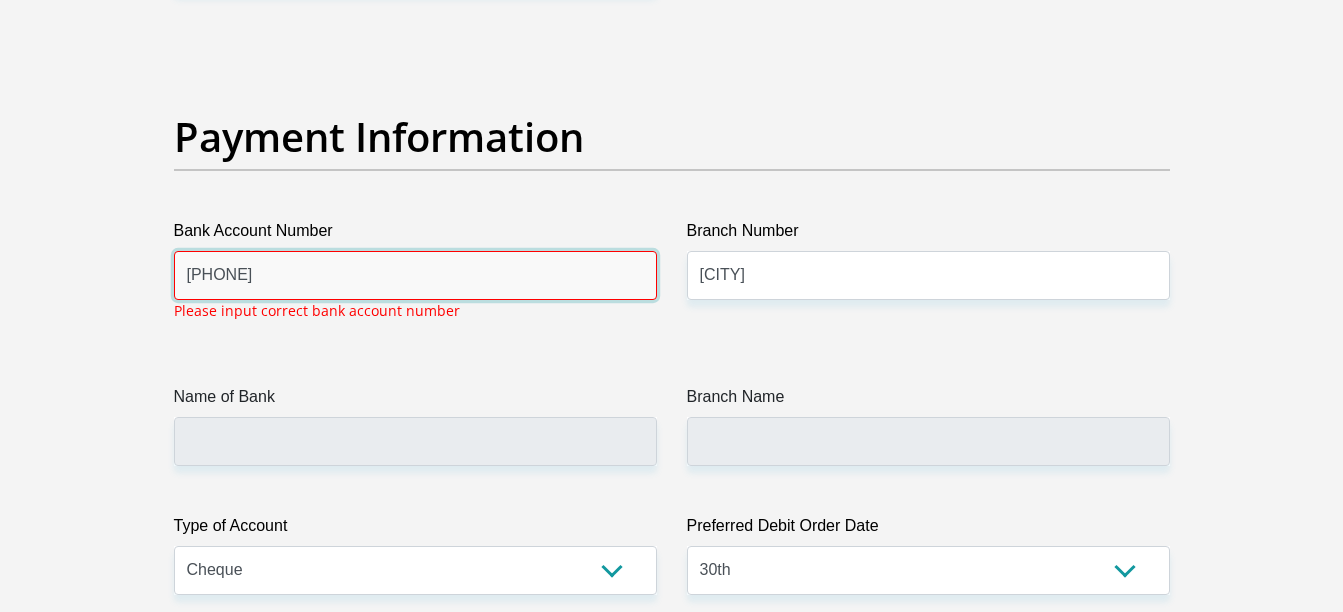 drag, startPoint x: 326, startPoint y: 289, endPoint x: 114, endPoint y: 278, distance: 212.28519 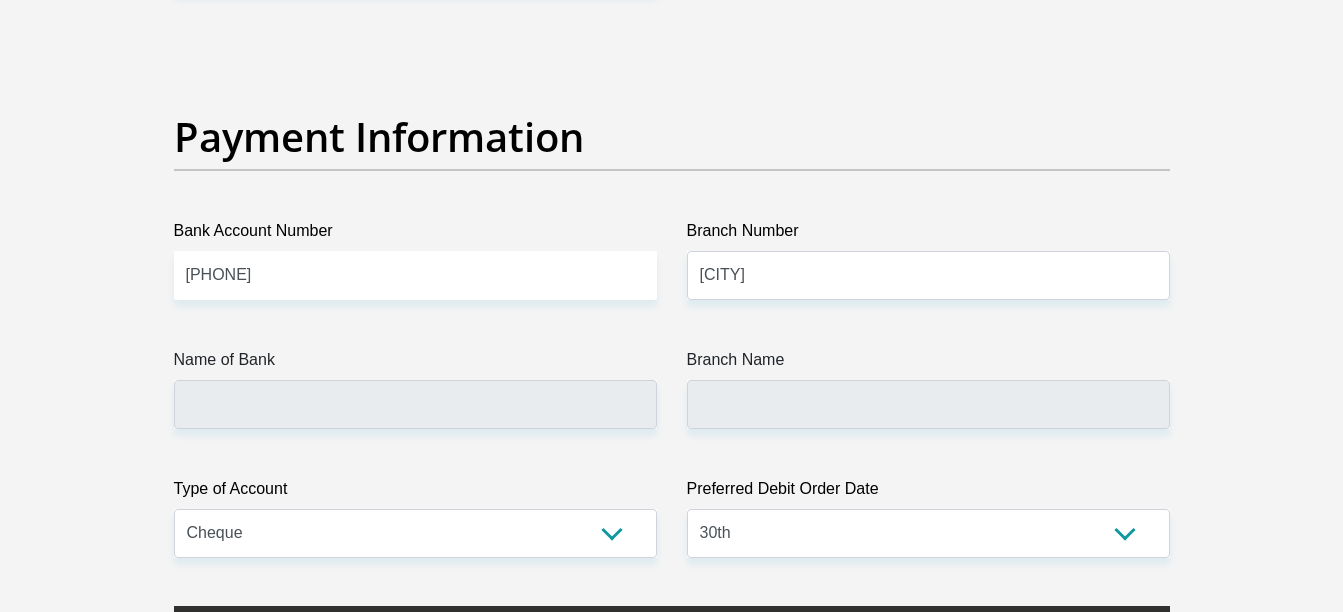 click on "Title
Mr
Ms
Mrs
Dr
Other
First Name
[NAME]
Surname
[NAME]
ID Number
[ID NUMBER]
Please input valid ID number
Race
Black
Coloured
Indian
White
Other
Contact Number
[PHONE]
Please input valid contact number
Nationality
[COUNTRY]
Afghanistan
Aland Islands  Albania  Algeria  Aruba" at bounding box center (672, -983) 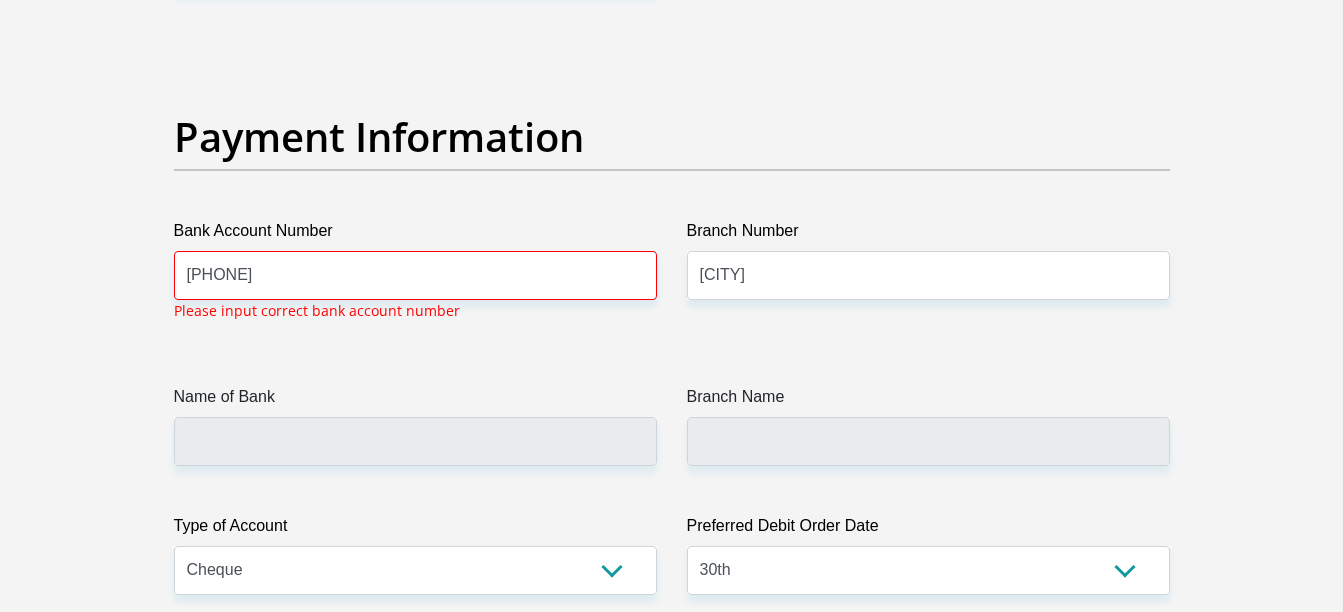 drag, startPoint x: 297, startPoint y: 276, endPoint x: 271, endPoint y: 354, distance: 82.219215 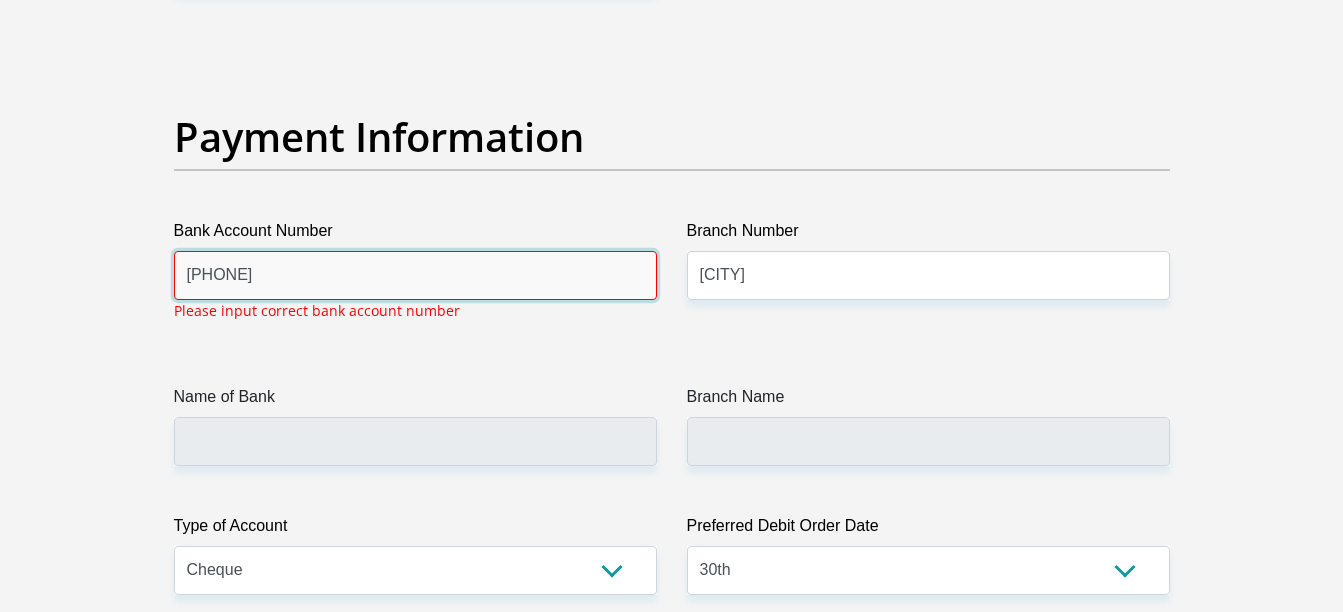 click on "[PHONE]" at bounding box center (415, 275) 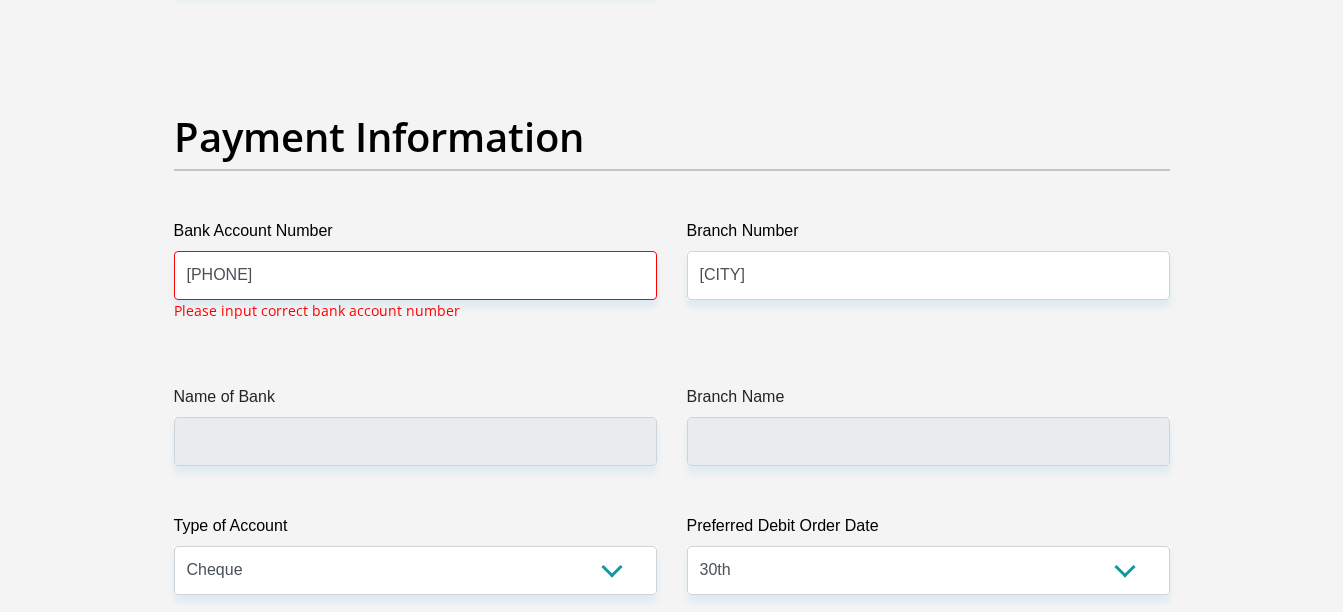 click on "Title
Mr
Ms
Mrs
Dr
Other
First Name
[NAME]
Surname
[NAME]
ID Number
[ID NUMBER]
Please input valid ID number
Race
Black
Coloured
Indian
White
Other
Contact Number
[PHONE]
Please input valid contact number
Nationality
[COUNTRY]
Afghanistan
Aland Islands  Albania  Algeria  Aruba" at bounding box center [672, -964] 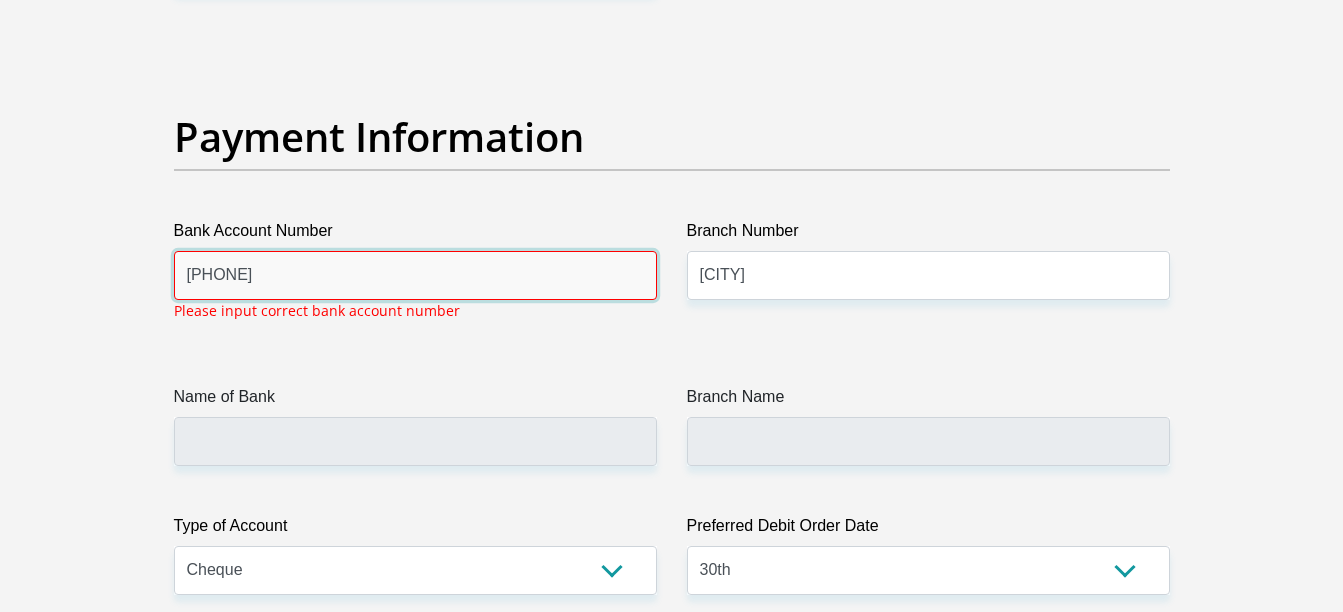 click on "[PHONE]" at bounding box center [415, 275] 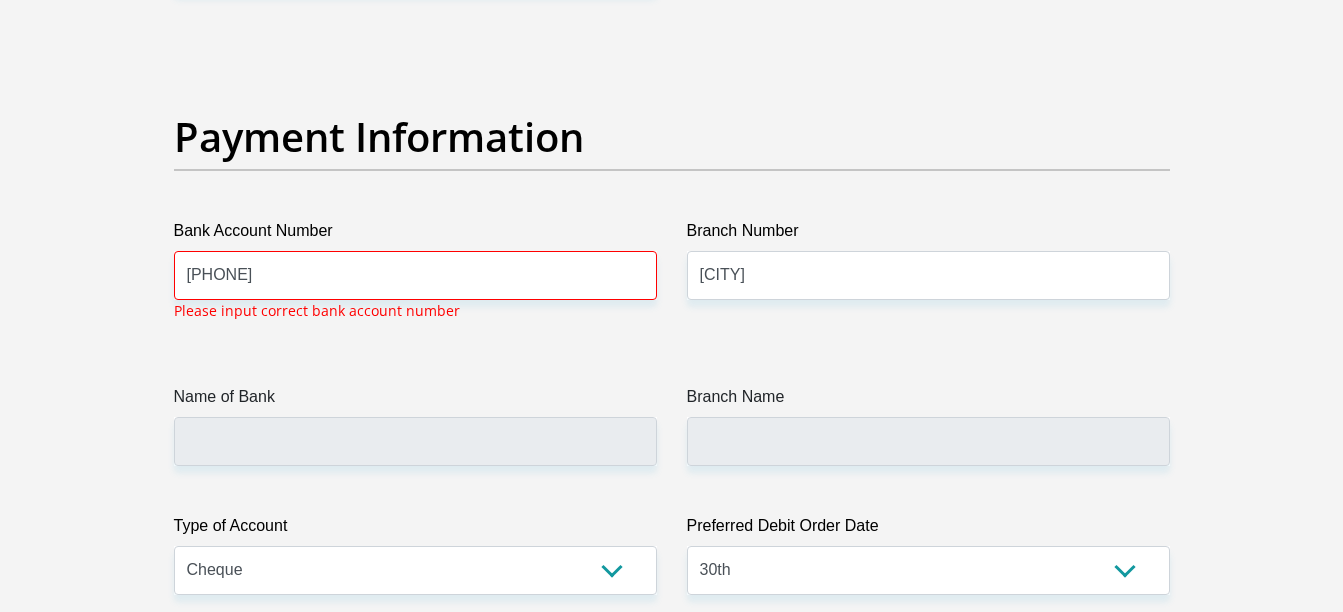 click on "Title
Mr
Ms
Mrs
Dr
Other
First Name
[NAME]
Surname
[NAME]
ID Number
[ID NUMBER]
Please input valid ID number
Race
Black
Coloured
Indian
White
Other
Contact Number
[PHONE]
Please input valid contact number
Nationality
[COUNTRY]
Afghanistan
Aland Islands  Albania  Algeria  Aruba" at bounding box center [672, -964] 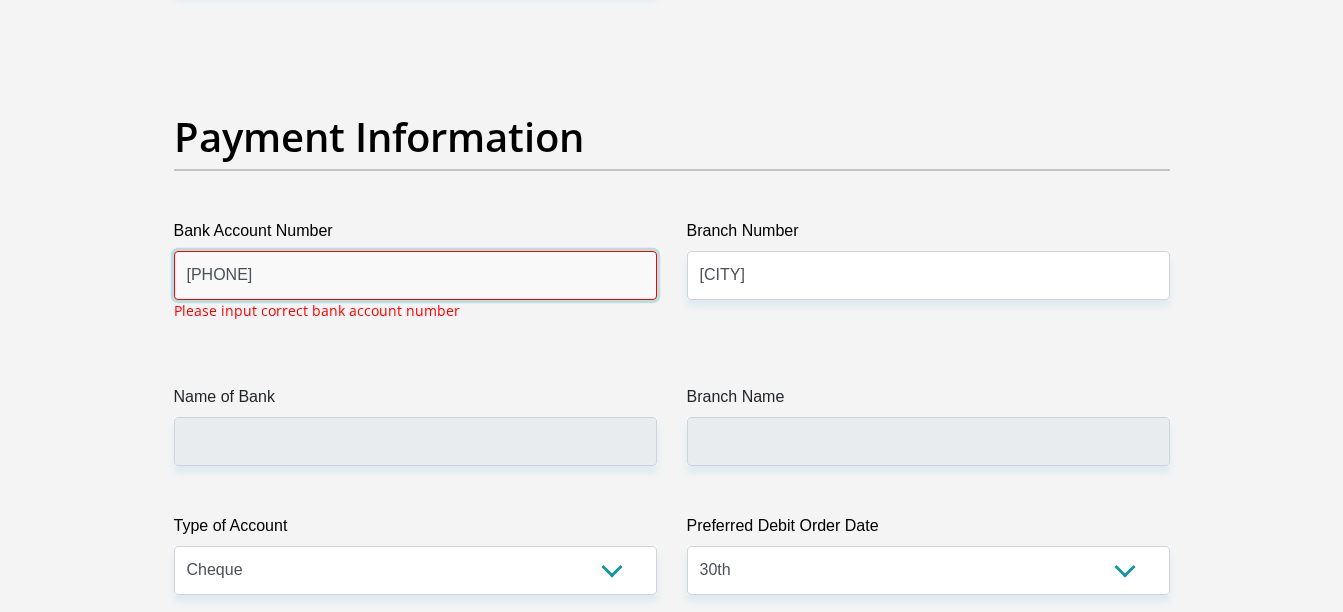 drag, startPoint x: 203, startPoint y: 281, endPoint x: 174, endPoint y: 281, distance: 29 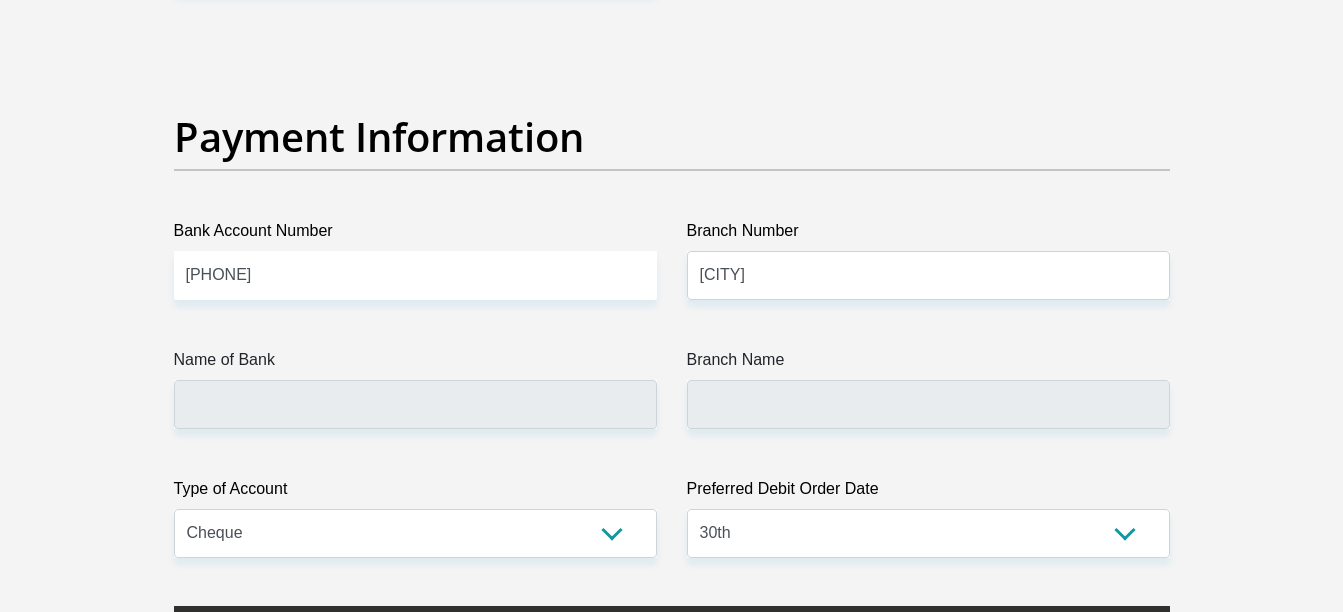click on "Title
Mr
Ms
Mrs
Dr
Other
First Name
[NAME]
Surname
[NAME]
ID Number
[ID NUMBER]
Please input valid ID number
Race
Black
Coloured
Indian
White
Other
Contact Number
[PHONE]
Please input valid contact number
Nationality
[COUNTRY]
Afghanistan
Aland Islands  Albania  Algeria  Aruba" at bounding box center [672, -983] 